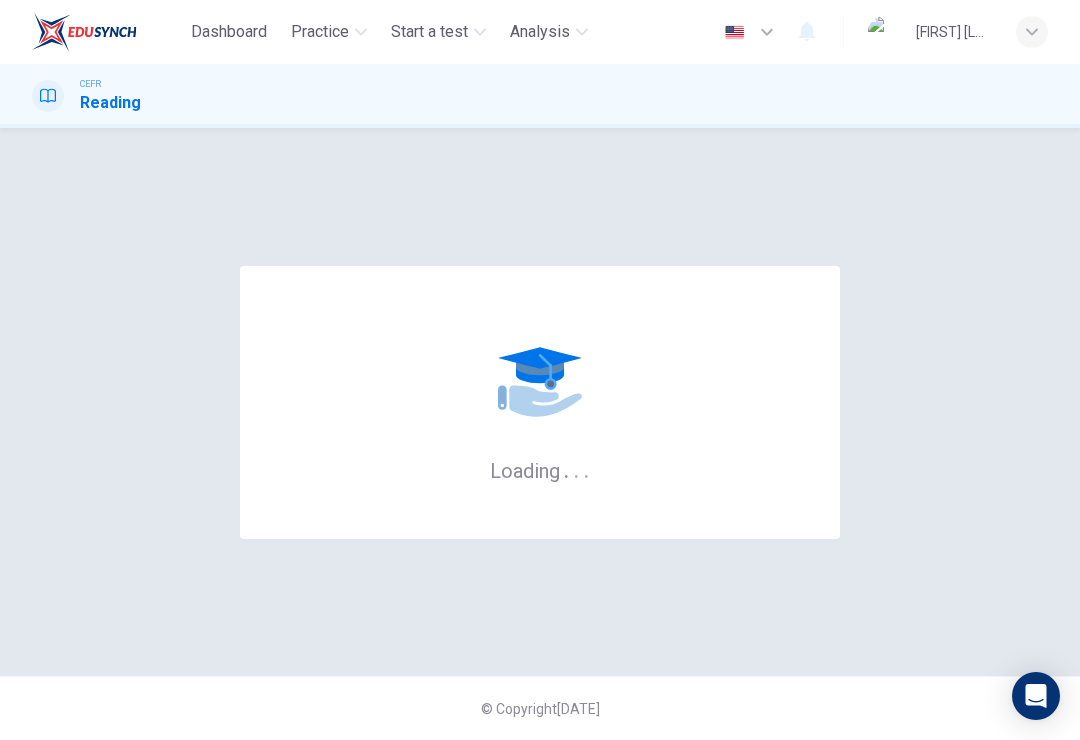 scroll, scrollTop: 0, scrollLeft: 0, axis: both 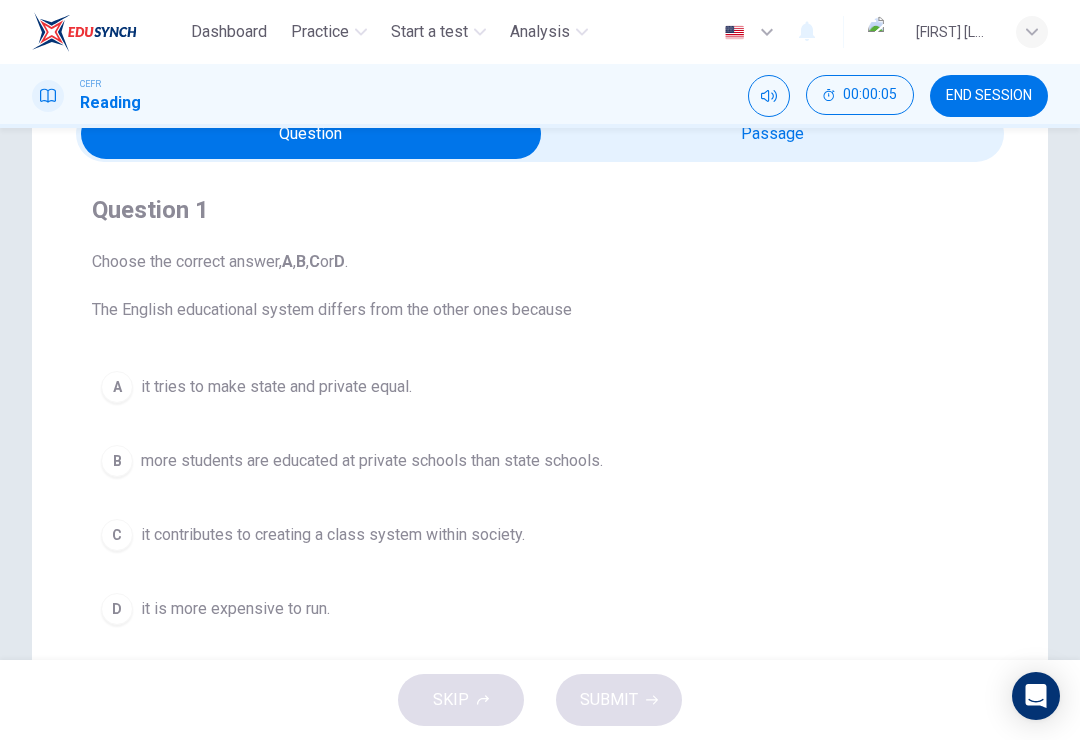 click at bounding box center (311, 134) 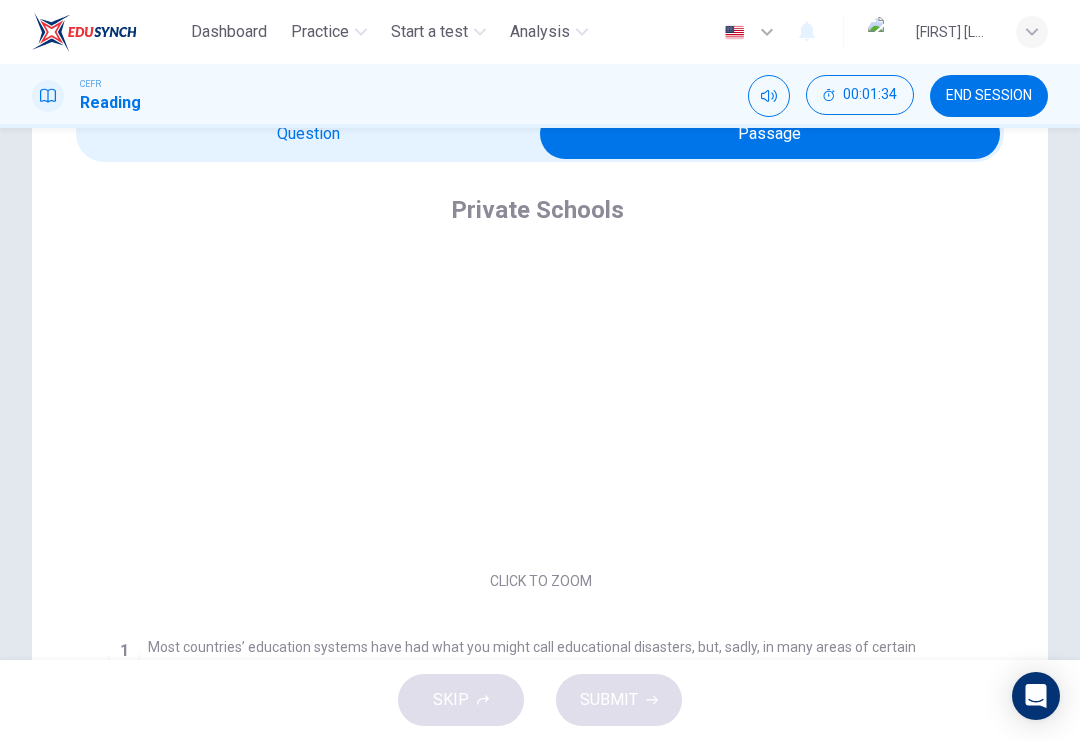 scroll, scrollTop: 0, scrollLeft: 0, axis: both 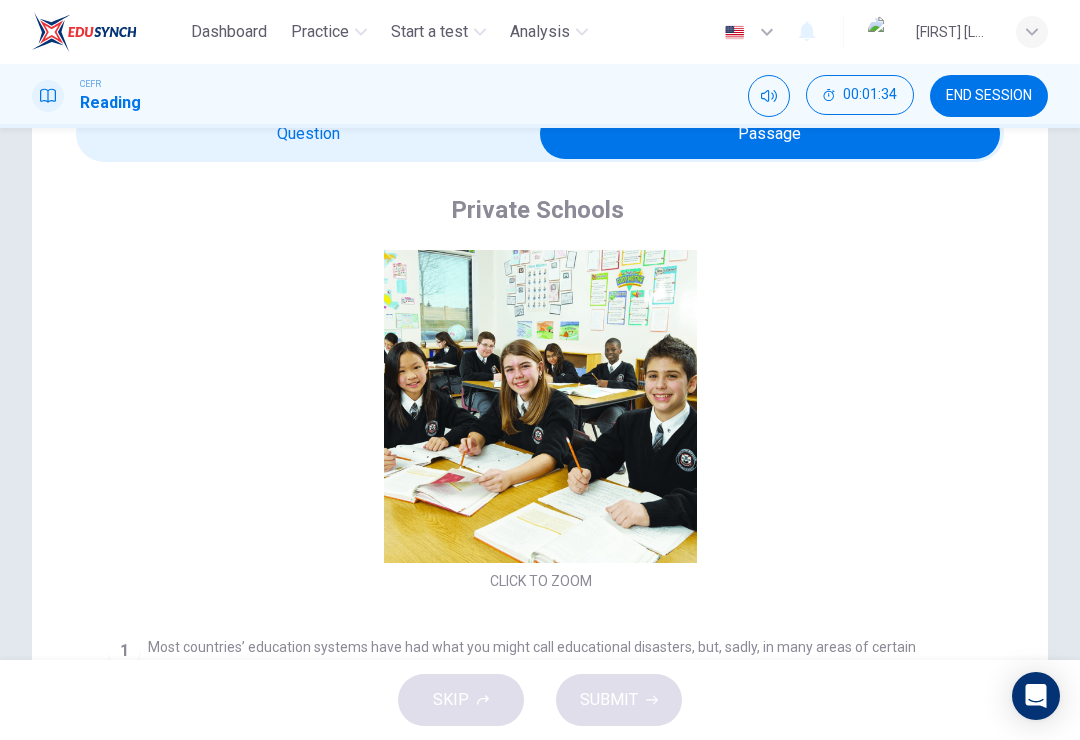 click at bounding box center [770, 134] 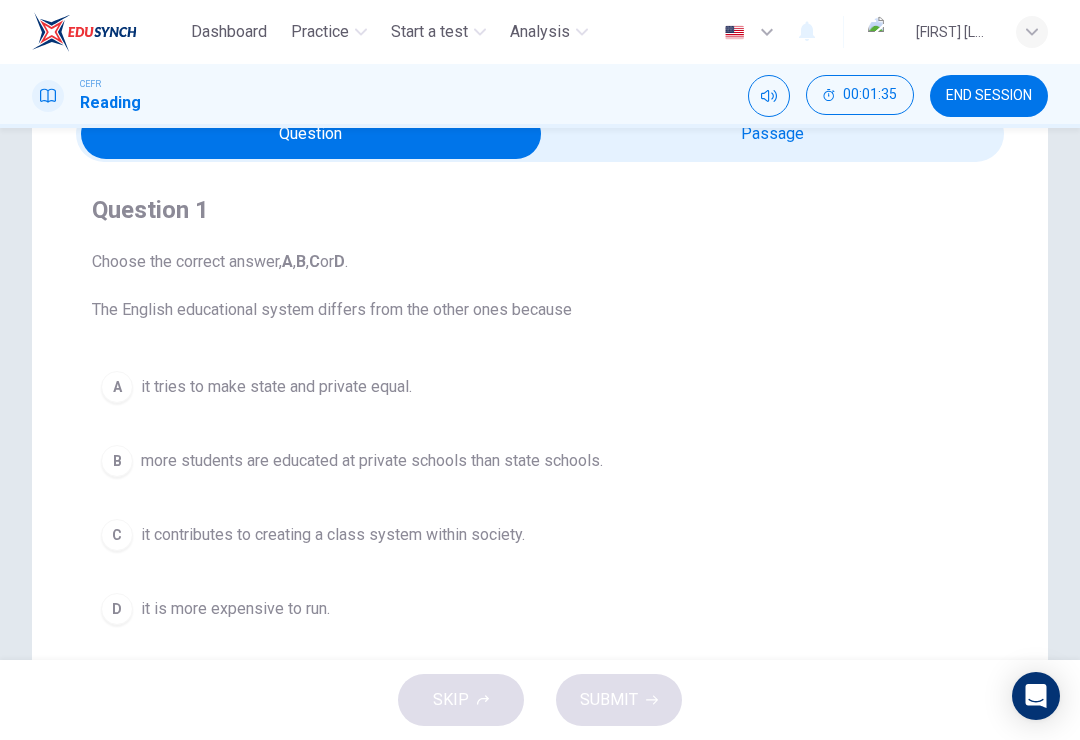 click on "Practice" at bounding box center (320, 32) 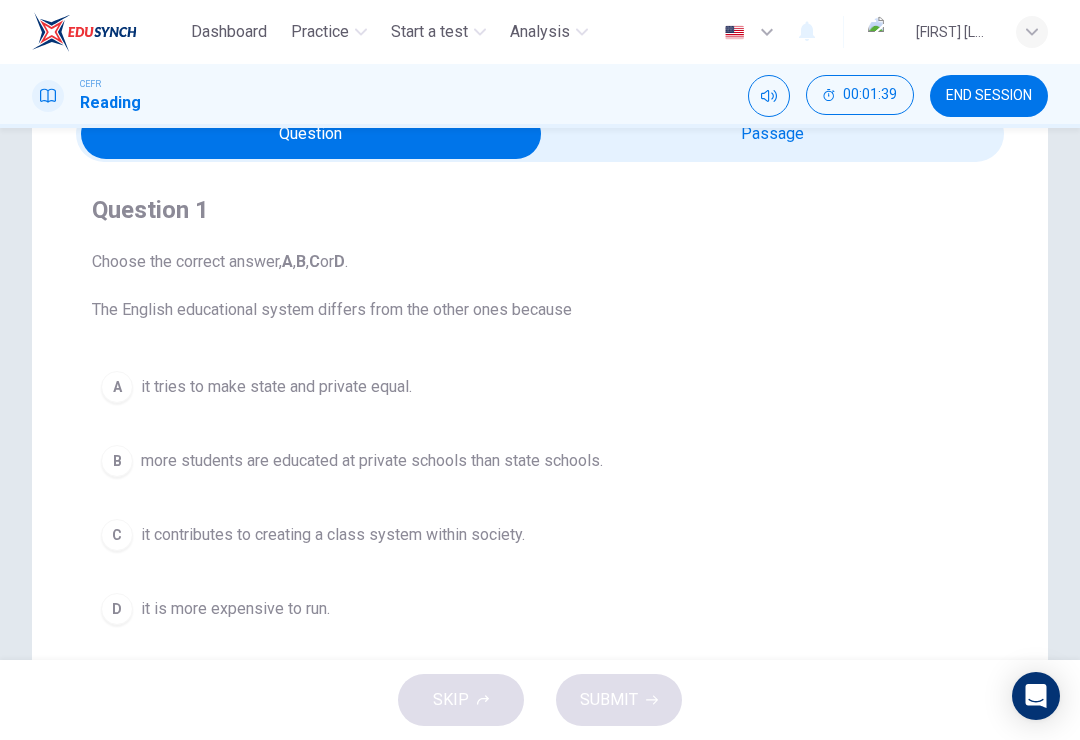 click on "Practice" at bounding box center [320, 32] 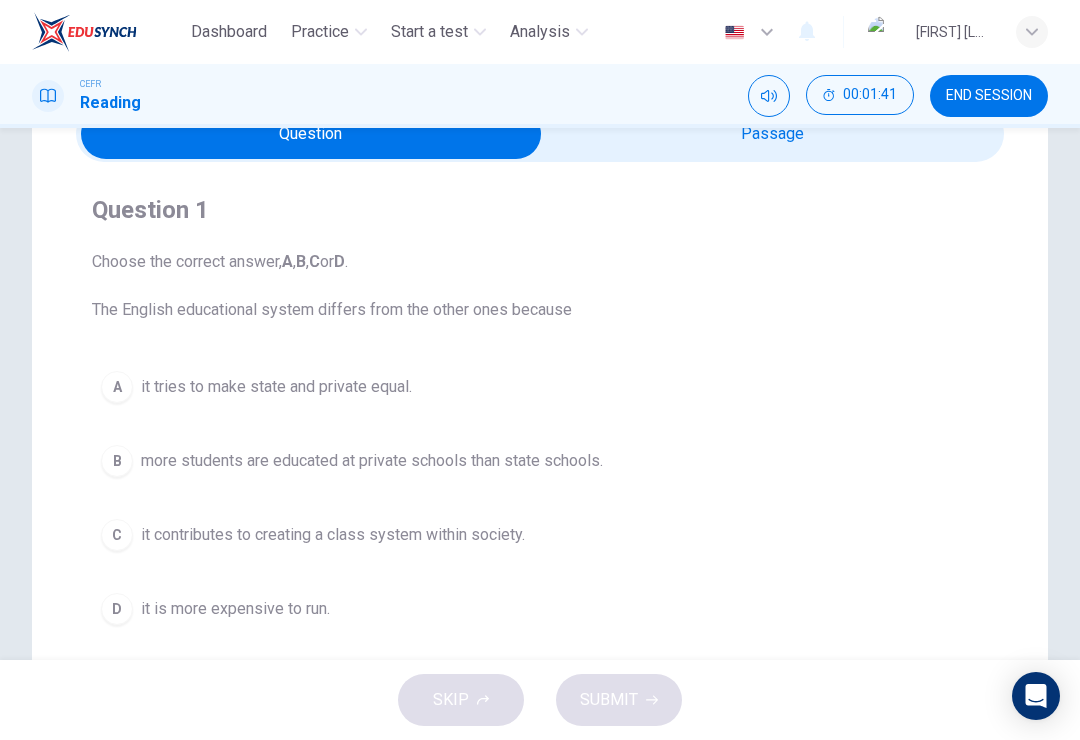 click on "Practice" at bounding box center [320, 32] 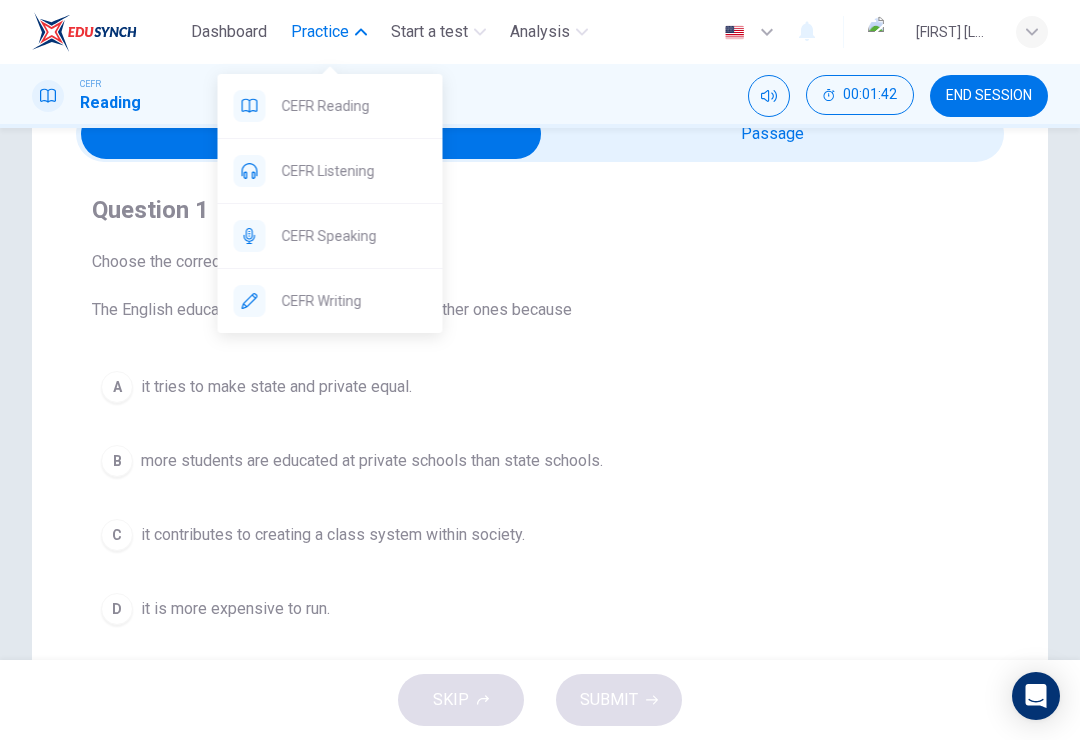 click on "CEFR Writing" at bounding box center (354, 106) 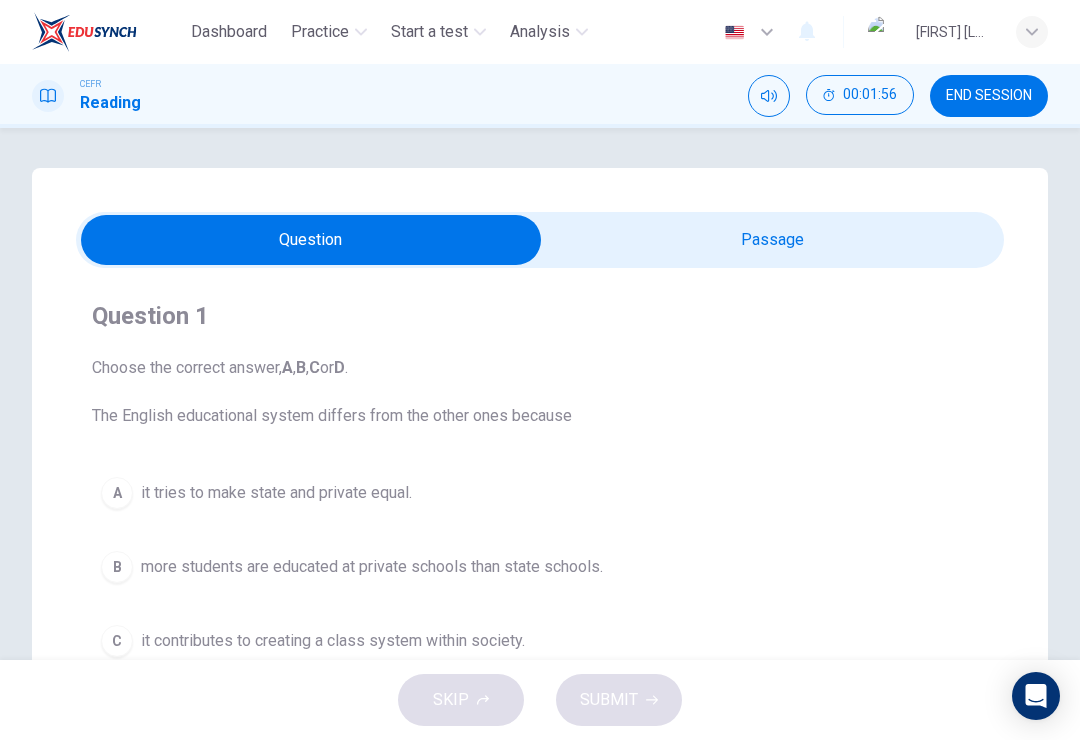 scroll, scrollTop: -1, scrollLeft: 0, axis: vertical 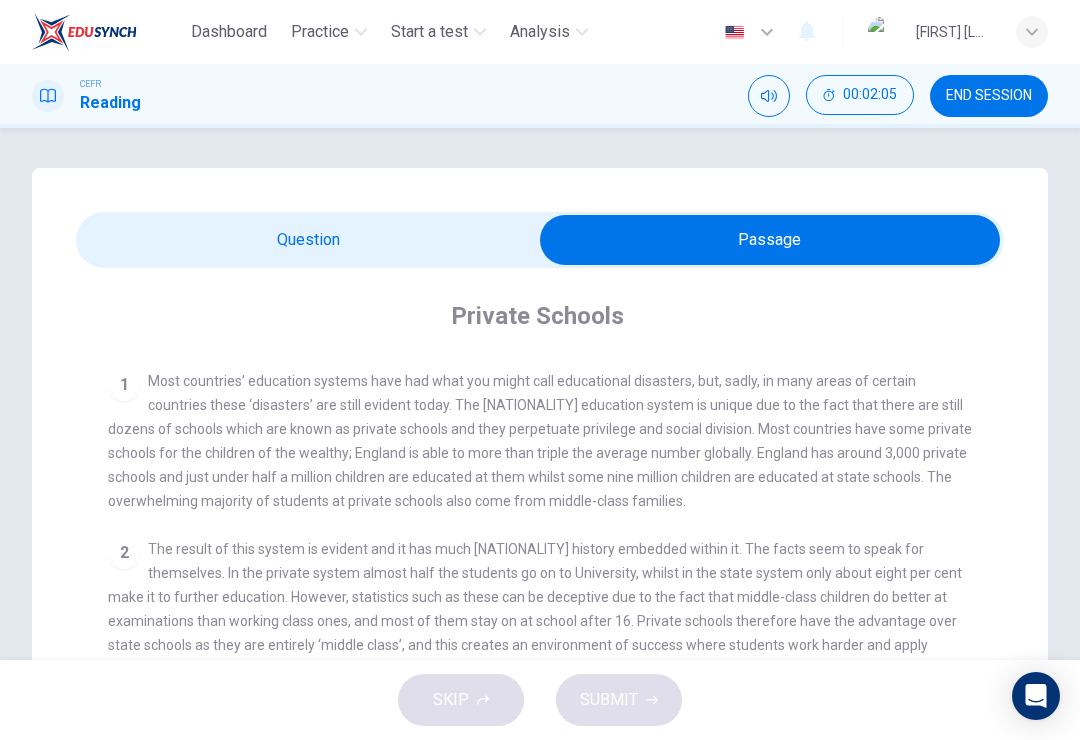 click at bounding box center [770, 240] 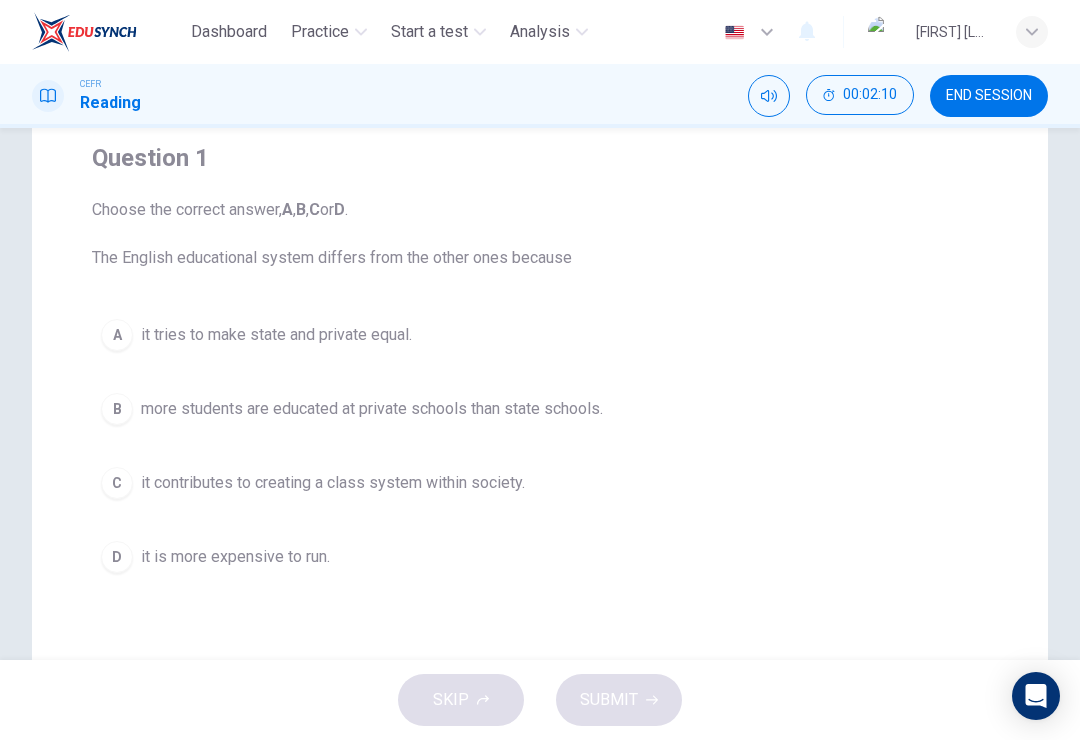 scroll, scrollTop: 163, scrollLeft: 0, axis: vertical 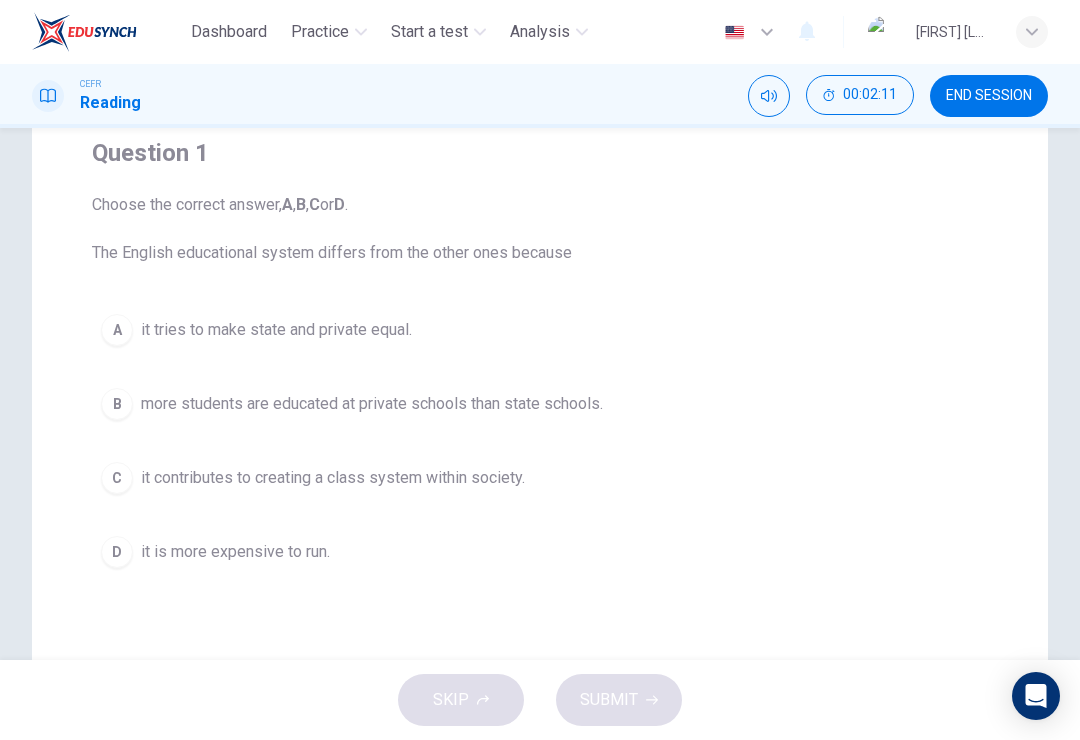 click on "B more students are educated at private schools than state schools." at bounding box center [540, 404] 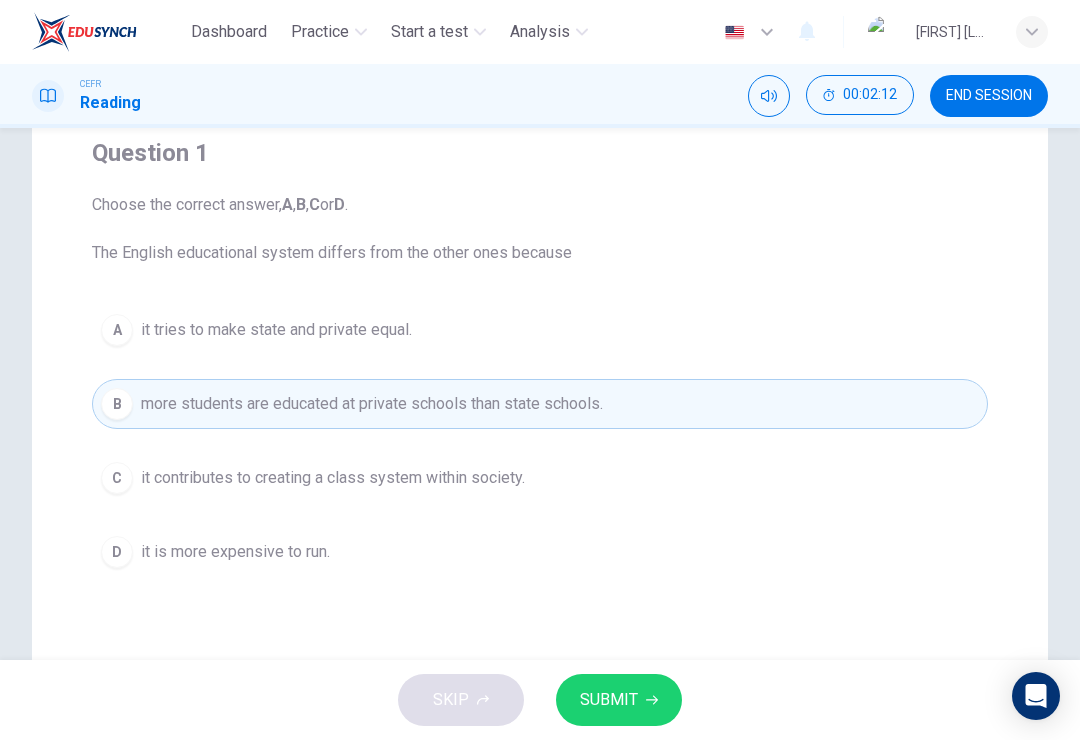 click on "SUBMIT" at bounding box center (619, 700) 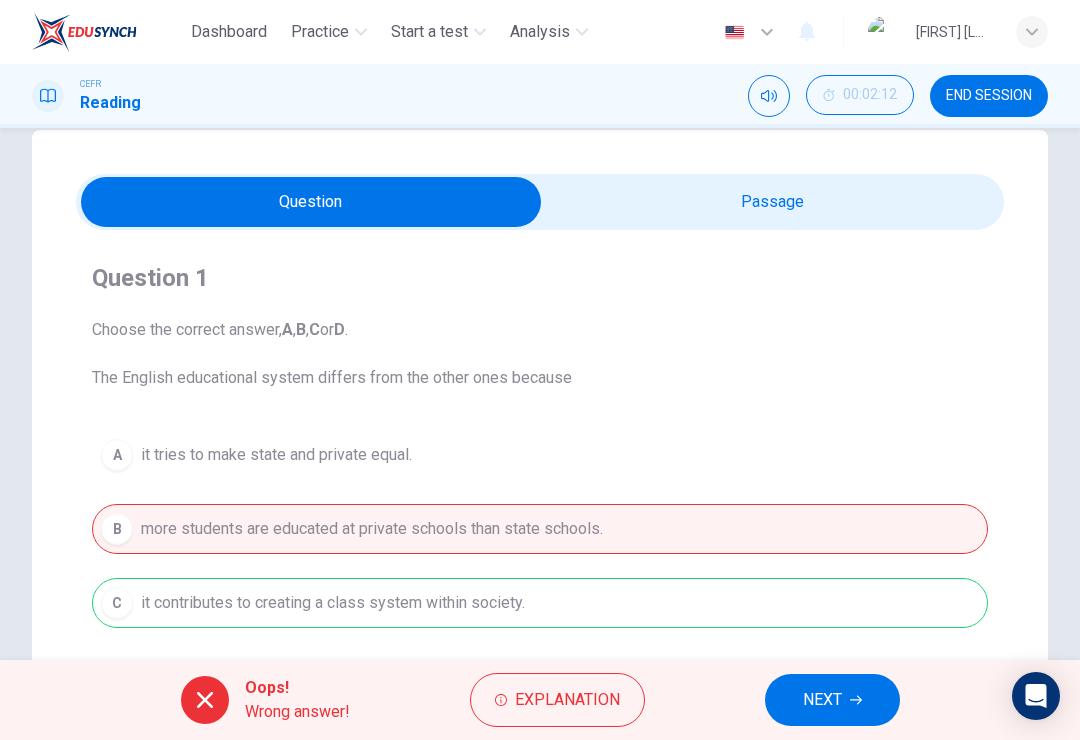 scroll, scrollTop: 67, scrollLeft: 0, axis: vertical 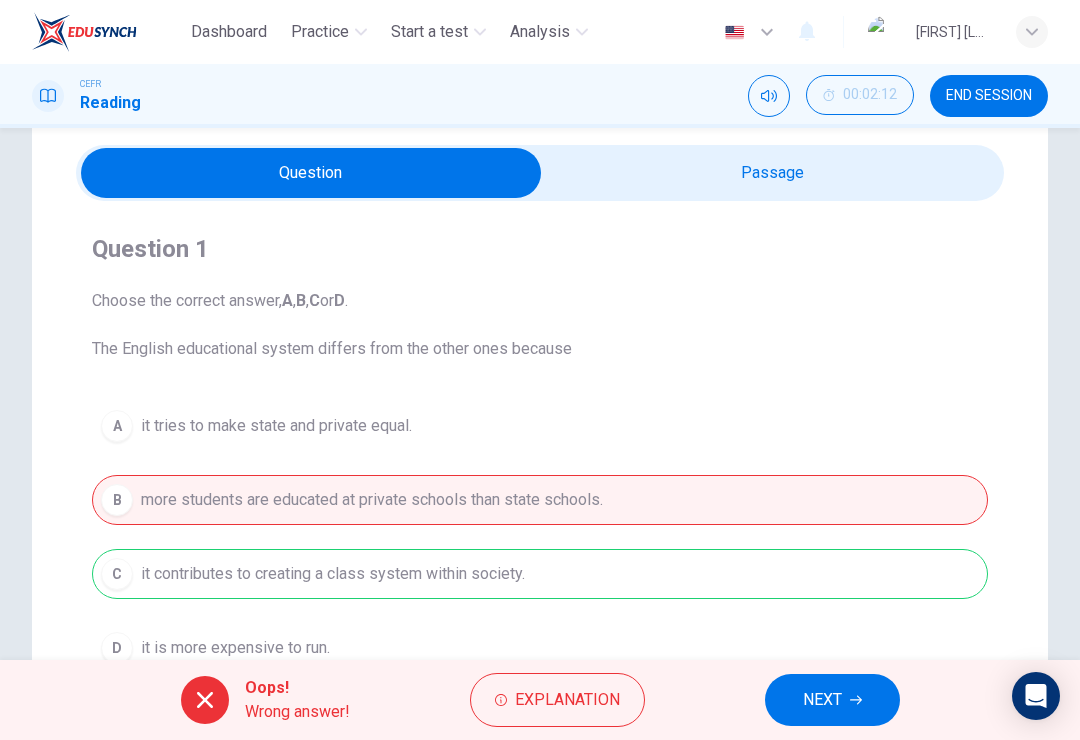 click on "A it tries to make state and private equal. B more students are educated at private schools than state schools. C it contributes to creating a class system within society. D it is more expensive to run." at bounding box center [540, 537] 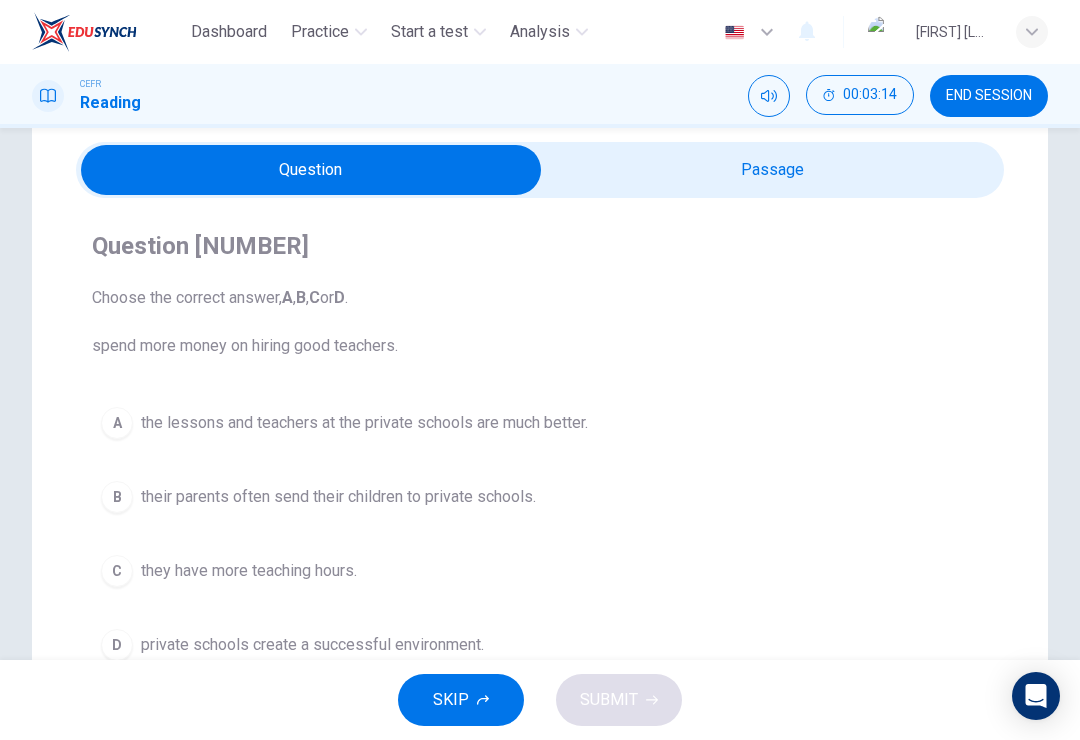 scroll, scrollTop: 64, scrollLeft: 0, axis: vertical 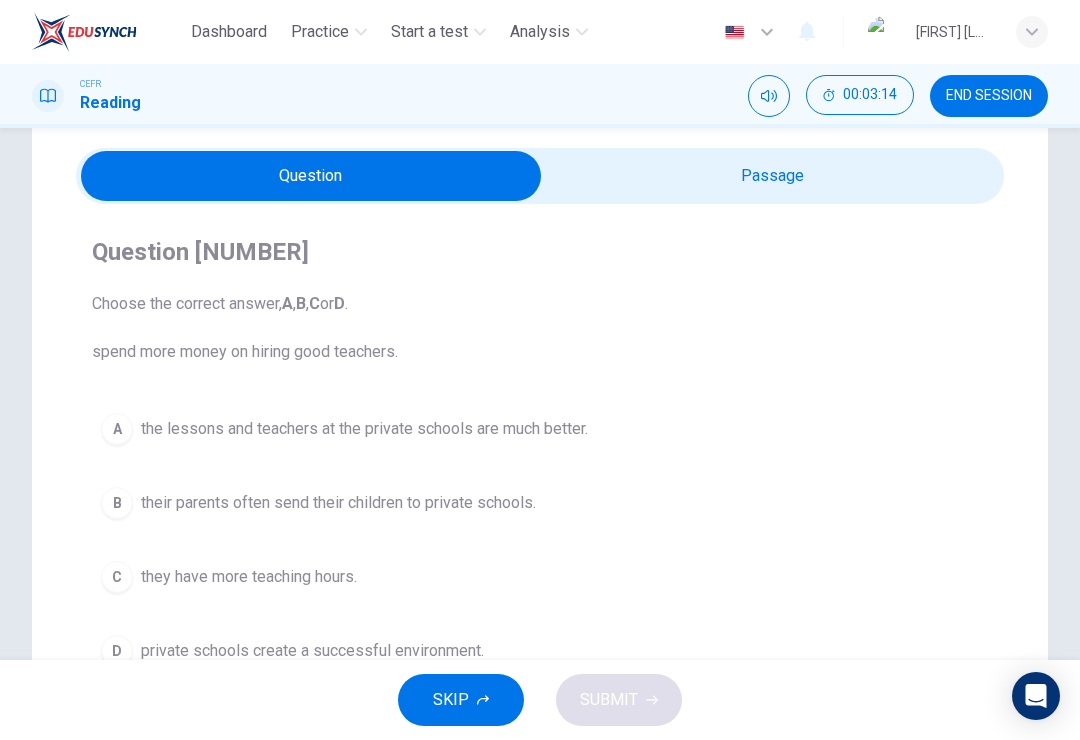 click at bounding box center (311, 176) 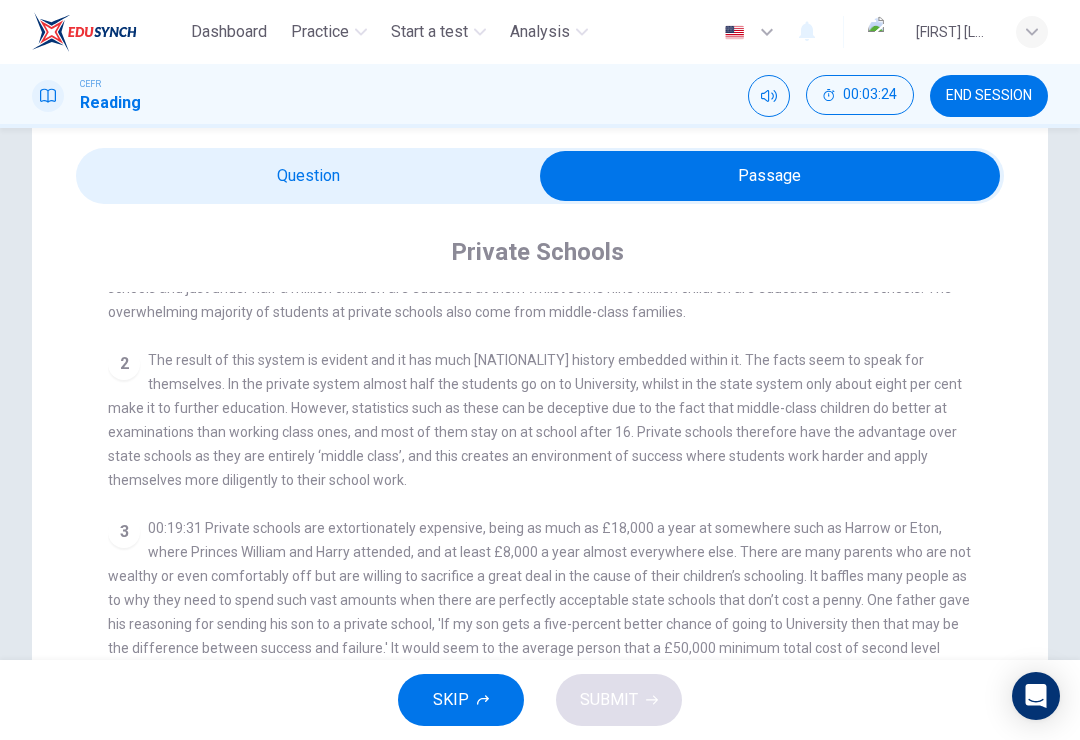 scroll, scrollTop: 499, scrollLeft: 0, axis: vertical 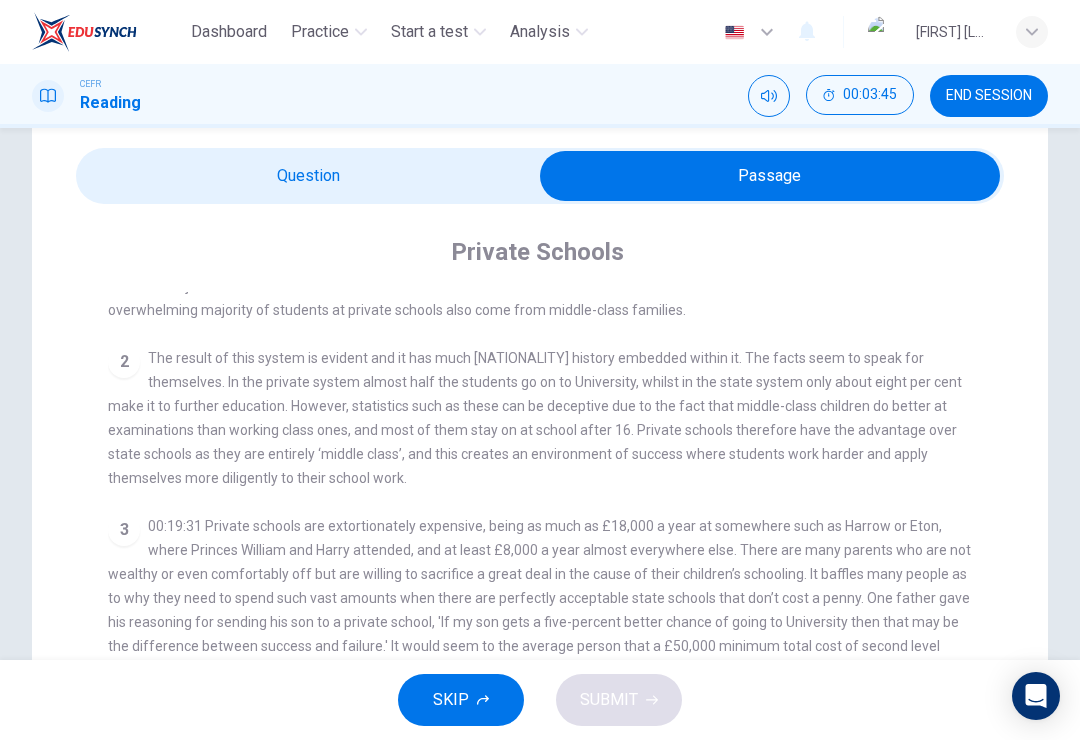 click at bounding box center [770, 176] 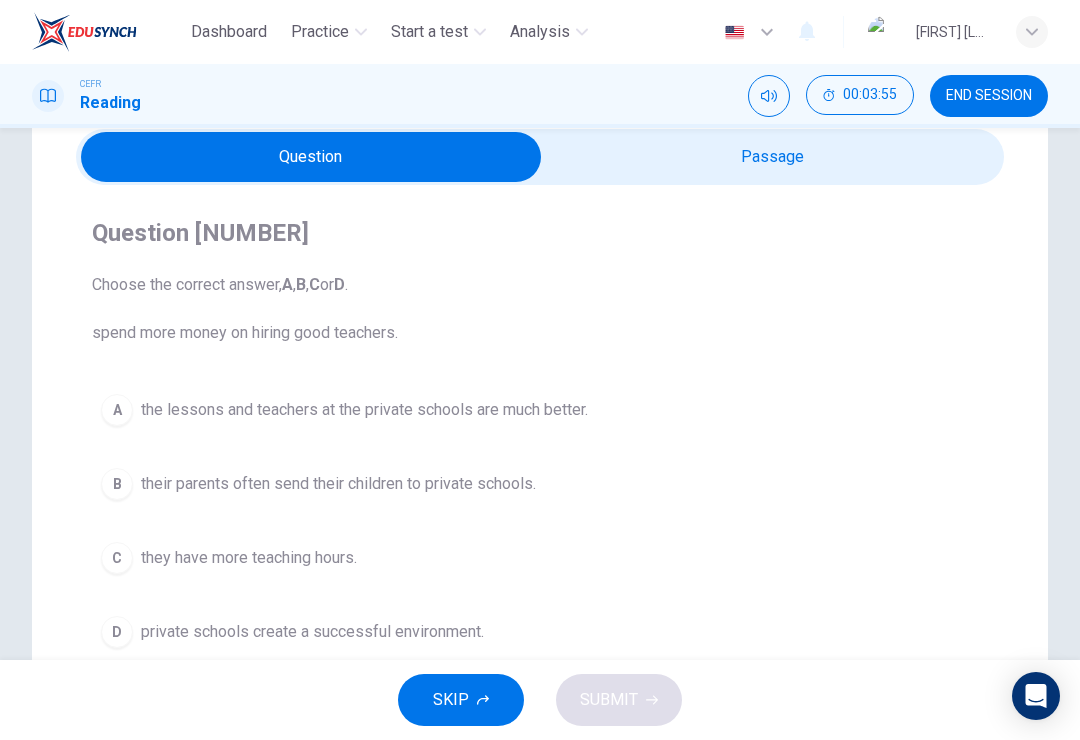 scroll, scrollTop: 80, scrollLeft: 0, axis: vertical 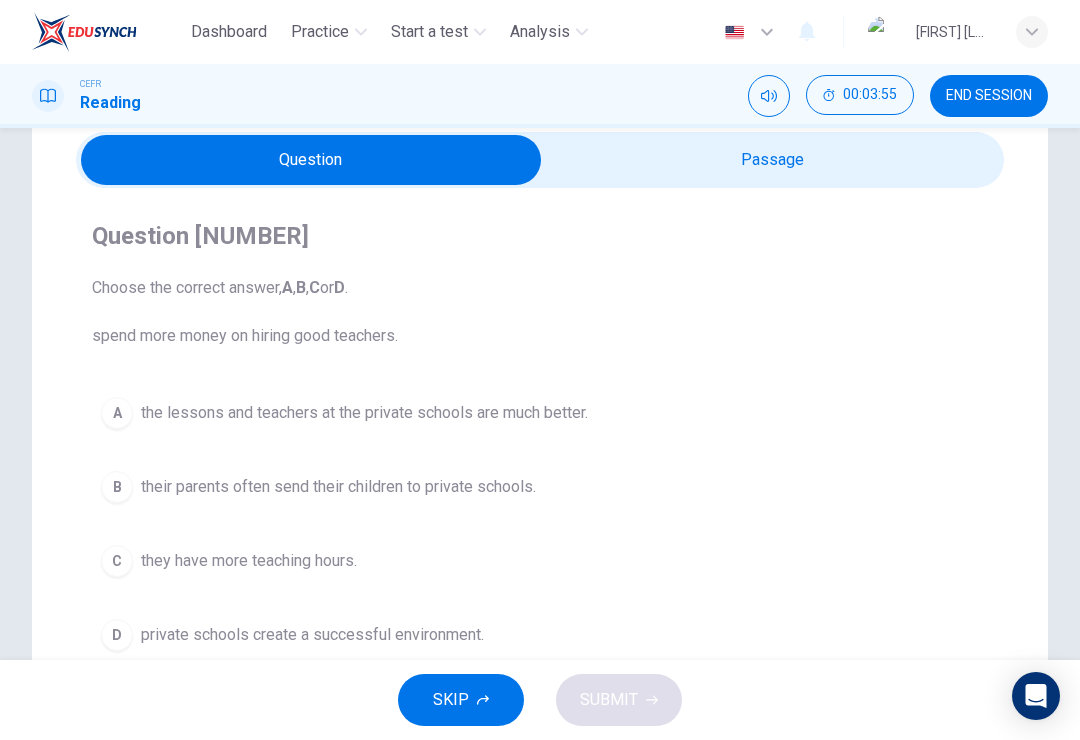 click at bounding box center (311, 160) 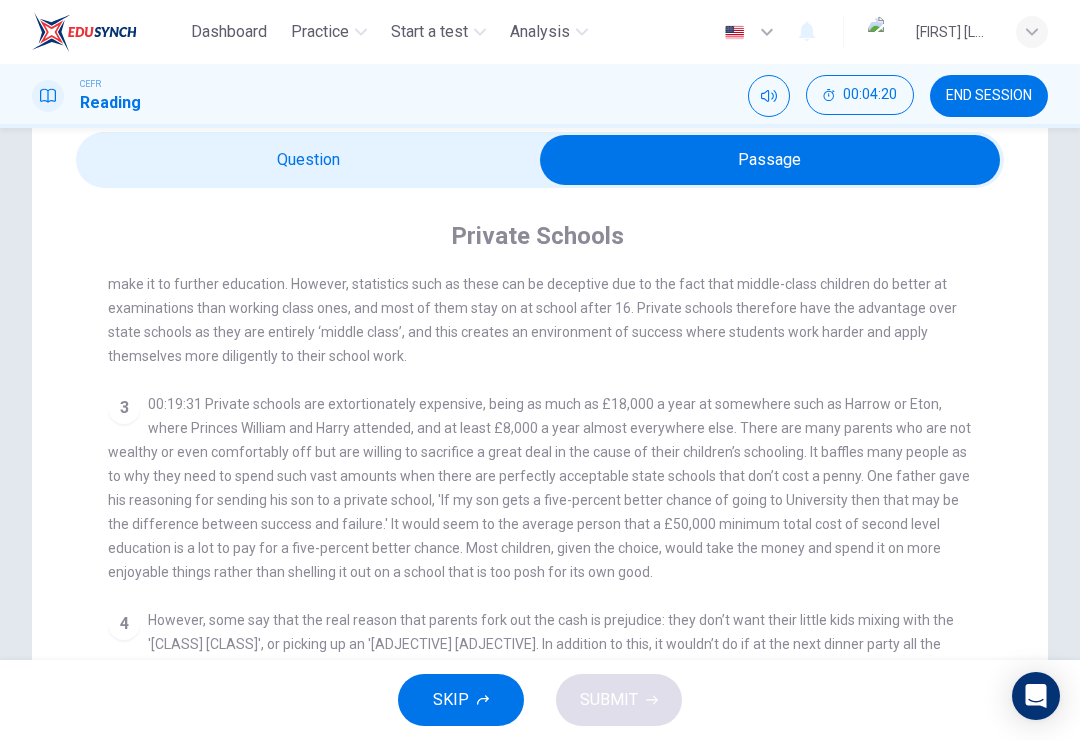 scroll, scrollTop: 638, scrollLeft: 0, axis: vertical 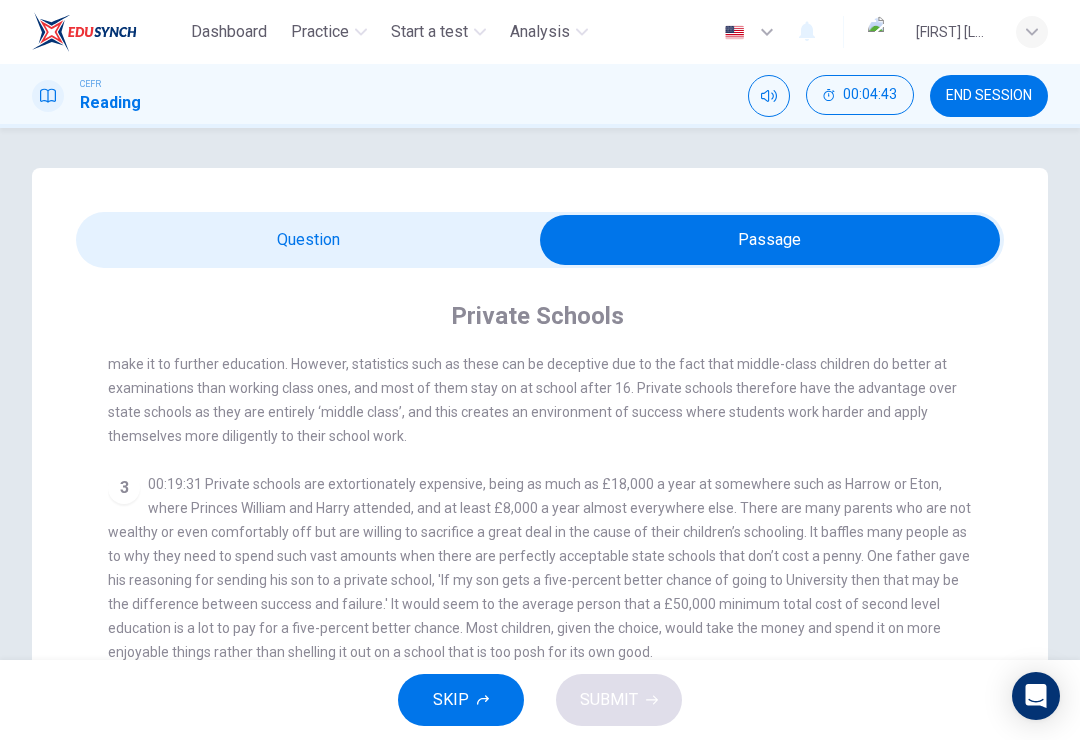 click at bounding box center [770, 240] 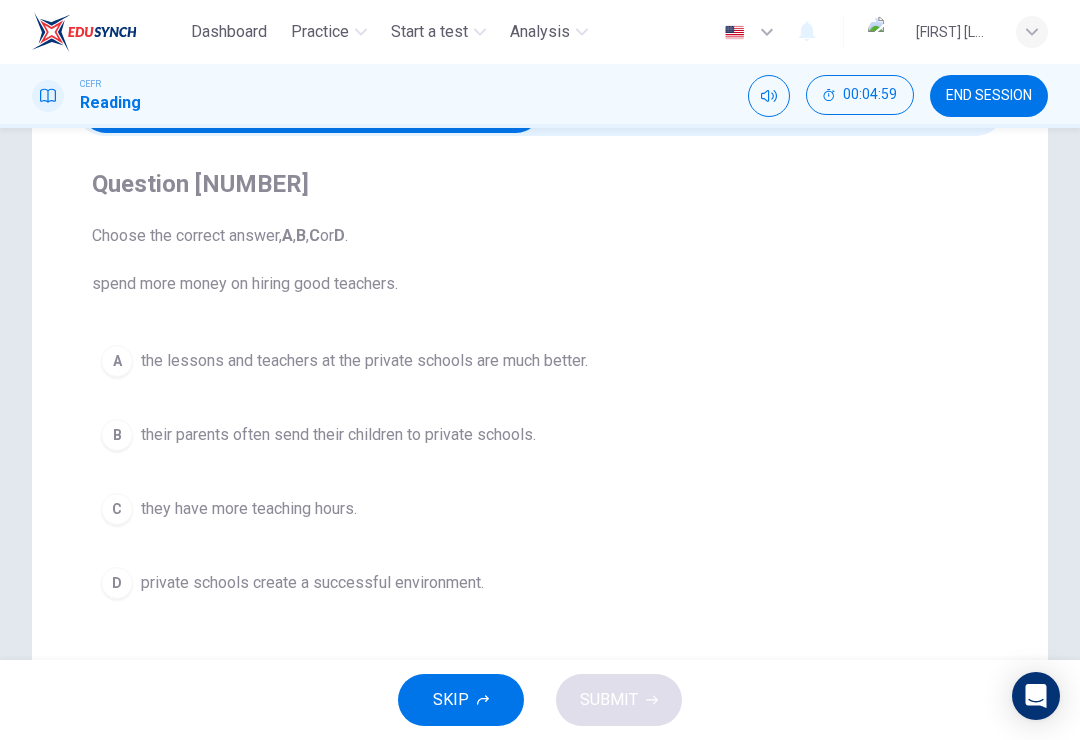 scroll, scrollTop: 133, scrollLeft: 0, axis: vertical 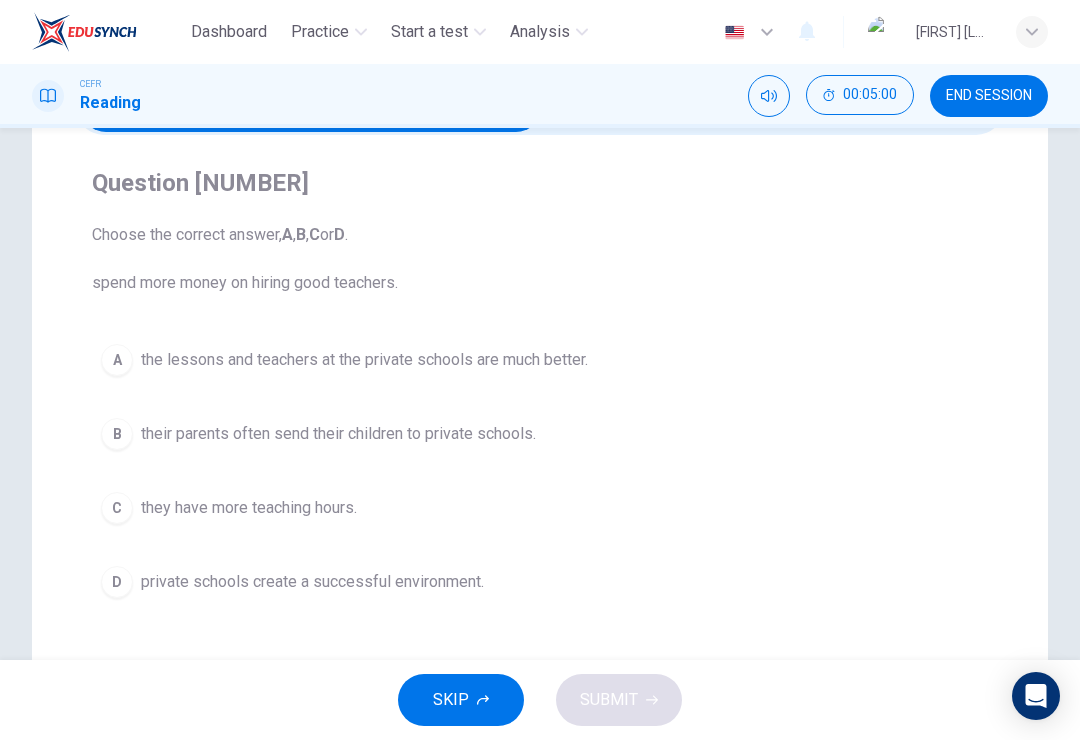 click on "D private schools create a successful environment." at bounding box center [540, 582] 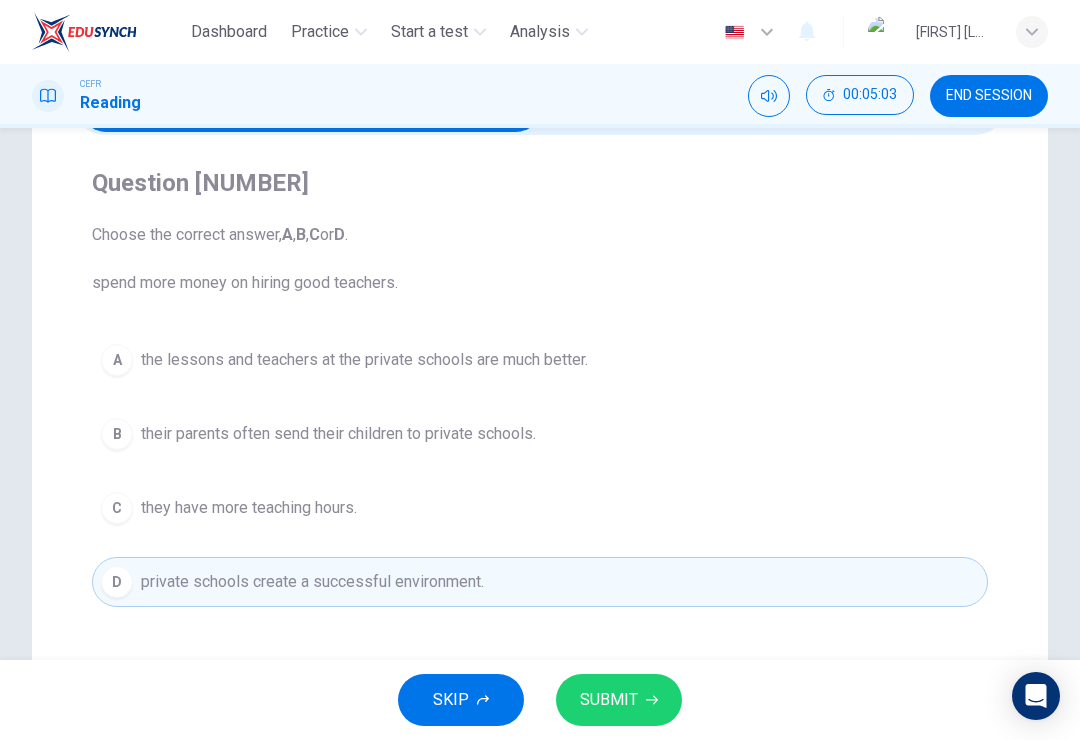 click on "SUBMIT" at bounding box center (619, 700) 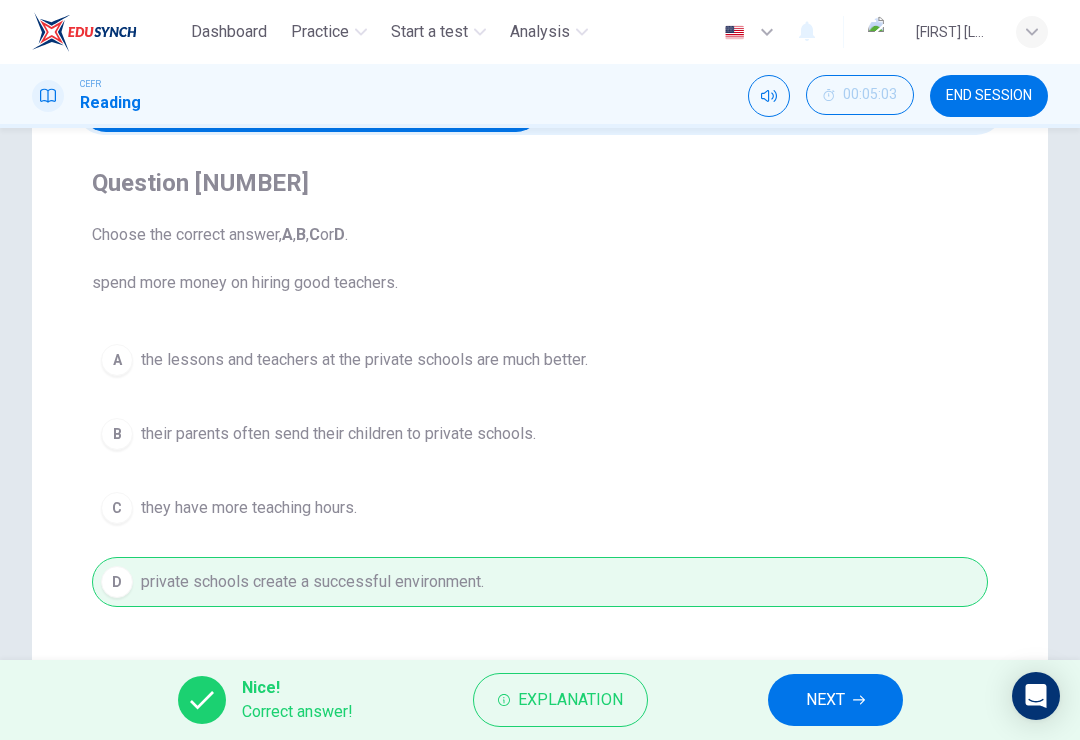 click at bounding box center (859, 700) 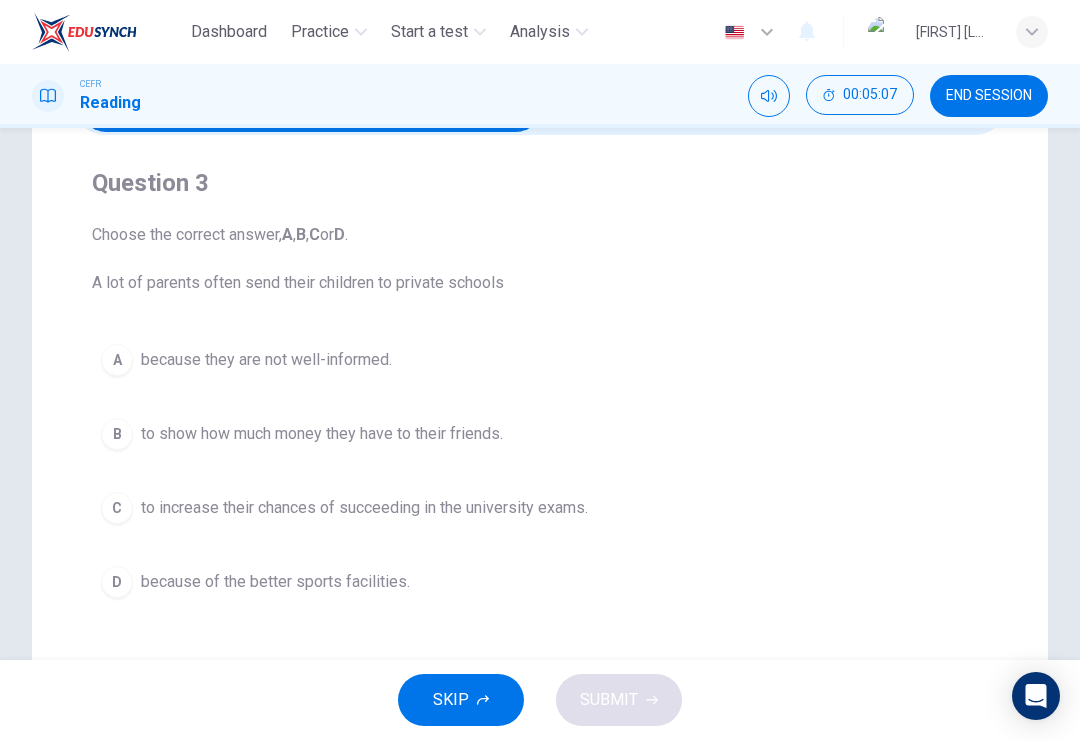 click at bounding box center [769, 96] 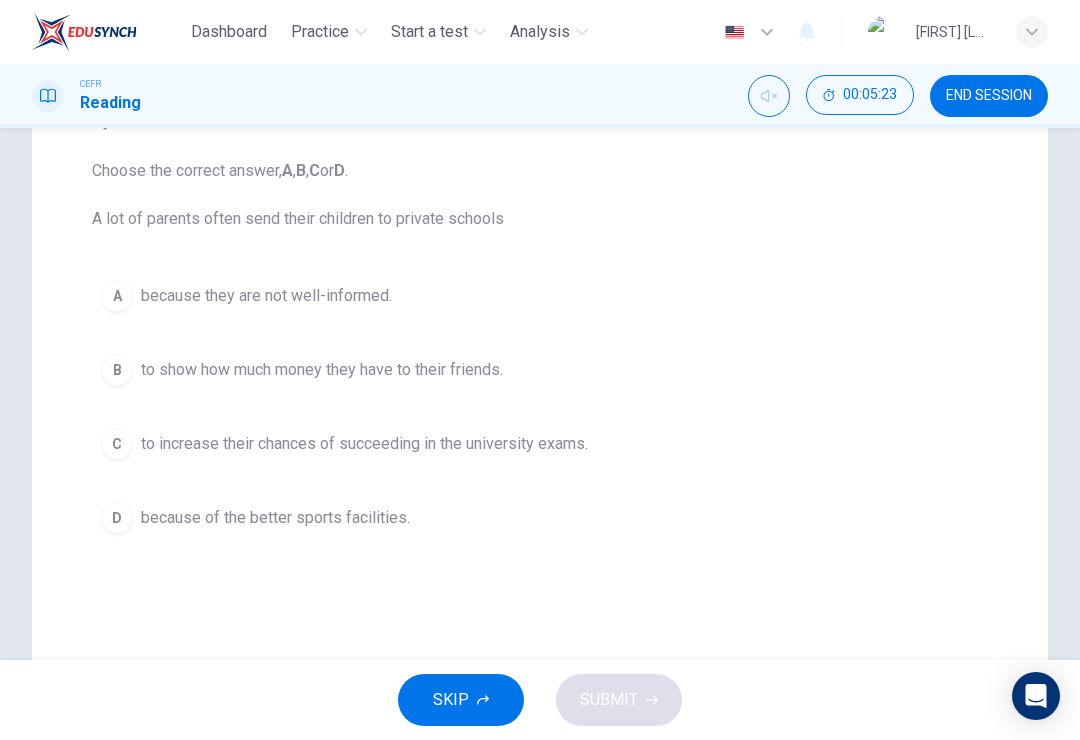 scroll, scrollTop: 198, scrollLeft: 0, axis: vertical 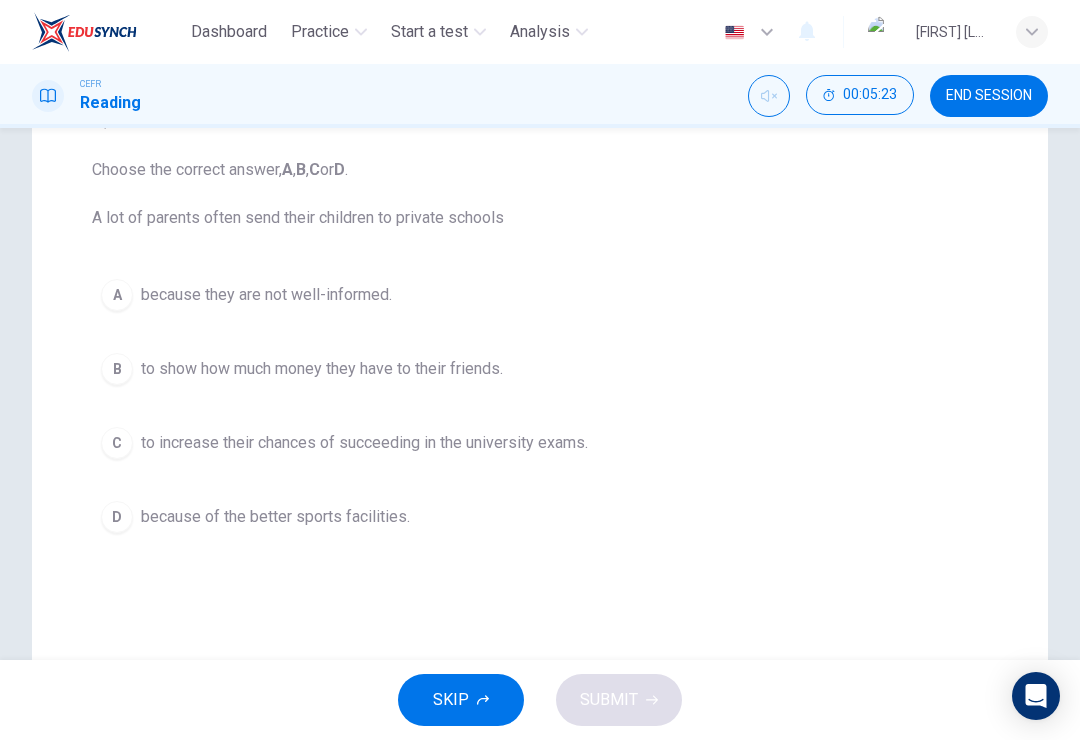 click on "to increase their chances of succeeding in the university exams." at bounding box center [266, 295] 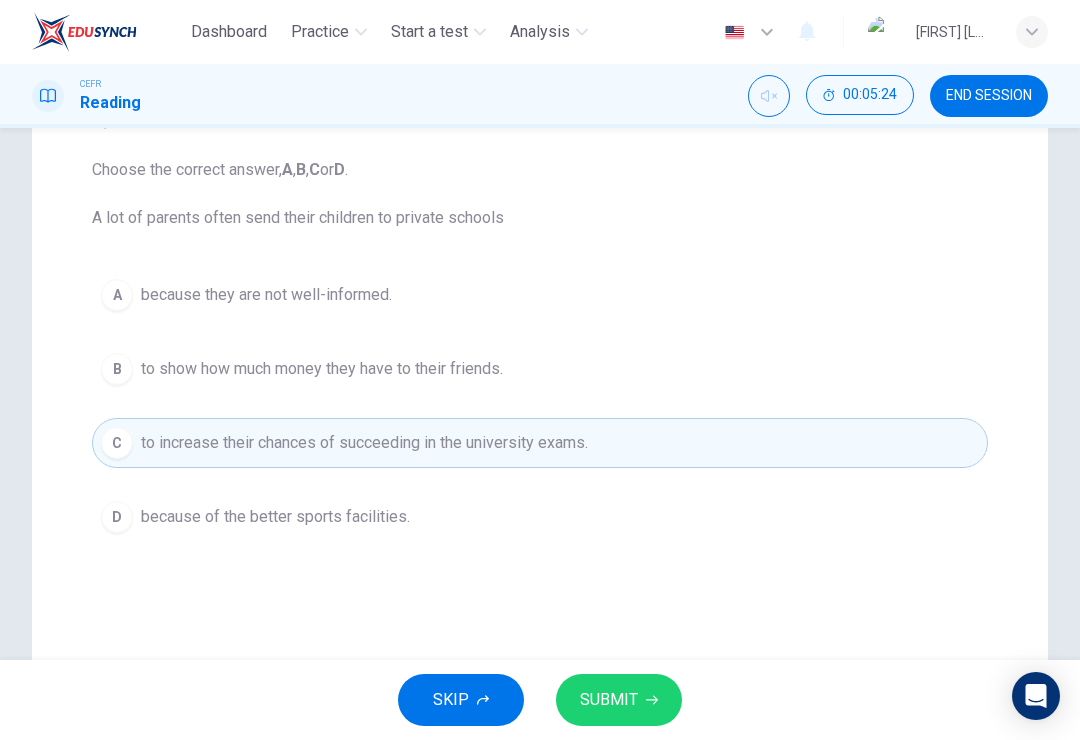 click on "SUBMIT" at bounding box center (619, 700) 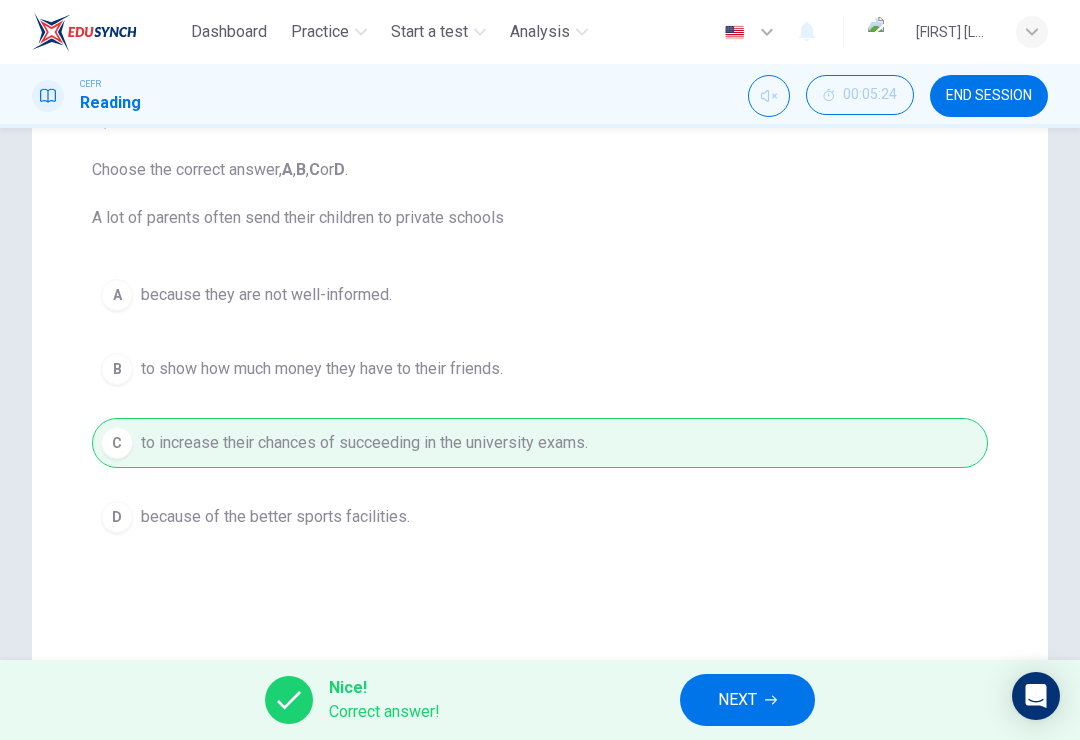 click on "NEXT" at bounding box center [737, 700] 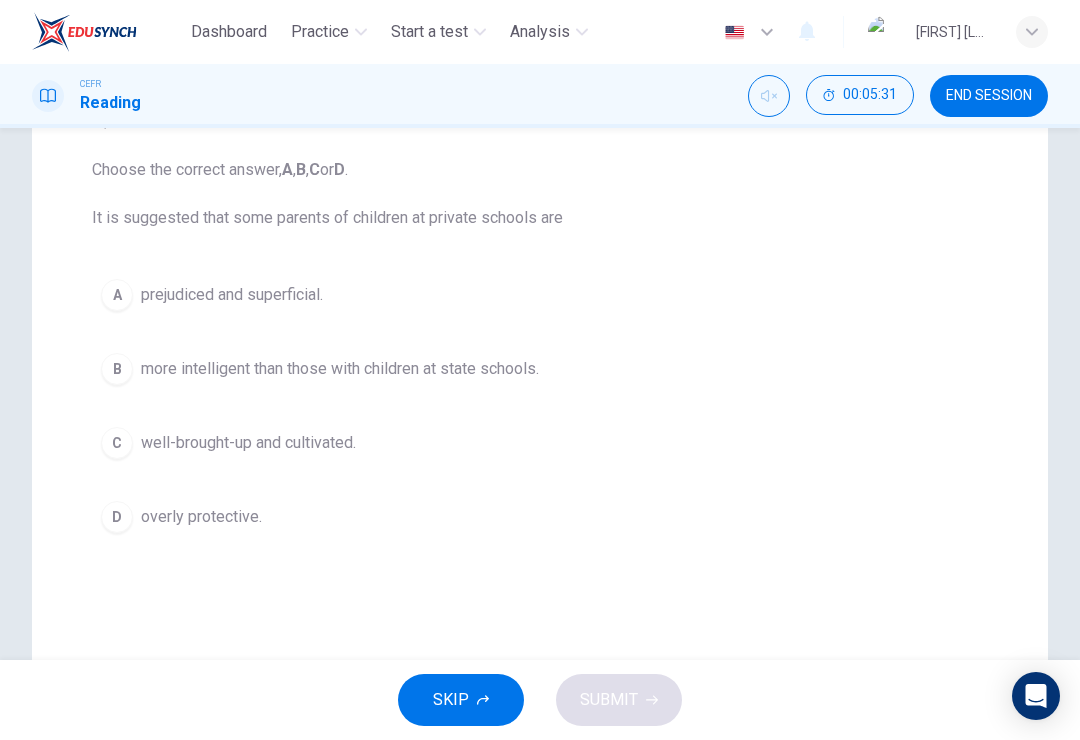 click on "A prejudiced and superficial." at bounding box center [540, 295] 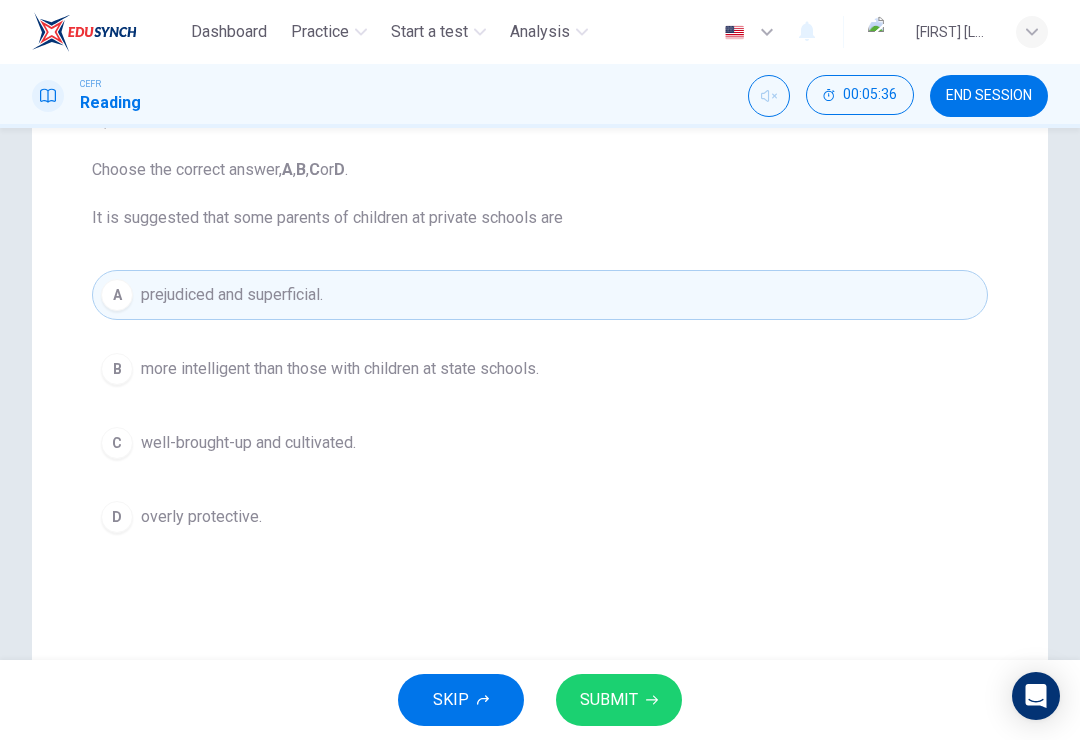 click on "SUBMIT" at bounding box center (609, 700) 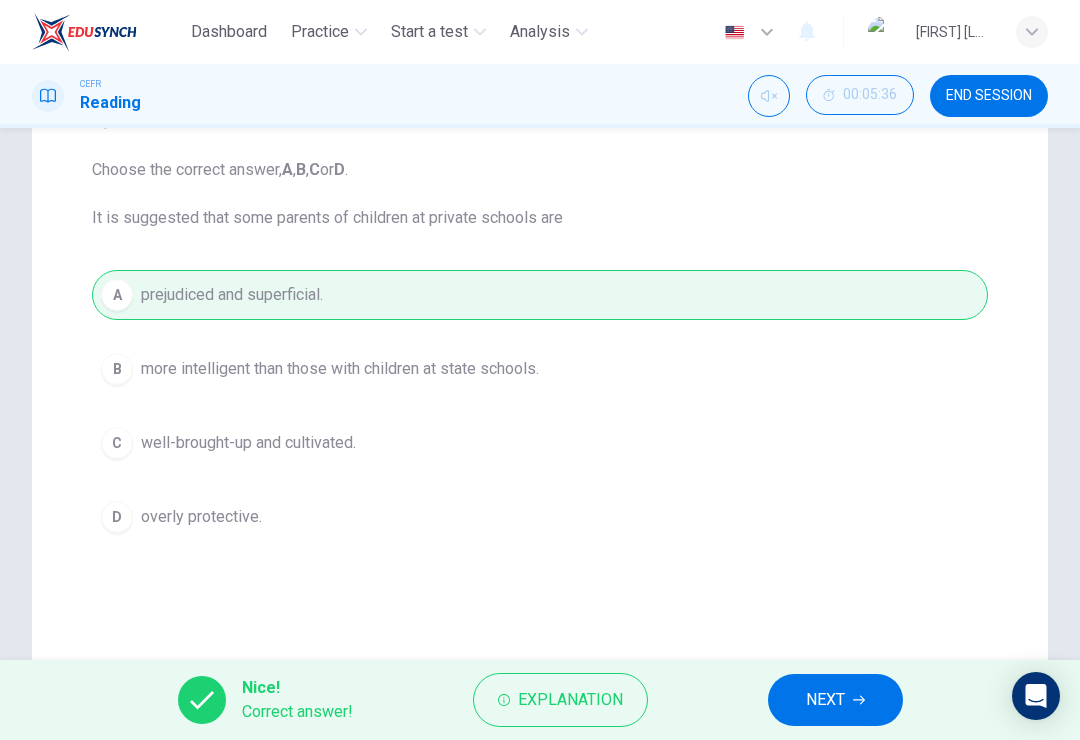 click on "NEXT" at bounding box center [835, 700] 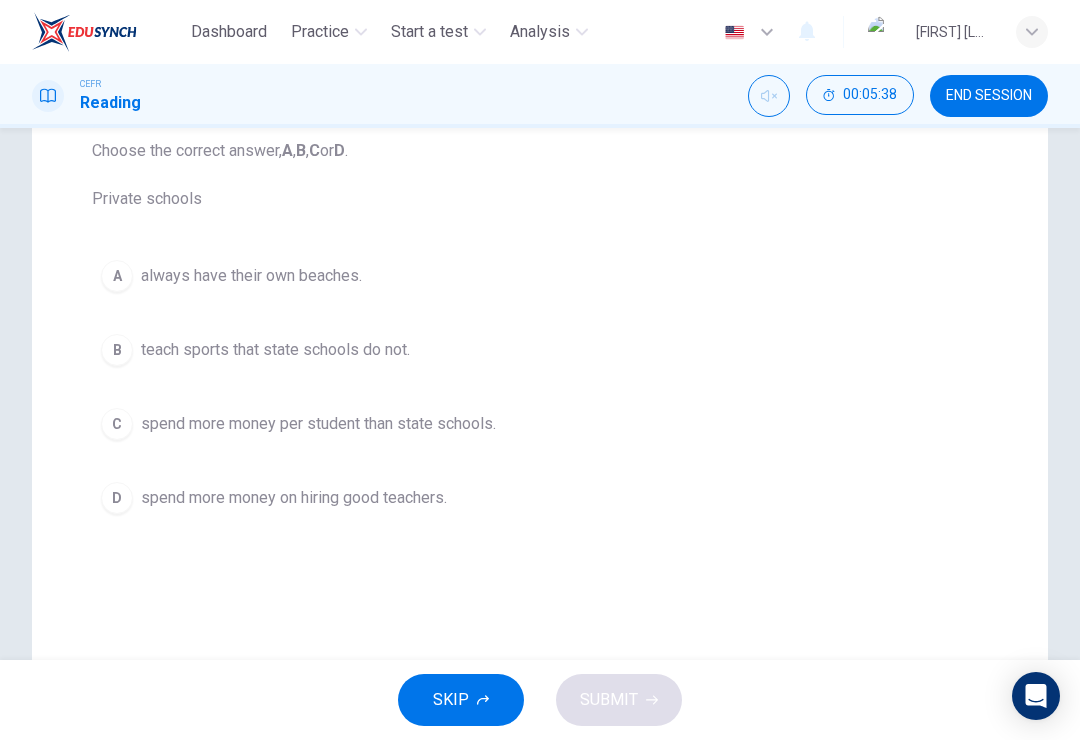 scroll, scrollTop: 217, scrollLeft: 0, axis: vertical 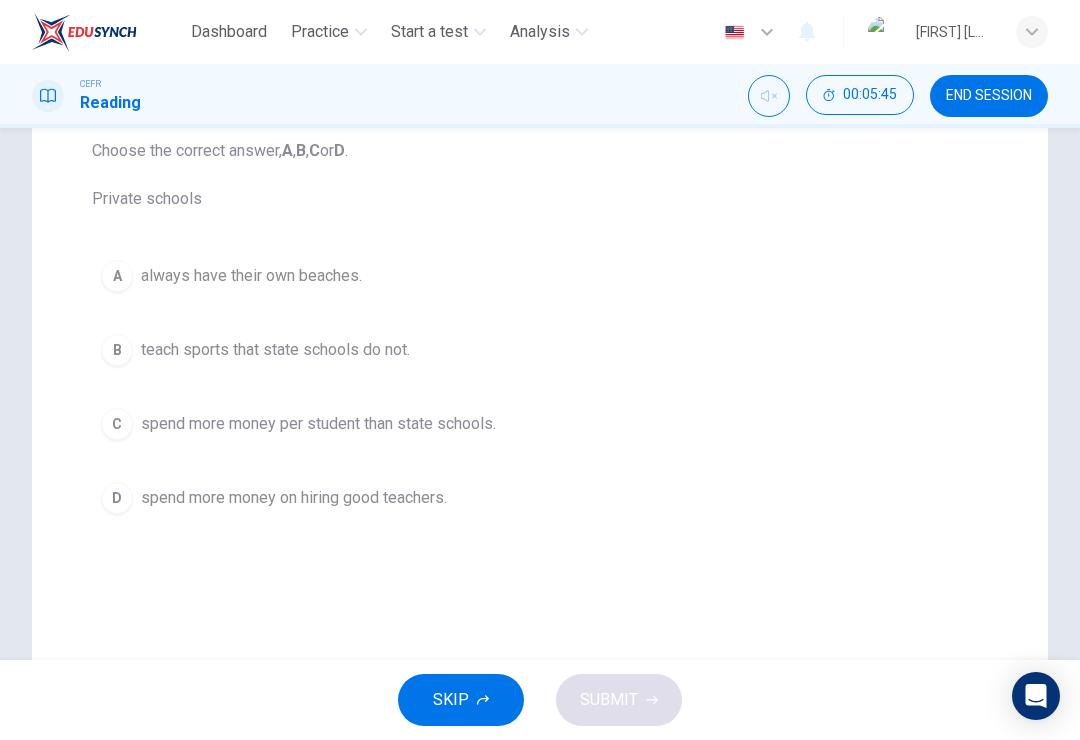 click on "spend more money per student than state schools." at bounding box center (251, 276) 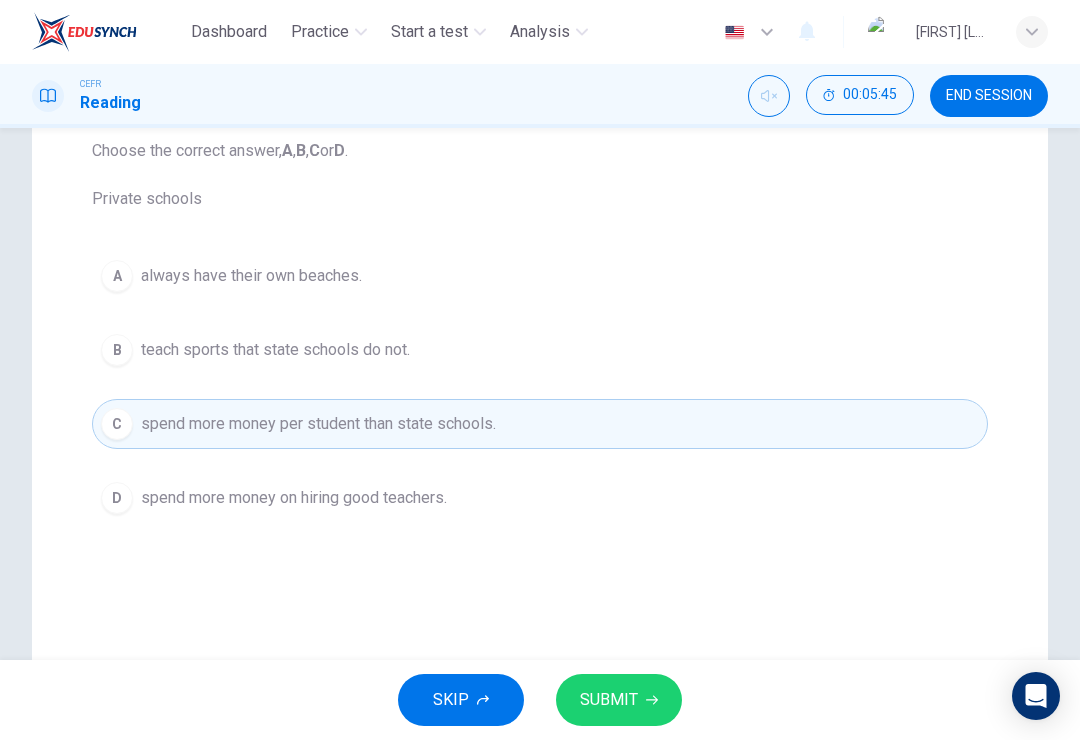click on "SUBMIT" at bounding box center [609, 700] 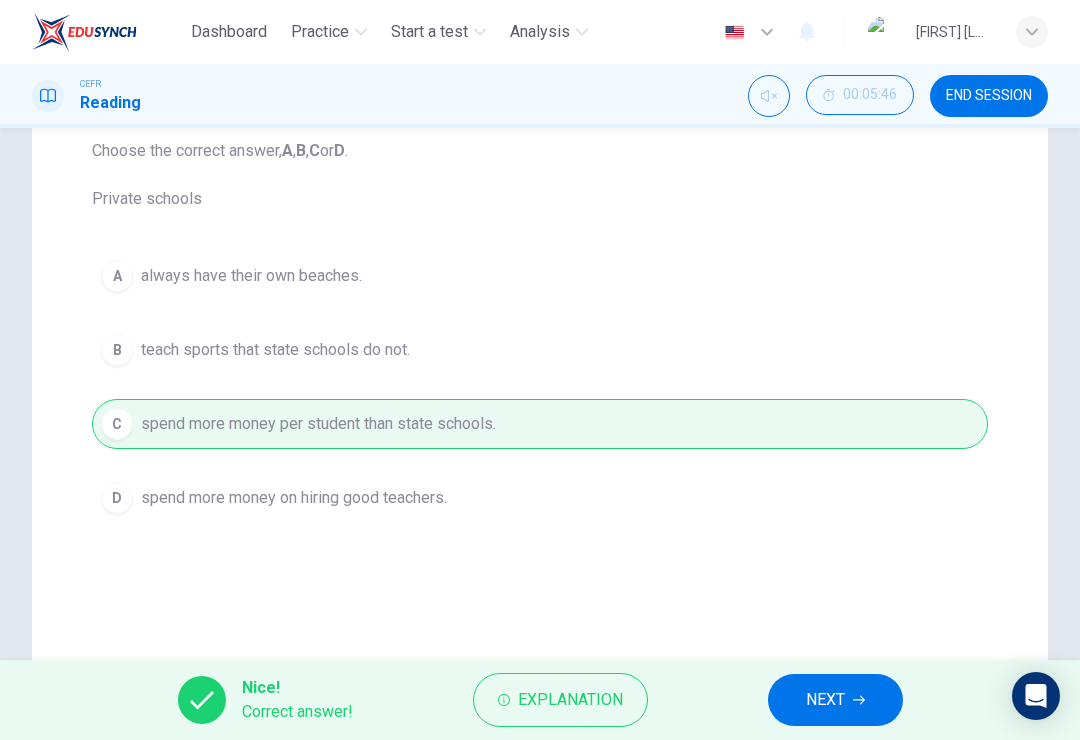 click on "NEXT" at bounding box center (825, 700) 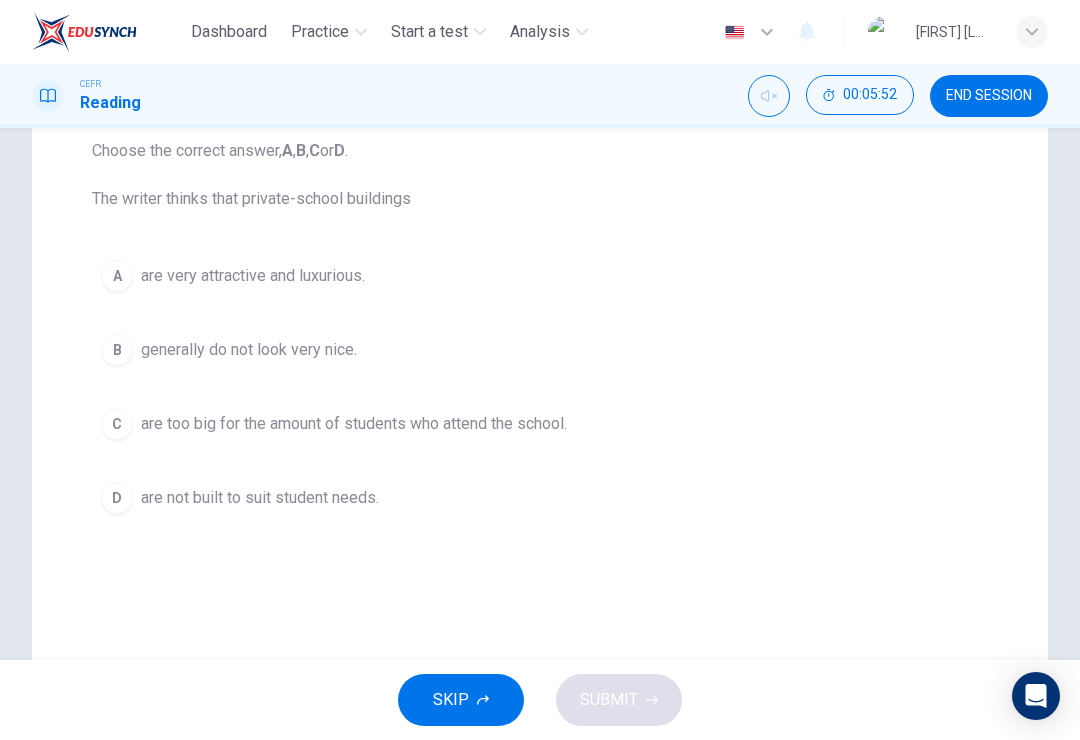 click on "A are very attractive and luxurious." at bounding box center (540, 276) 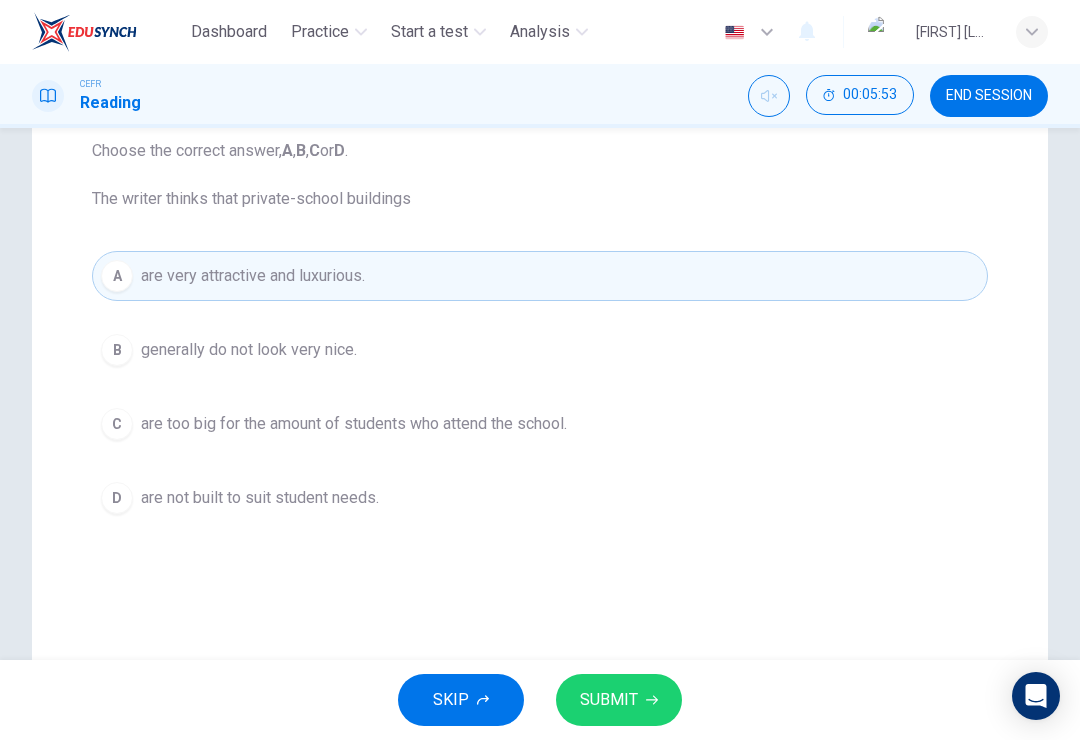 click at bounding box center (652, 700) 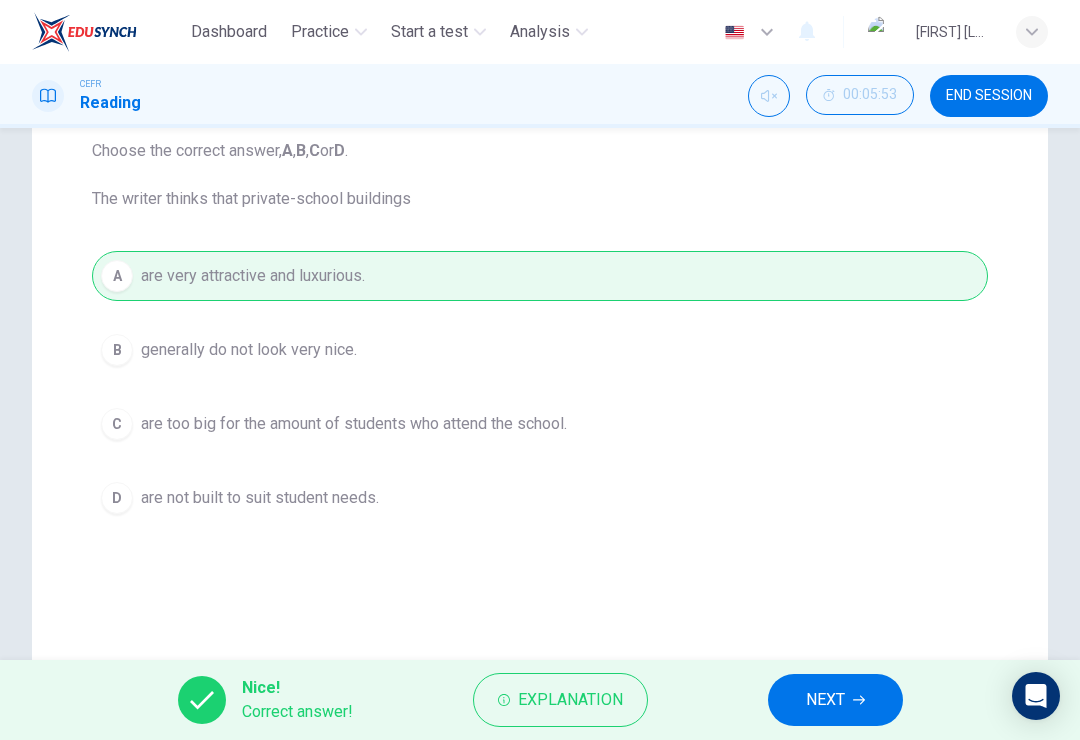 click on "NEXT" at bounding box center (825, 700) 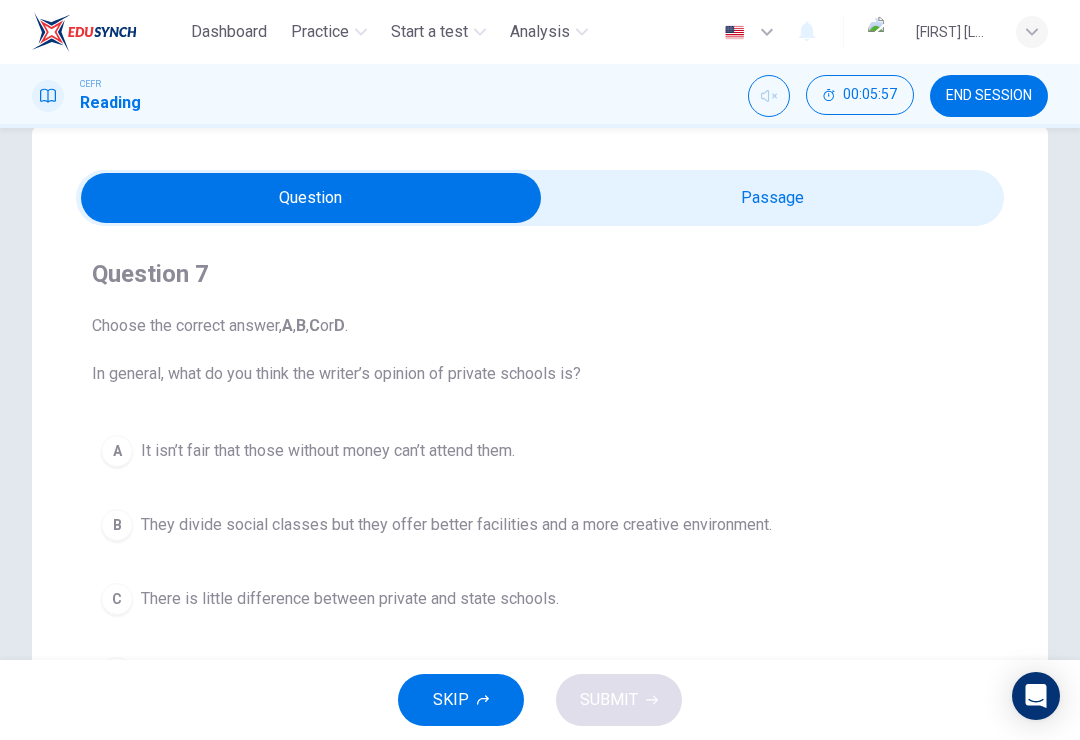 scroll, scrollTop: 45, scrollLeft: 0, axis: vertical 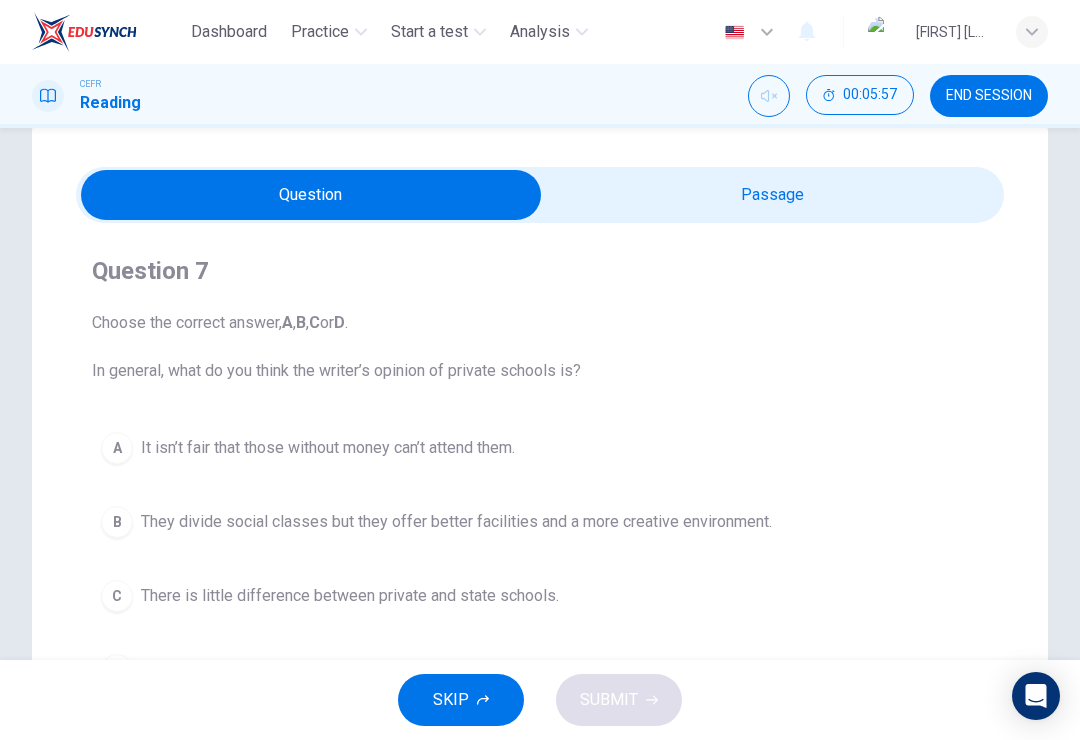 click at bounding box center (311, 195) 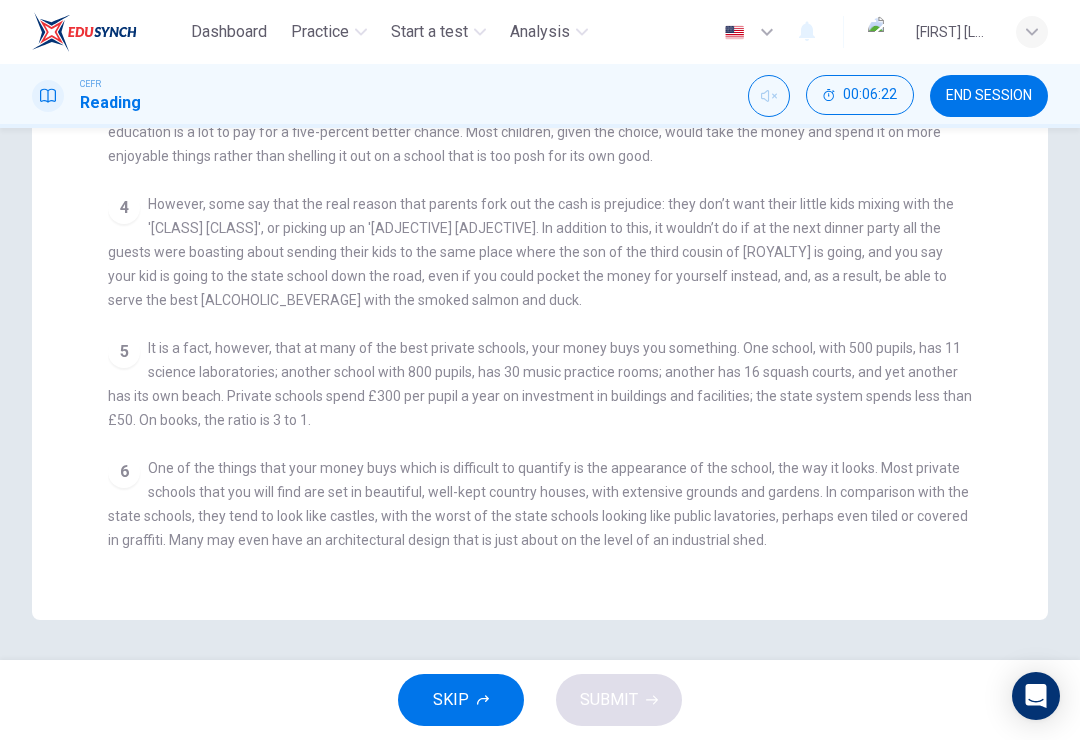 scroll, scrollTop: 496, scrollLeft: 0, axis: vertical 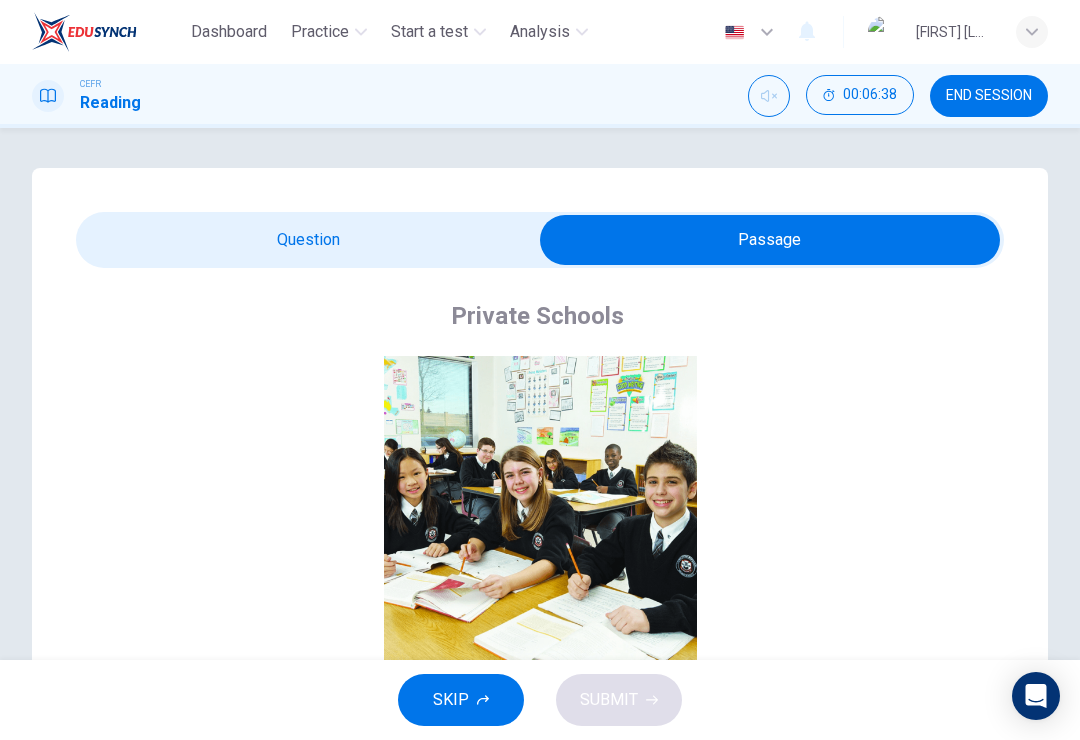 click at bounding box center (770, 240) 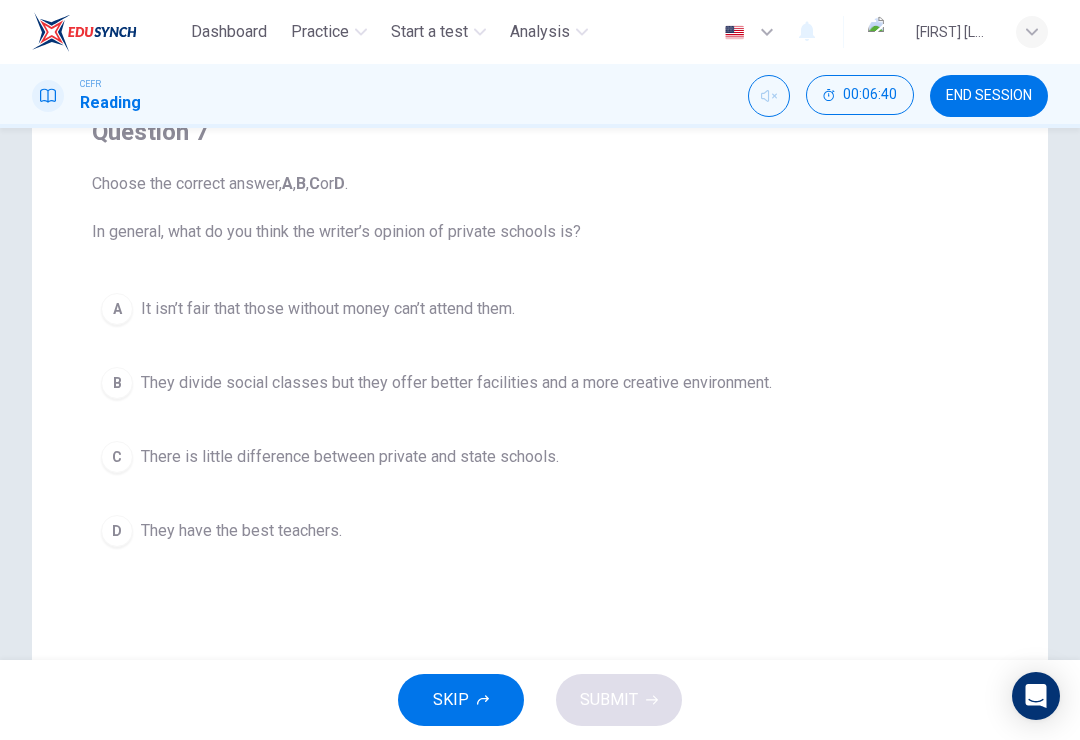 scroll, scrollTop: 192, scrollLeft: 0, axis: vertical 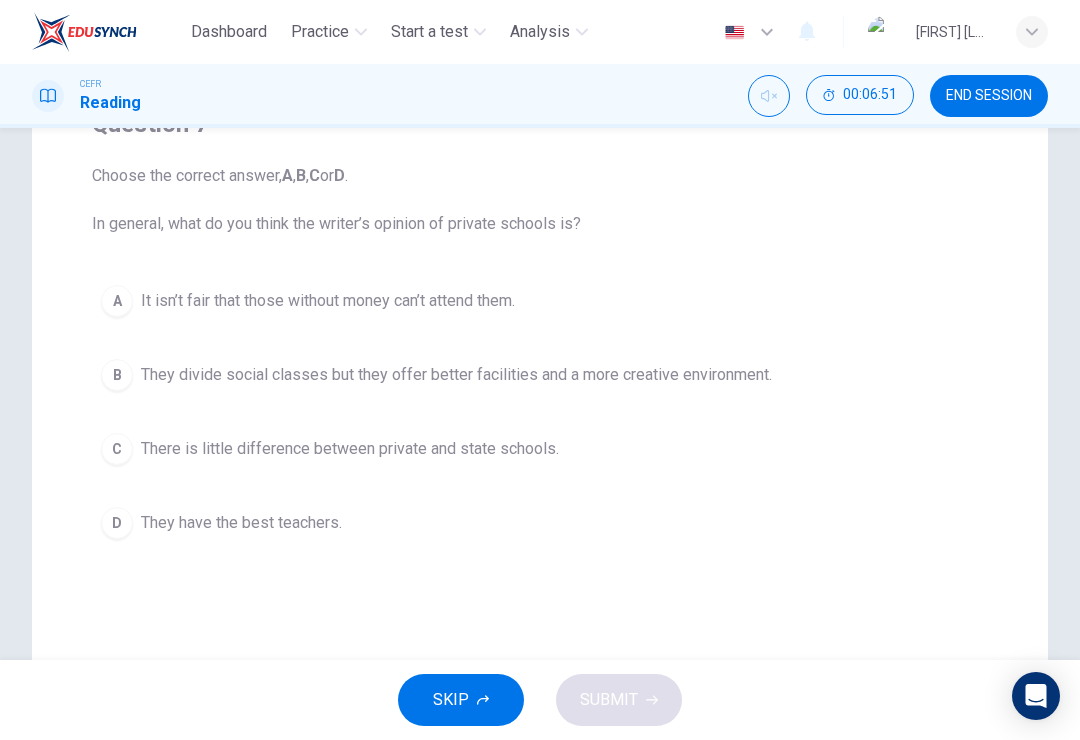 click on "They divide social classes but they offer better facilities and a more
creative environment." at bounding box center [328, 301] 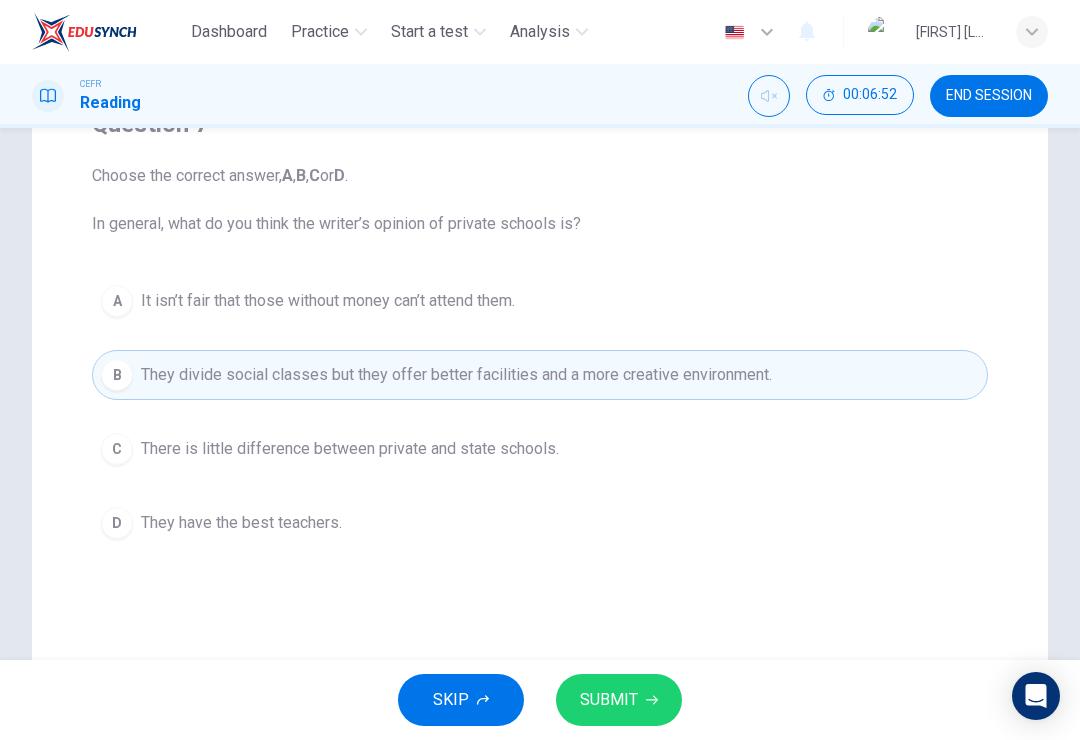 click on "SUBMIT" at bounding box center (609, 700) 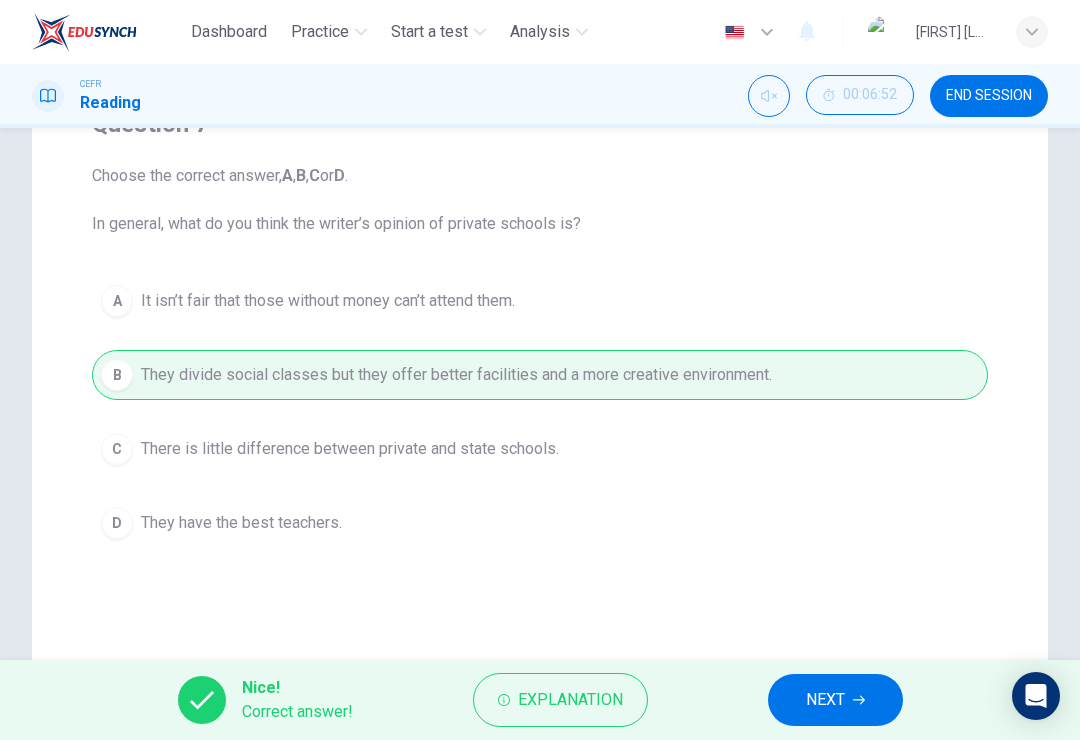 click on "NEXT" at bounding box center (825, 700) 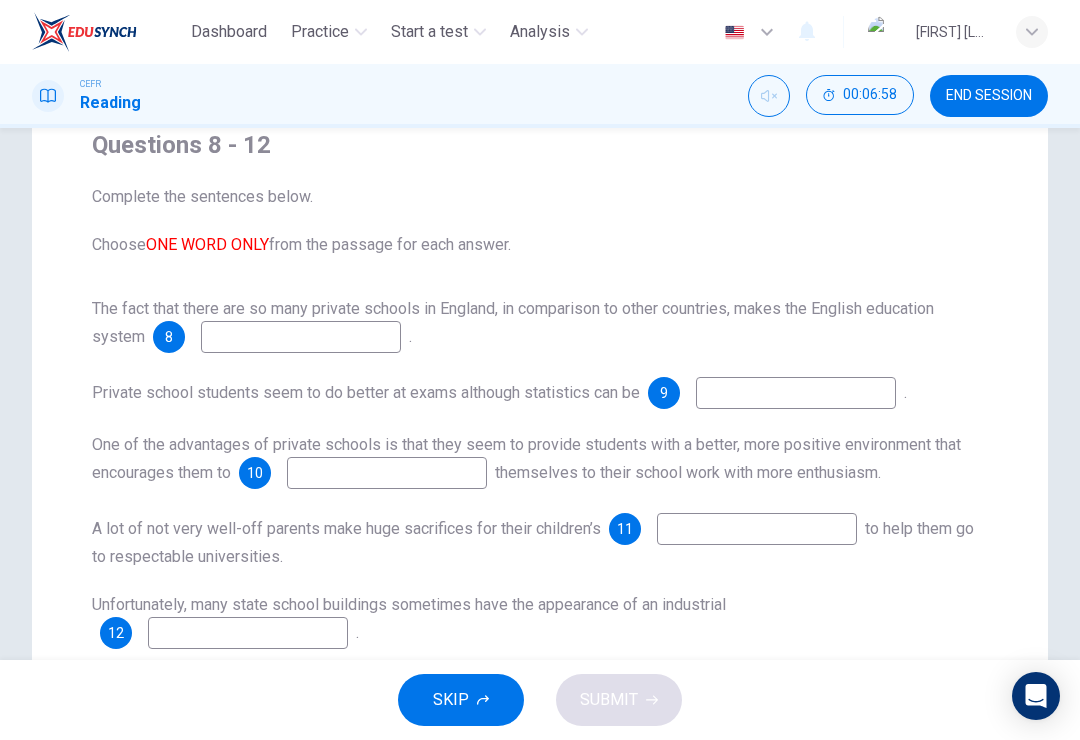 scroll, scrollTop: 174, scrollLeft: 0, axis: vertical 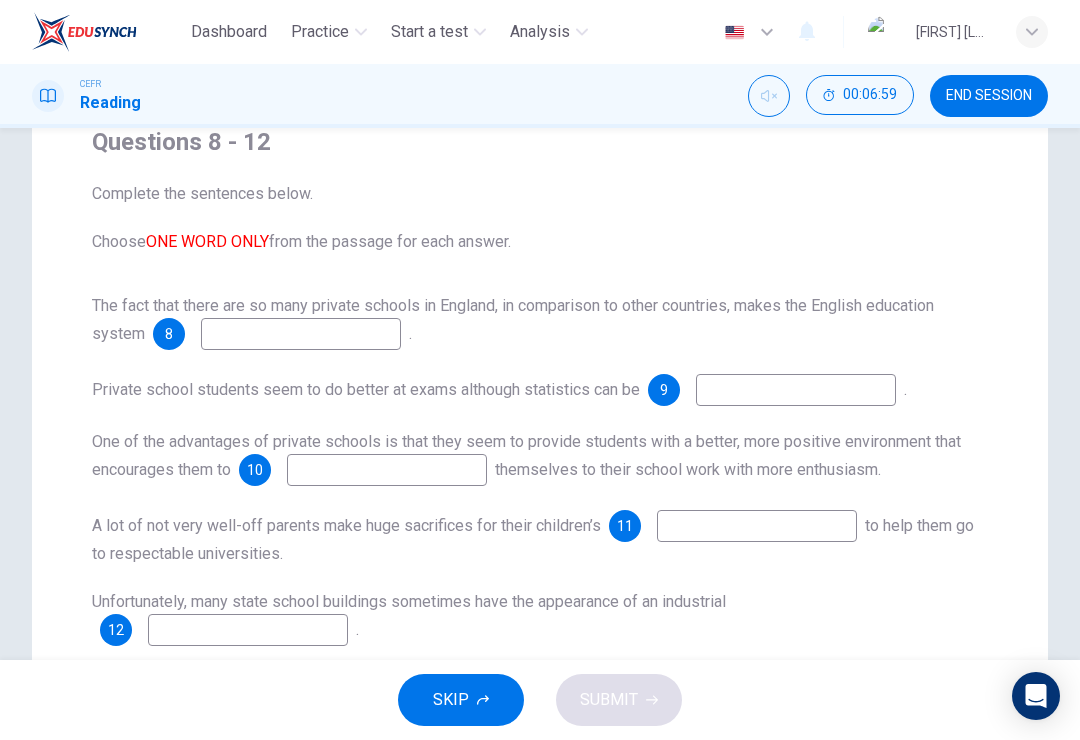 click at bounding box center [301, 334] 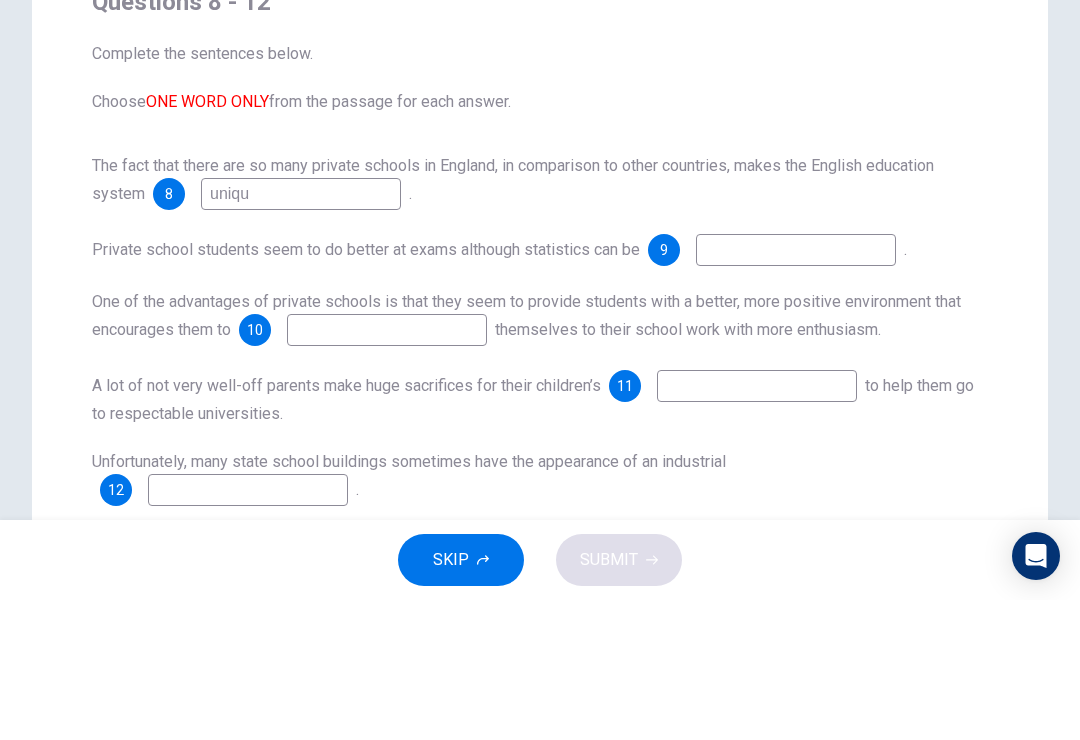 type on "unique" 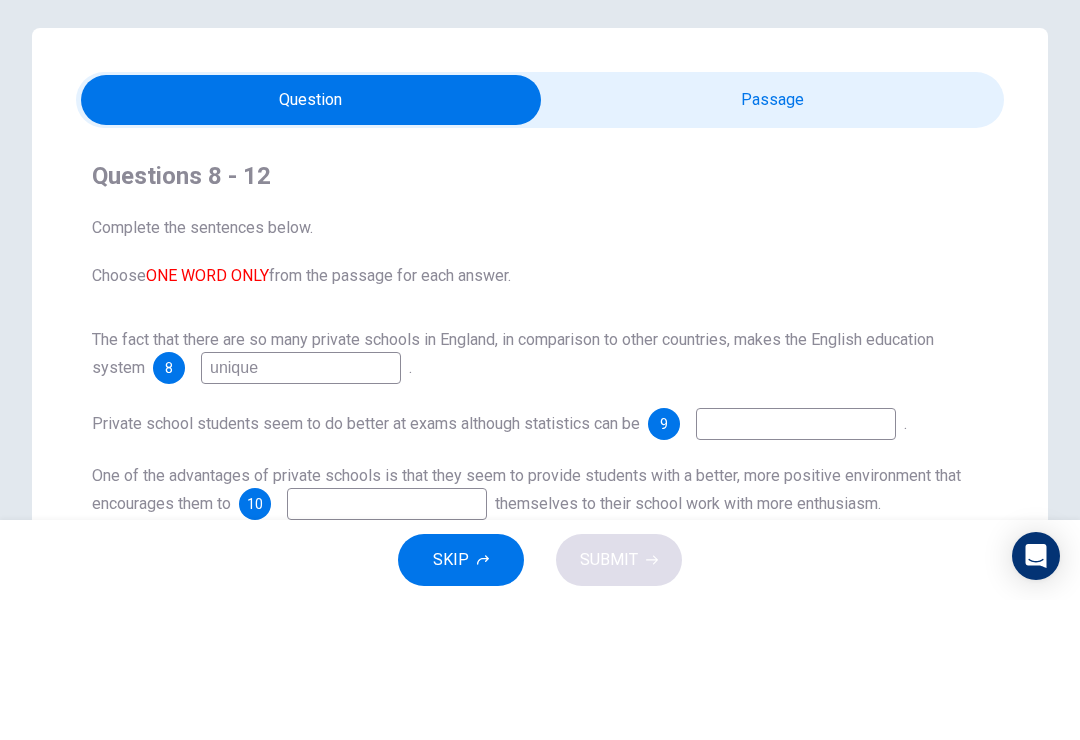 scroll, scrollTop: -1, scrollLeft: 0, axis: vertical 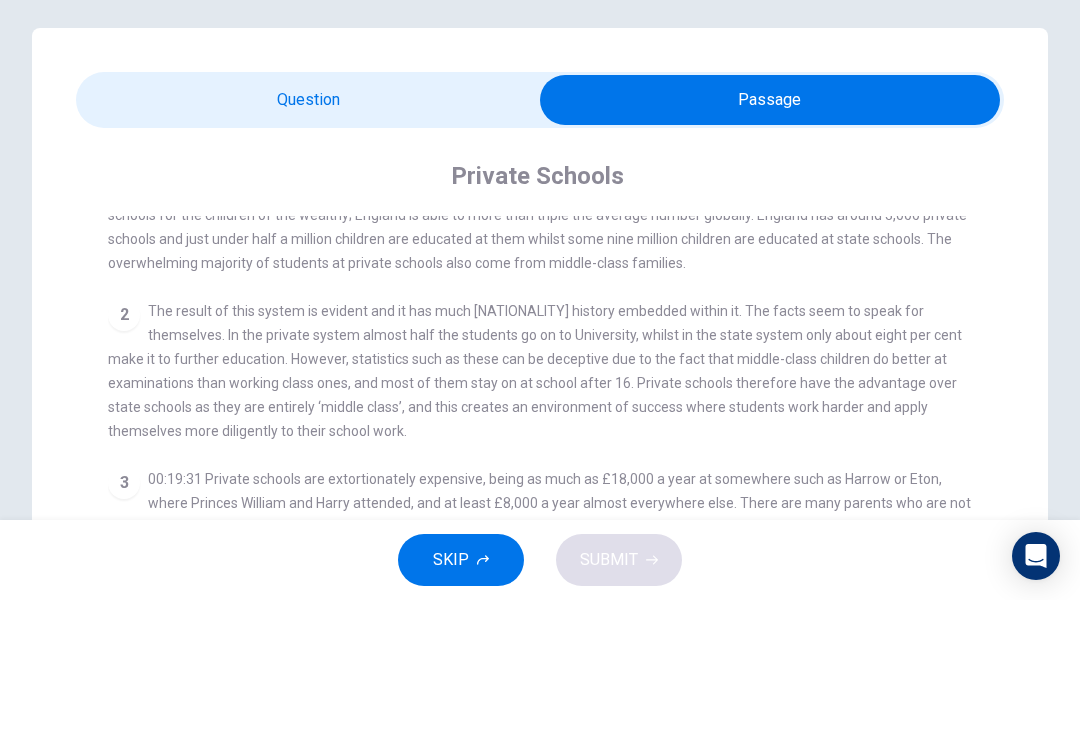 click at bounding box center (770, 240) 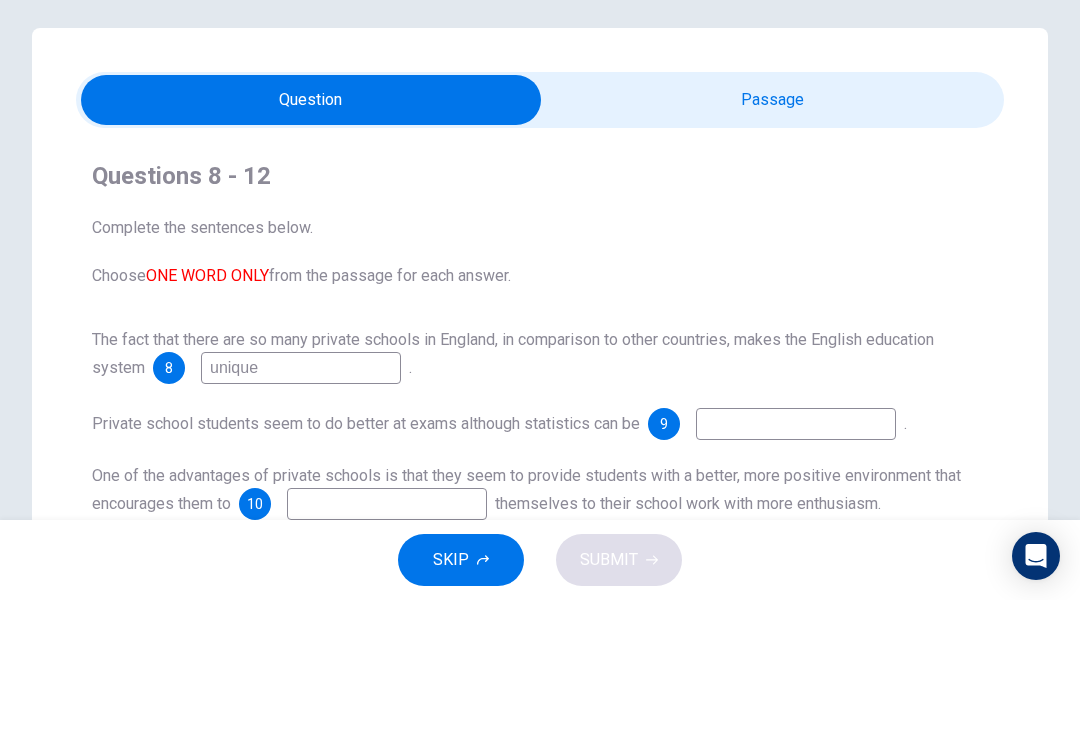 click at bounding box center (301, 508) 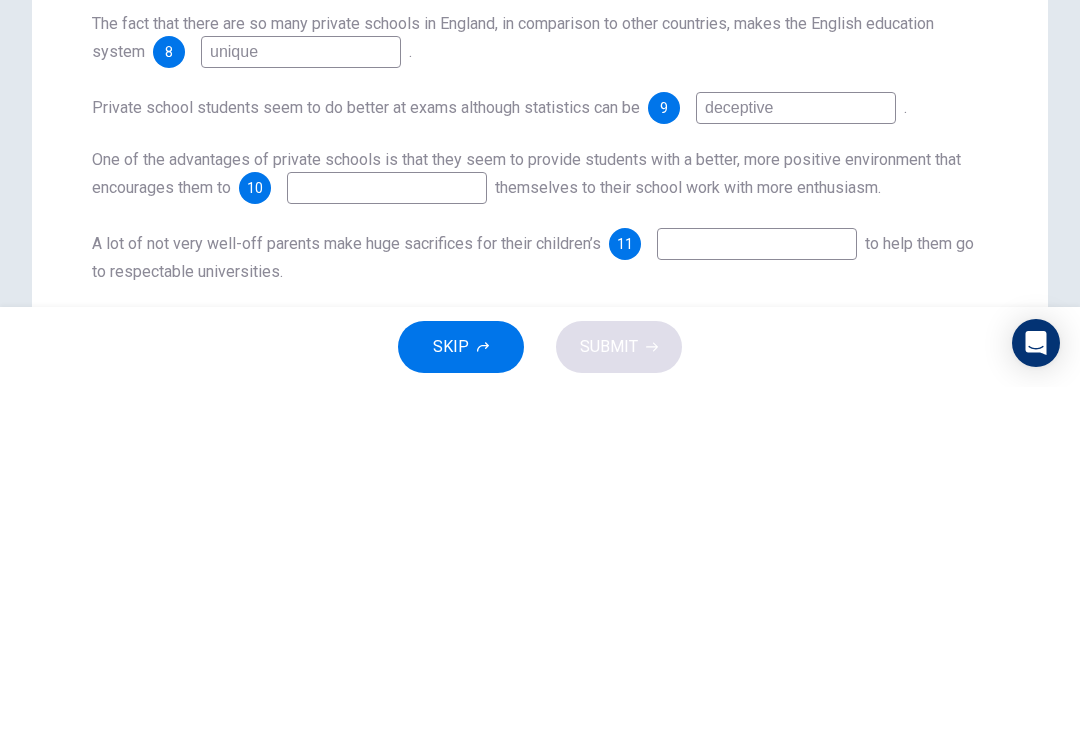 scroll, scrollTop: 102, scrollLeft: 0, axis: vertical 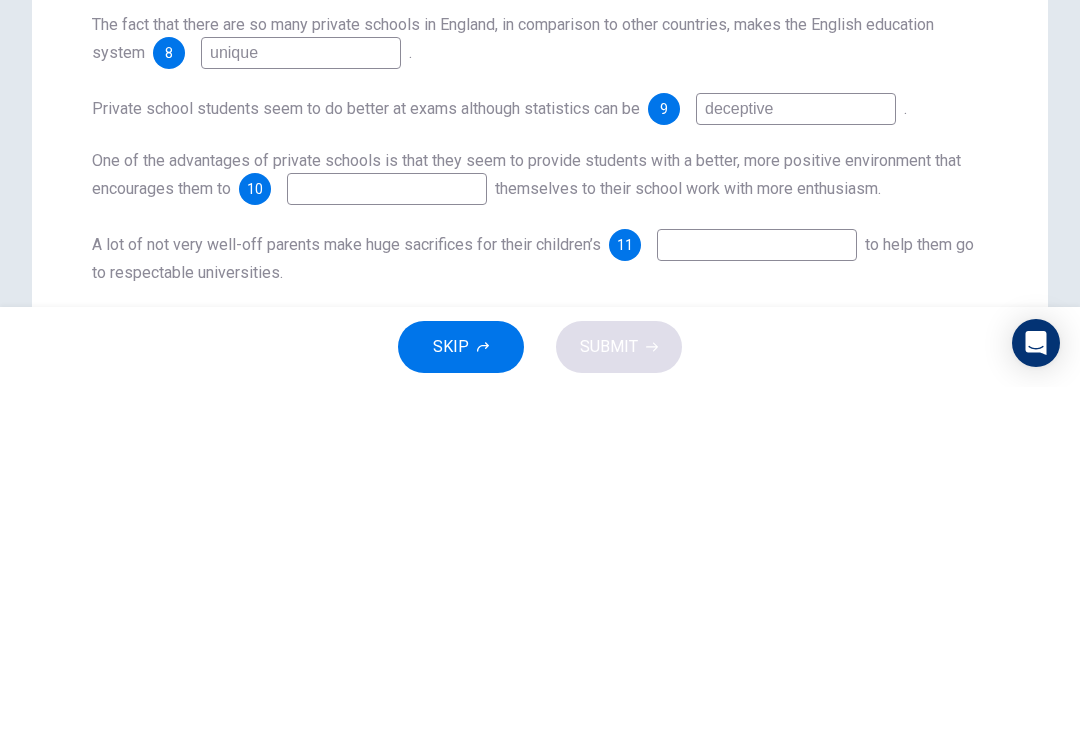 type on "deceptive" 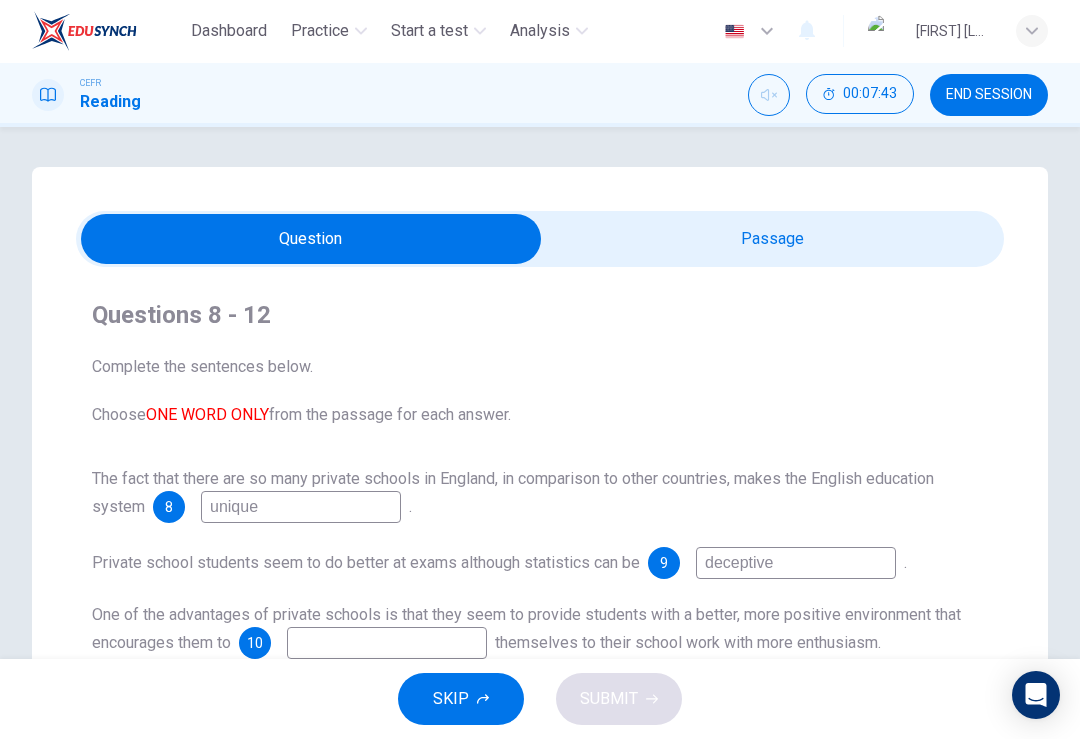 scroll, scrollTop: 0, scrollLeft: 0, axis: both 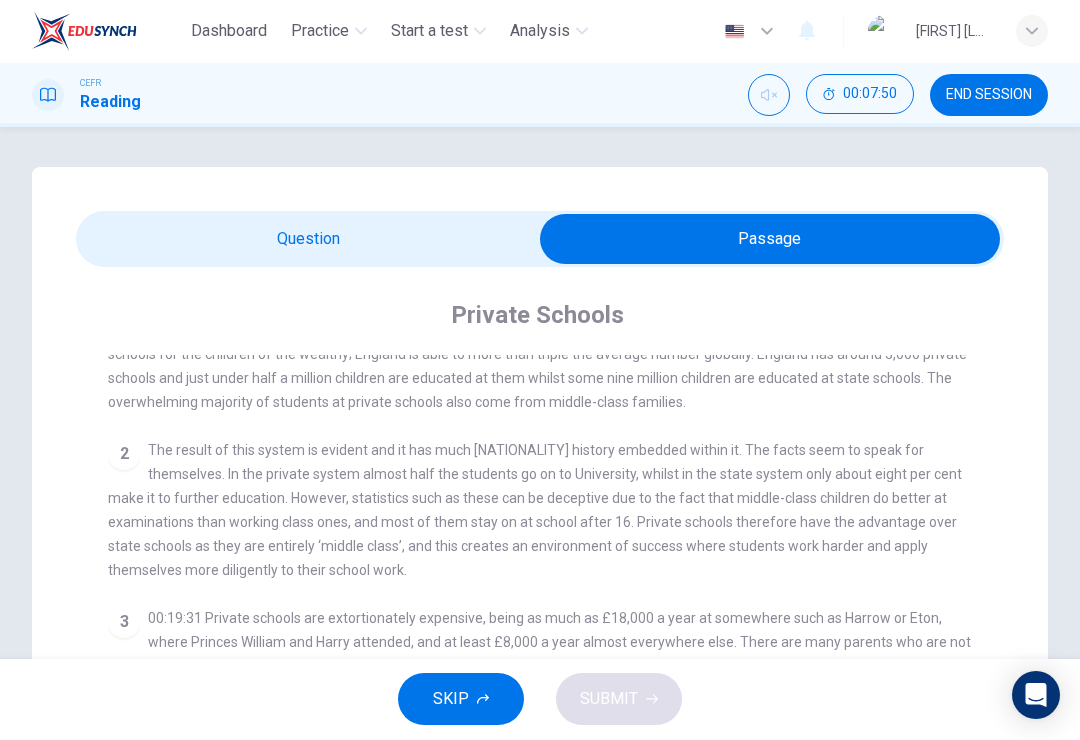 click at bounding box center [770, 240] 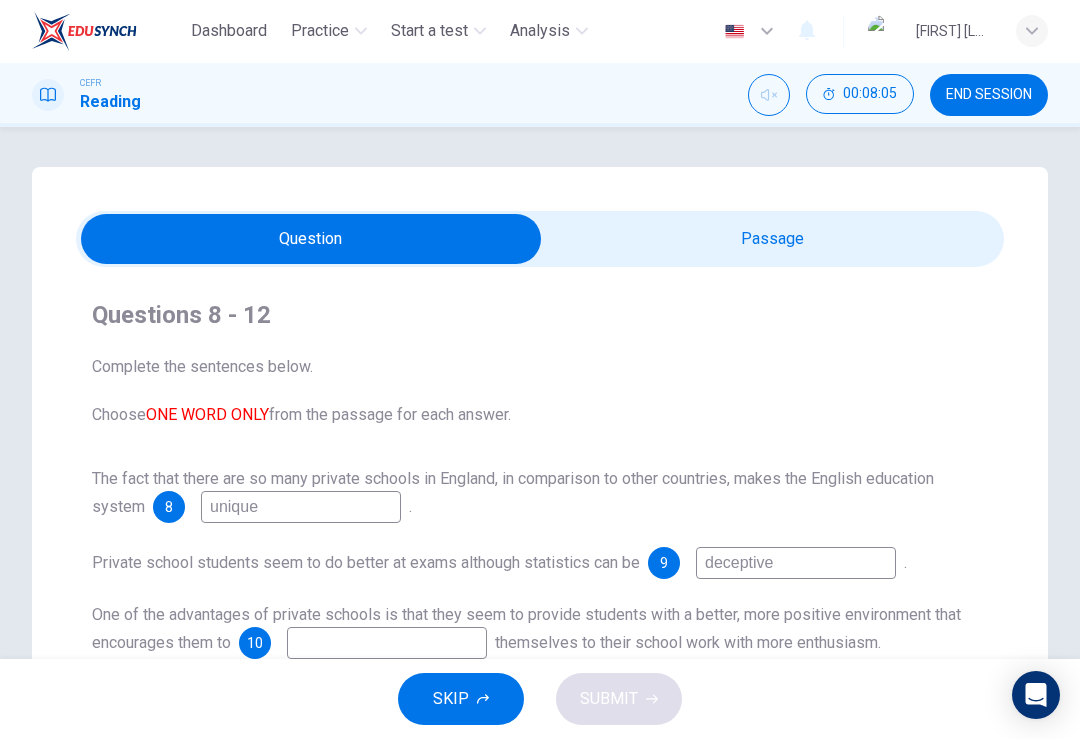 scroll, scrollTop: 0, scrollLeft: 0, axis: both 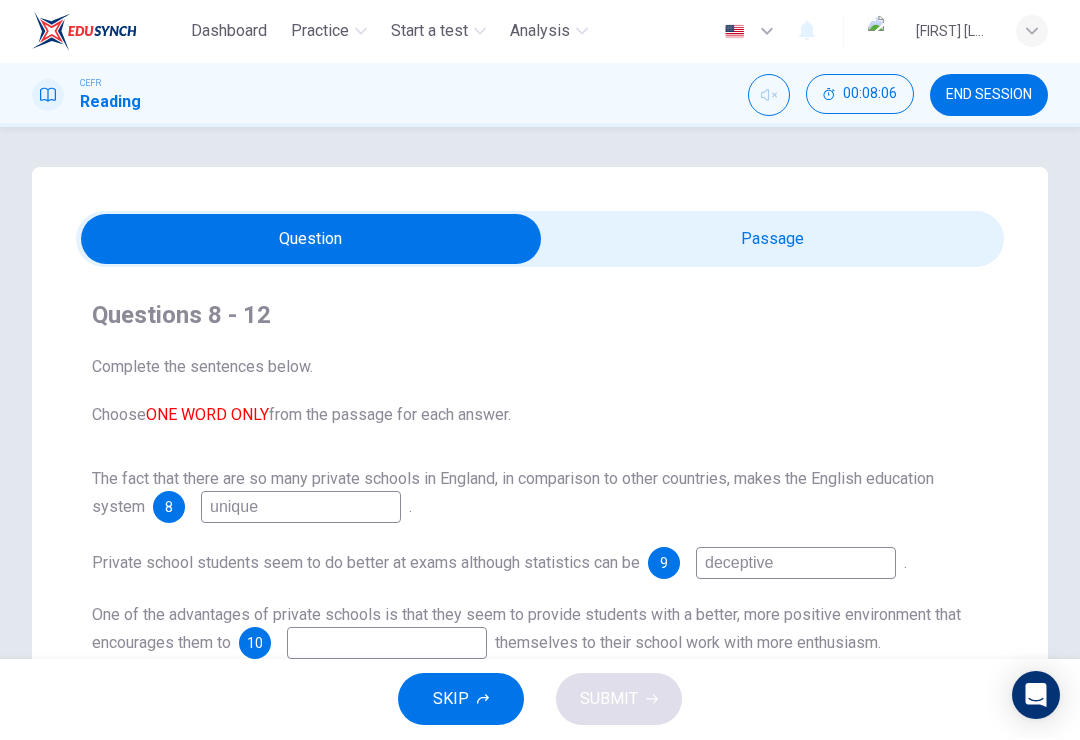 click at bounding box center (311, 240) 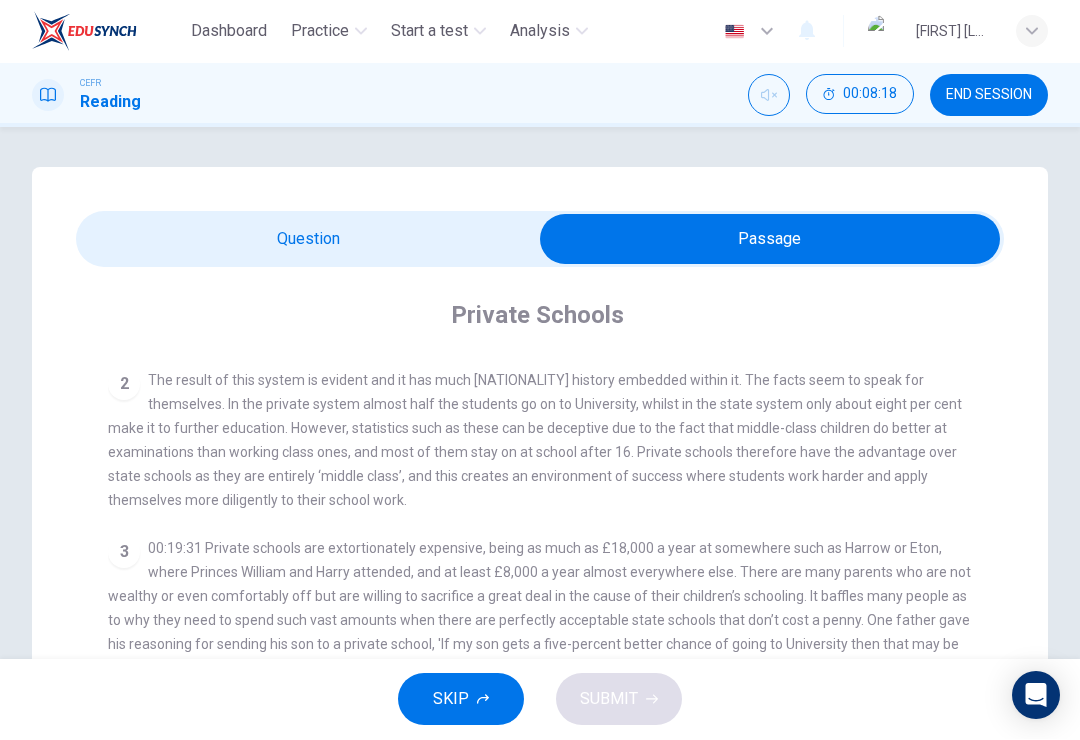 scroll, scrollTop: 542, scrollLeft: 0, axis: vertical 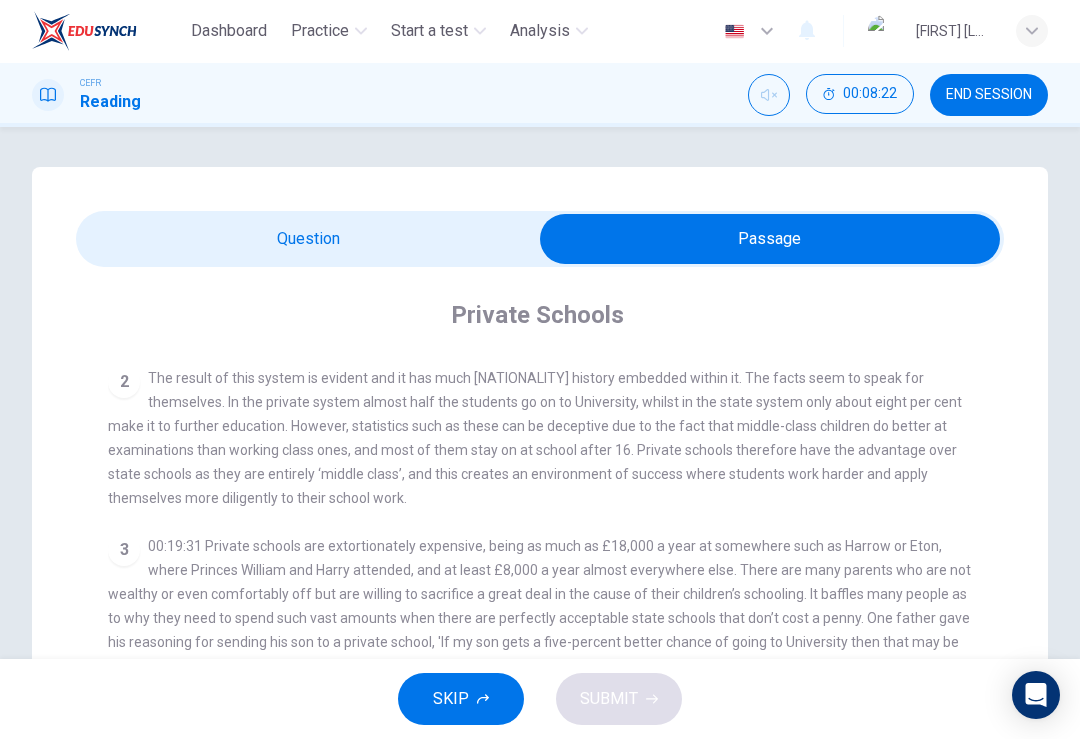 click at bounding box center (770, 240) 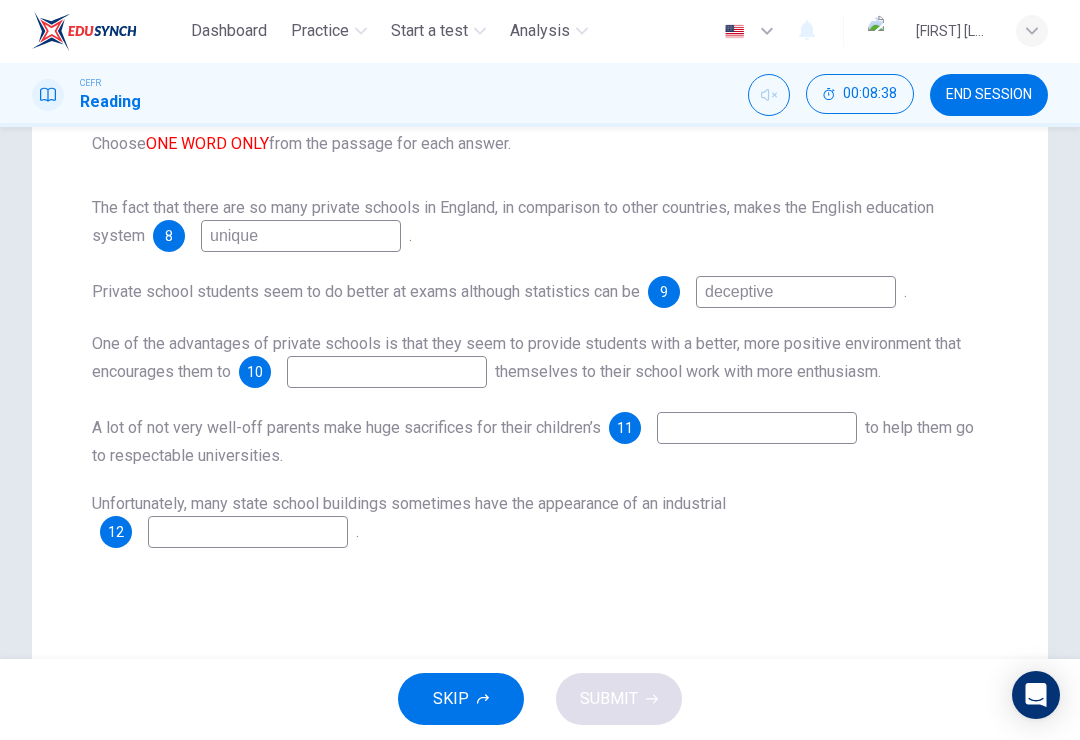 scroll, scrollTop: 273, scrollLeft: 0, axis: vertical 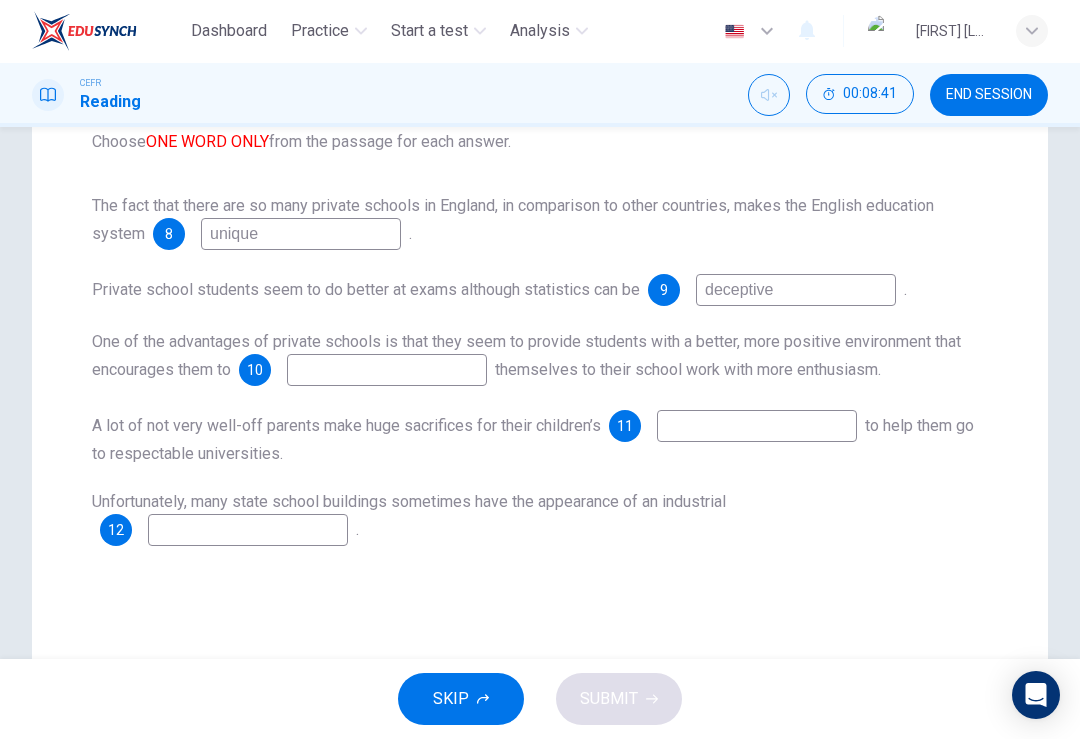 click at bounding box center [301, 235] 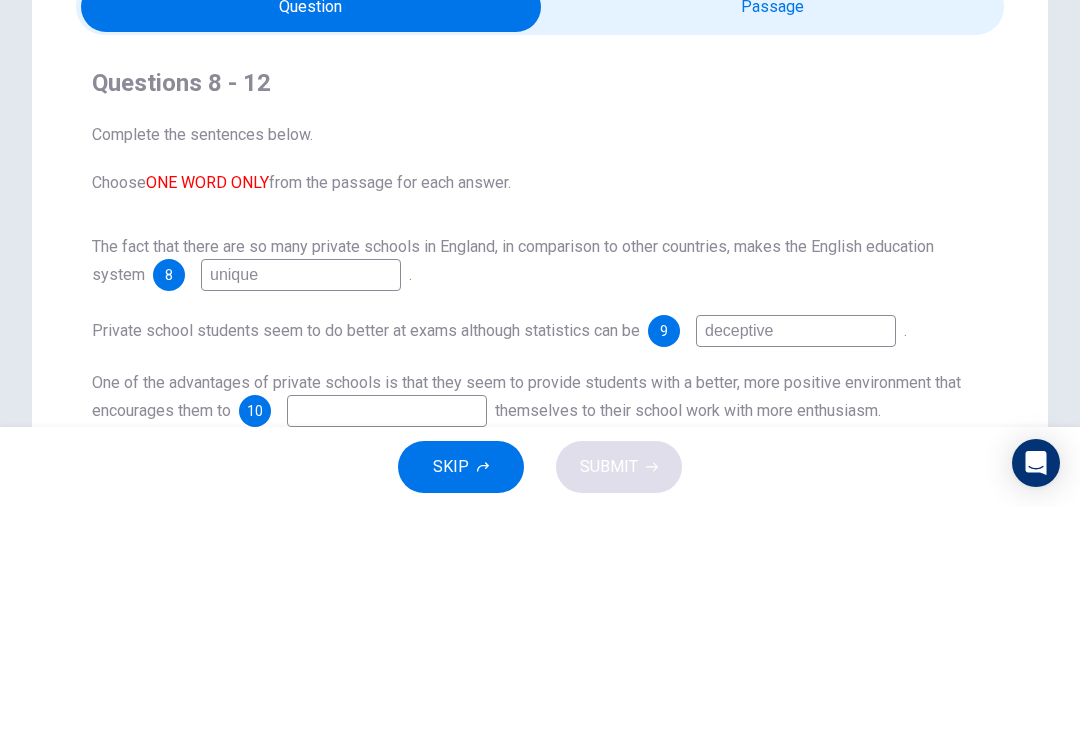 scroll, scrollTop: 0, scrollLeft: 0, axis: both 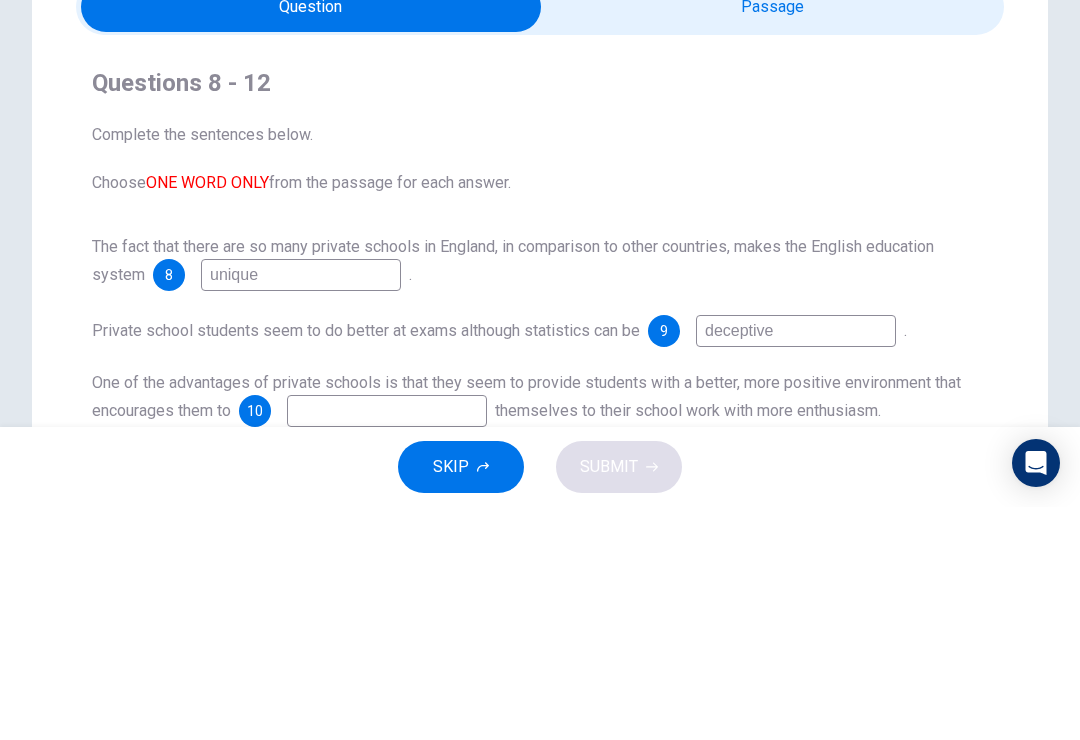 click at bounding box center [311, 240] 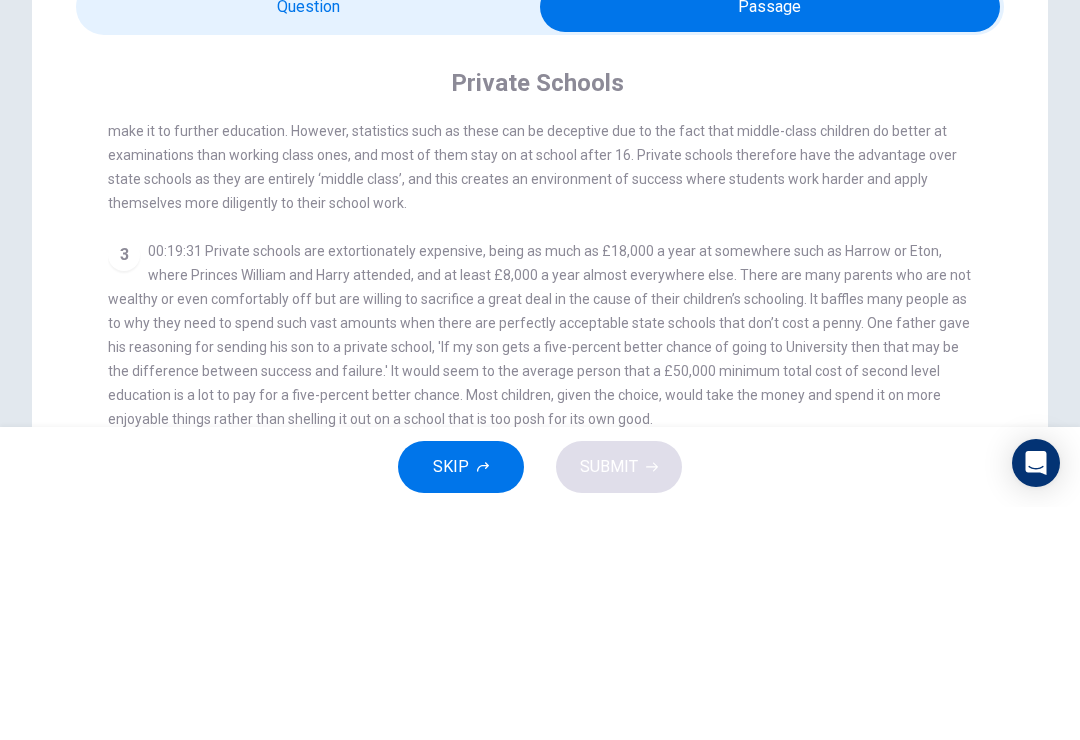 scroll, scrollTop: 638, scrollLeft: 0, axis: vertical 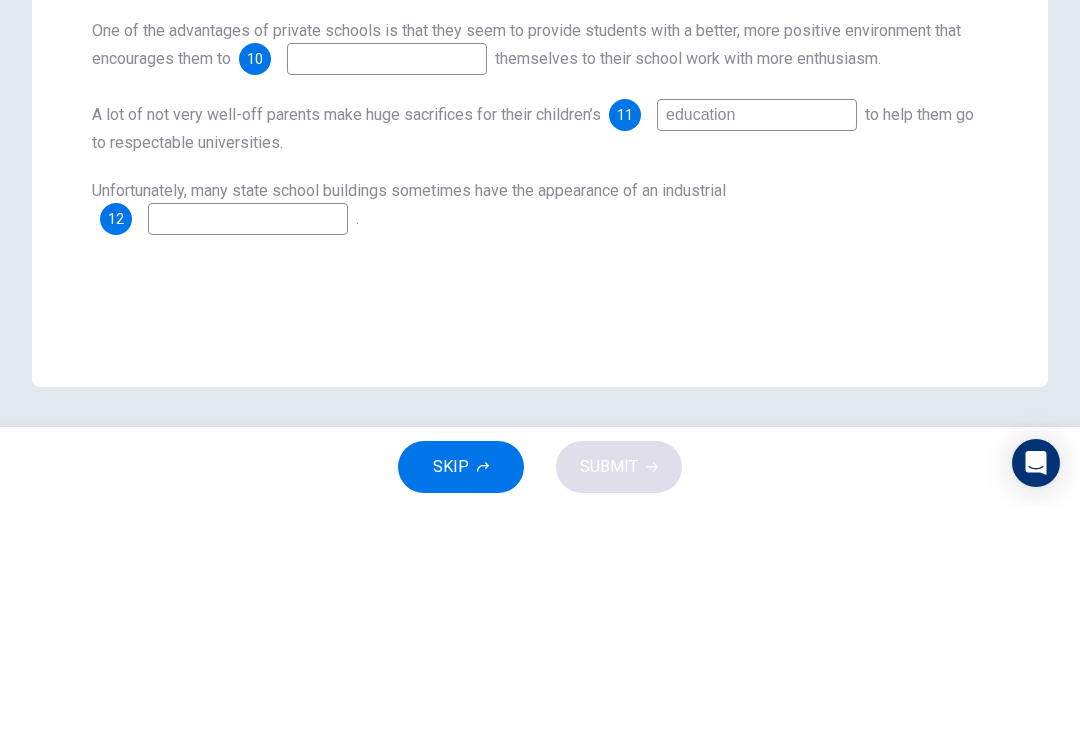 click at bounding box center [301, 156] 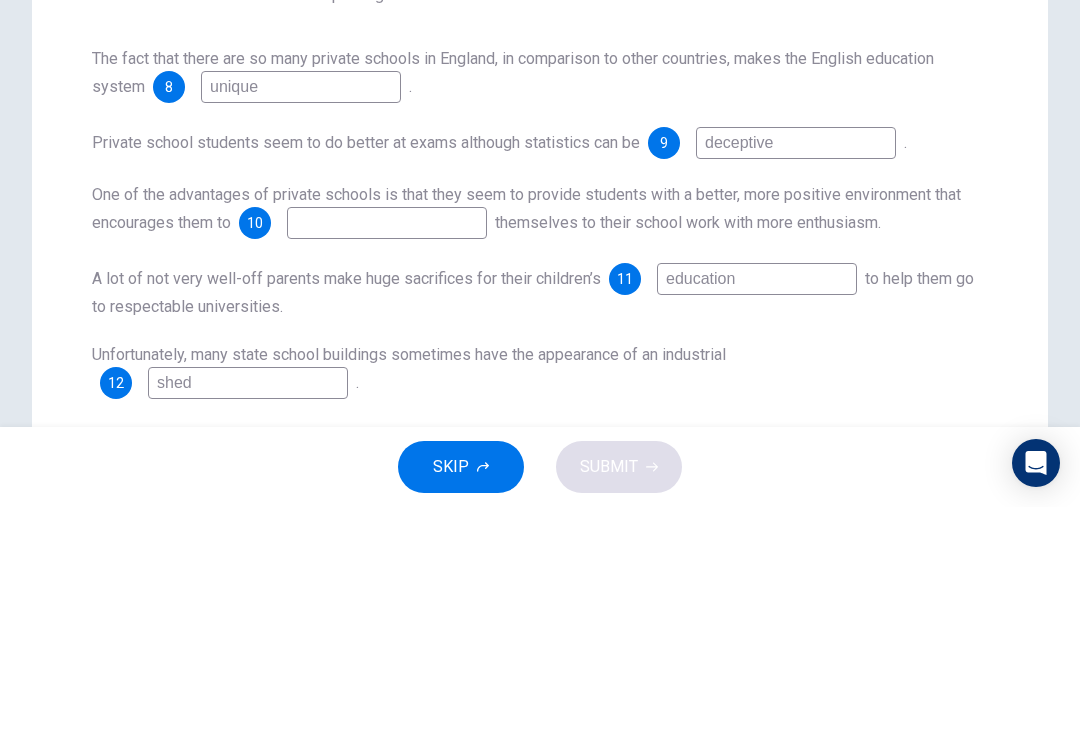 scroll, scrollTop: 187, scrollLeft: 0, axis: vertical 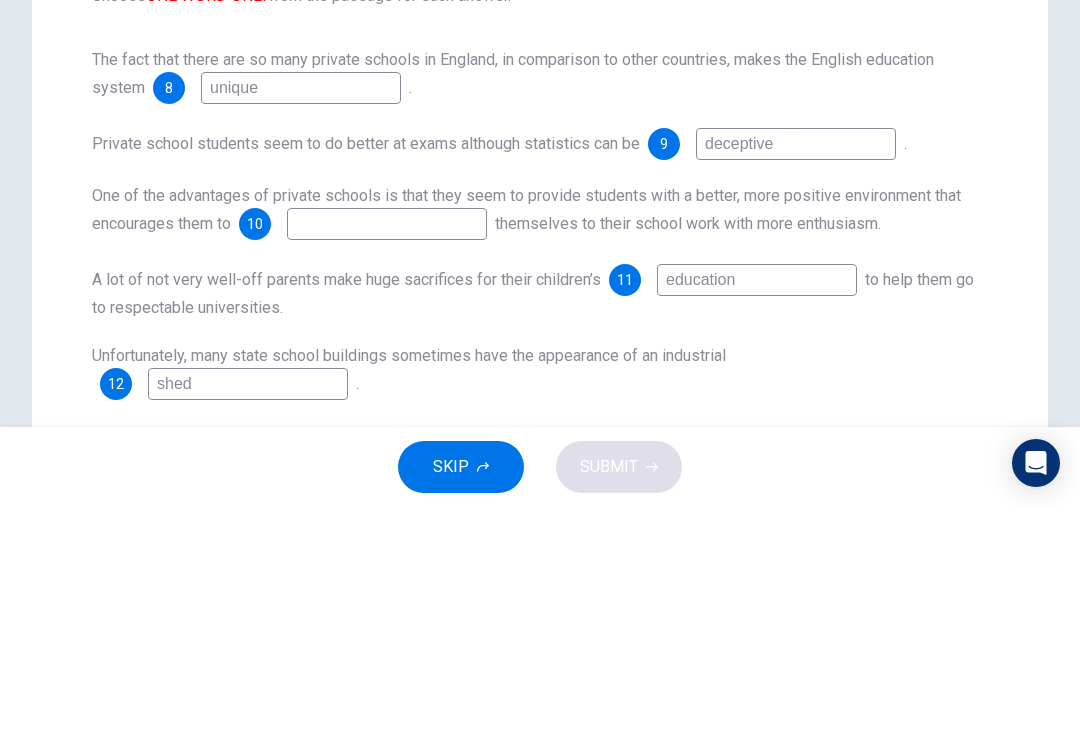 type on "shed" 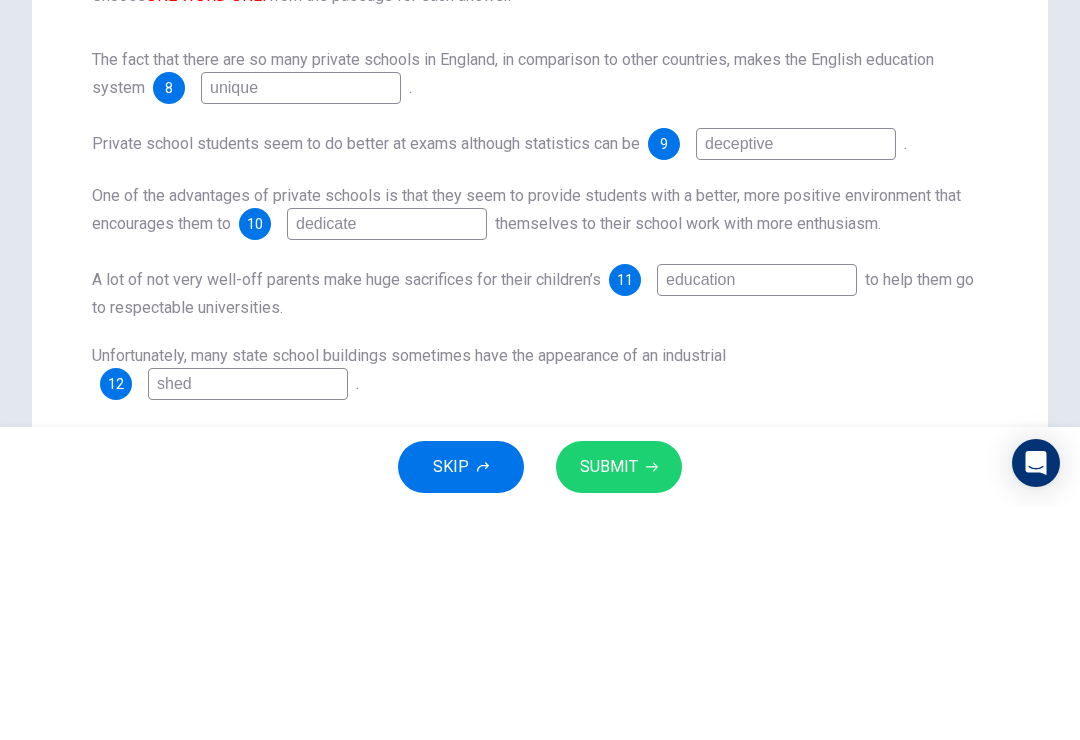 type on "dedicate" 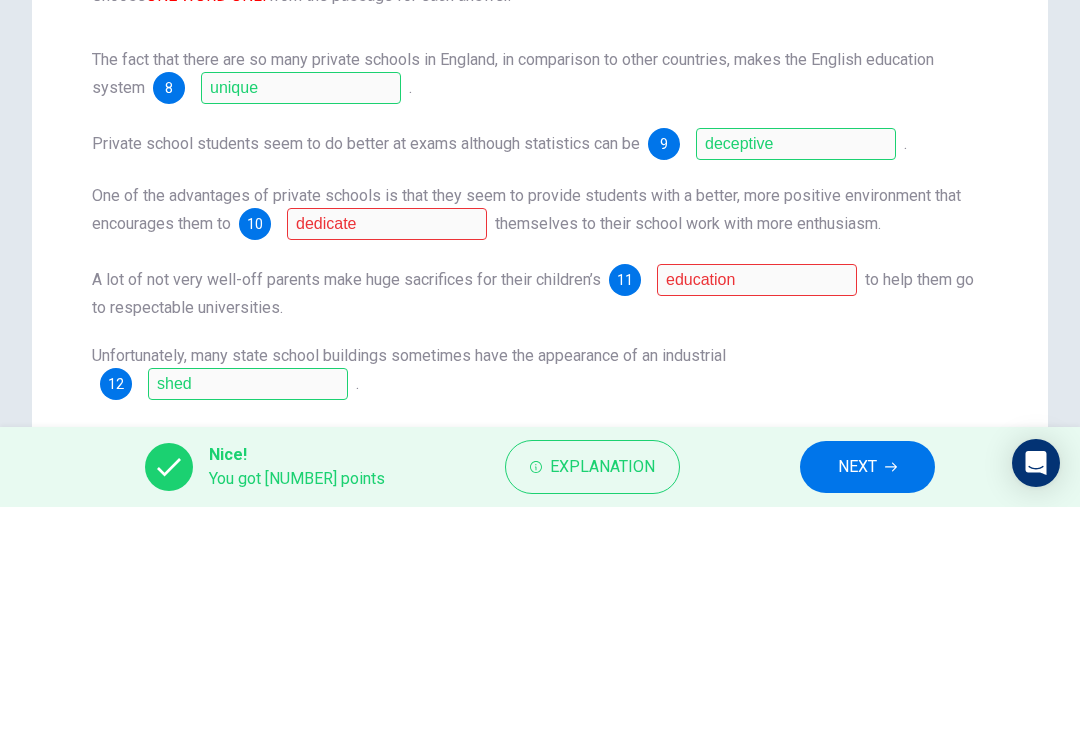 click on "Explanation" at bounding box center (602, 700) 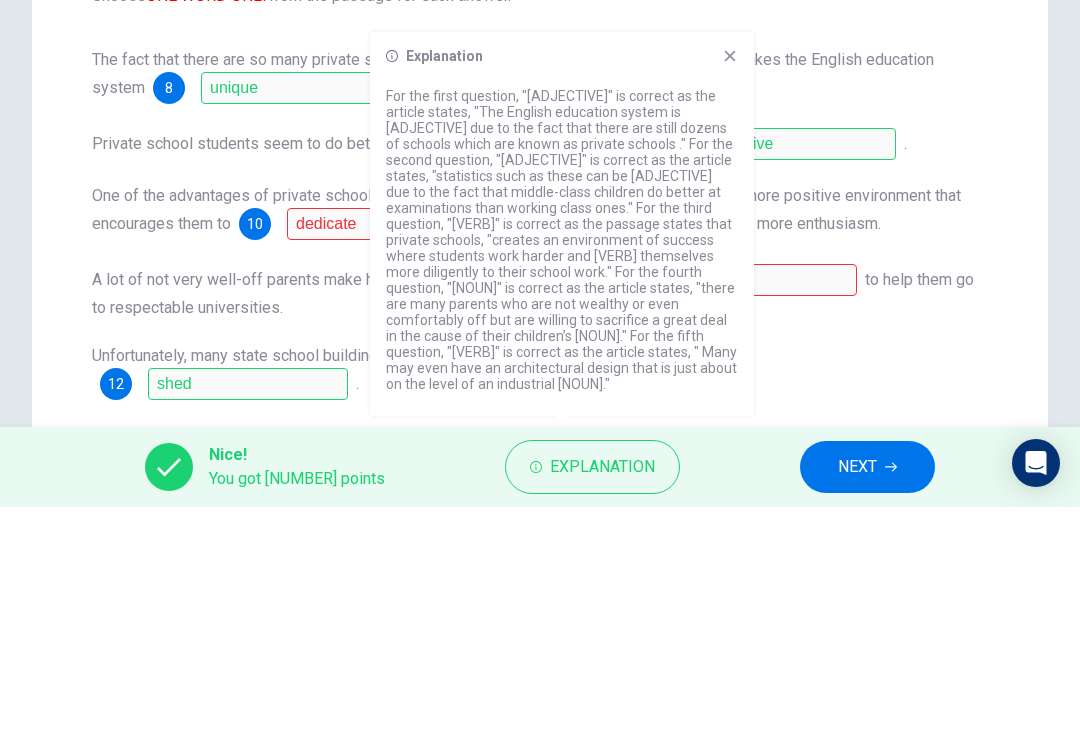 click on "NEXT" at bounding box center [867, 700] 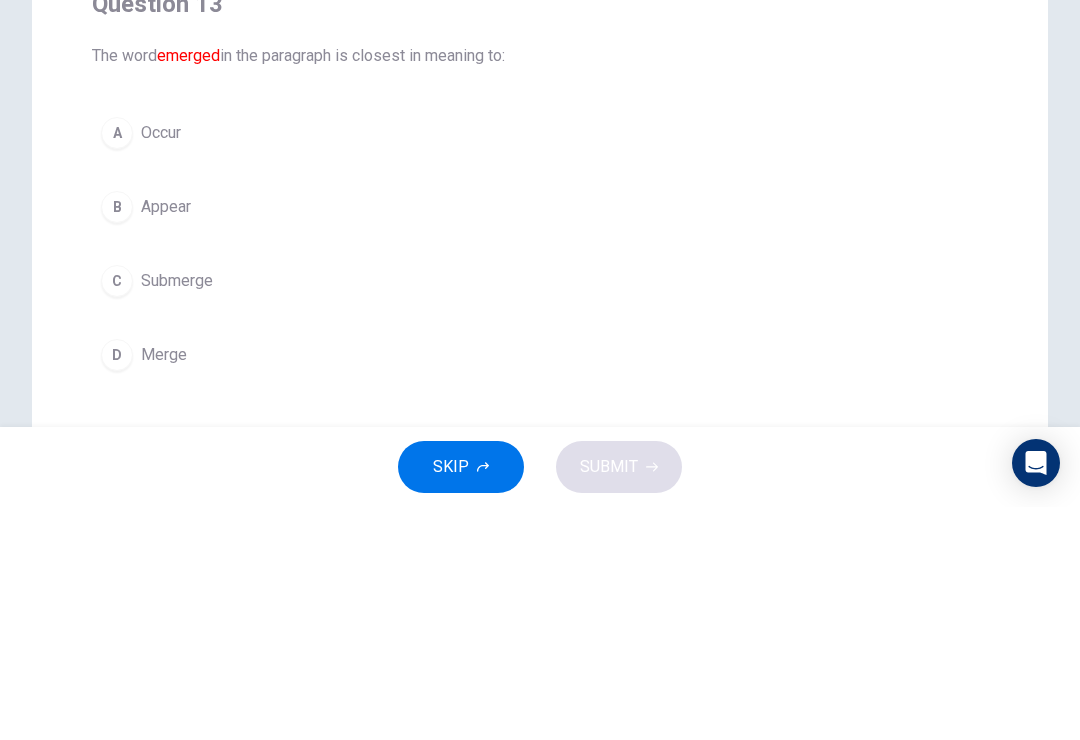 scroll, scrollTop: 81, scrollLeft: 0, axis: vertical 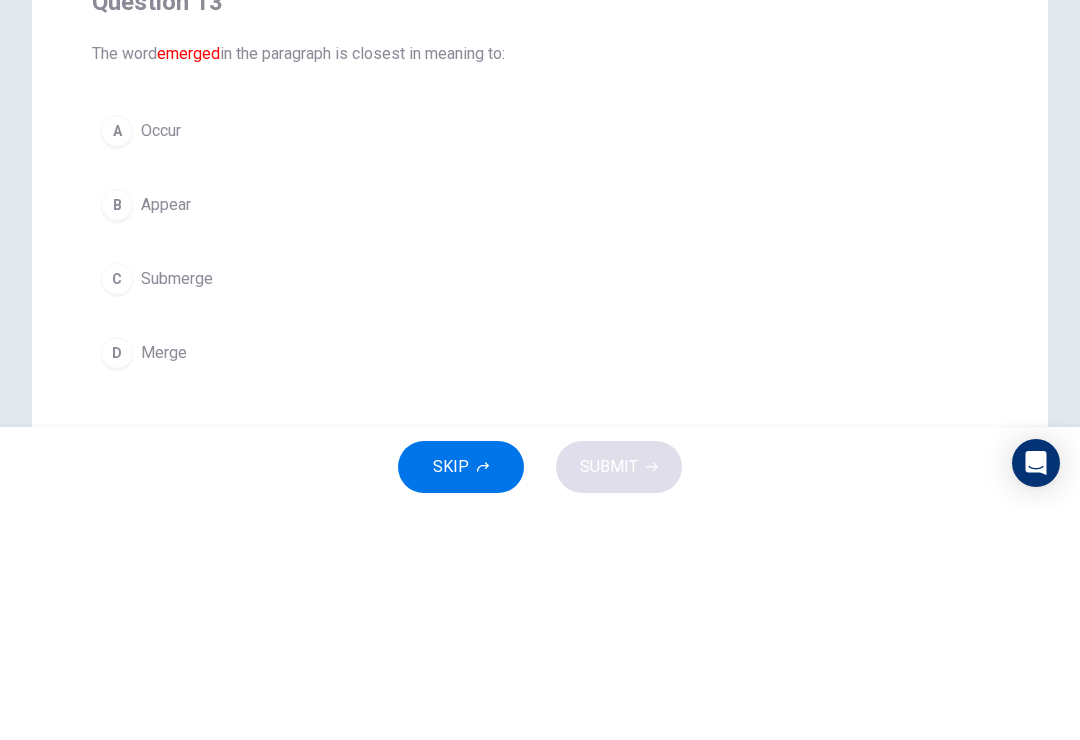 click at bounding box center [311, 159] 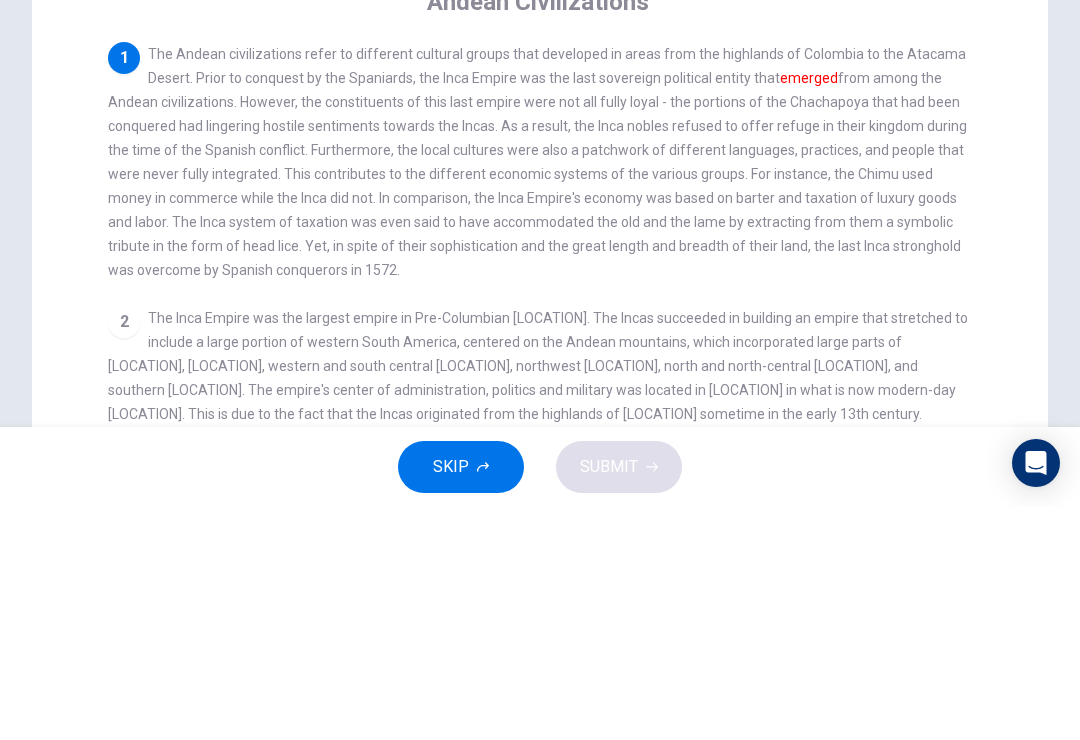 click at bounding box center (770, 159) 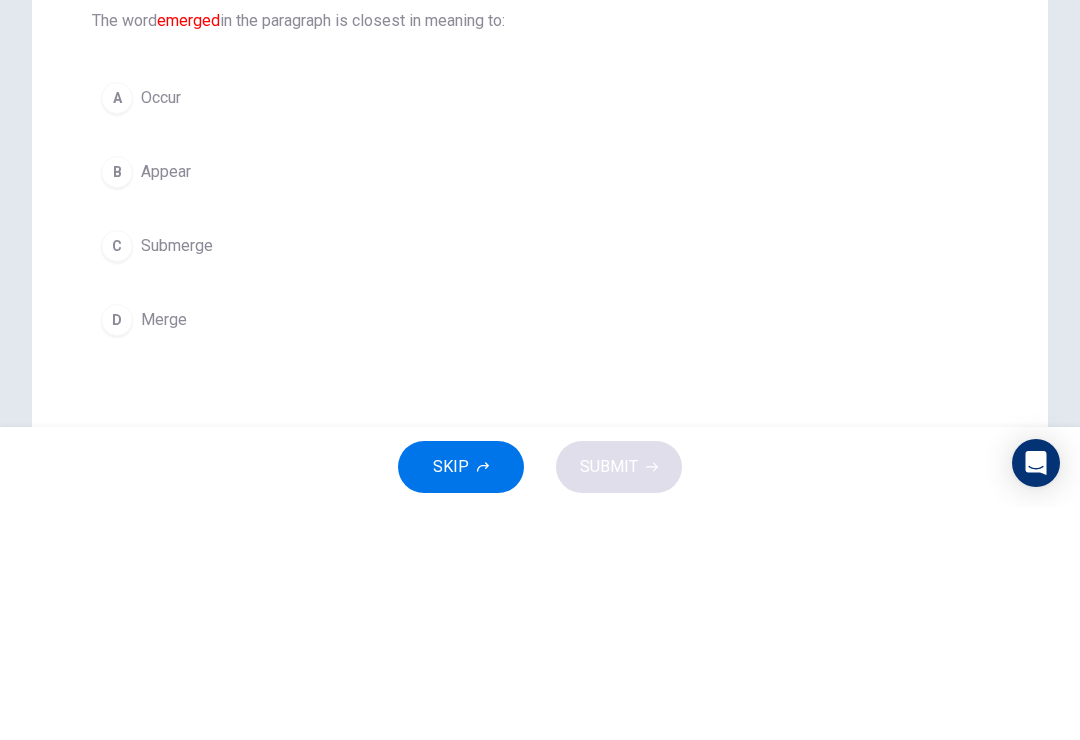 scroll, scrollTop: 115, scrollLeft: 0, axis: vertical 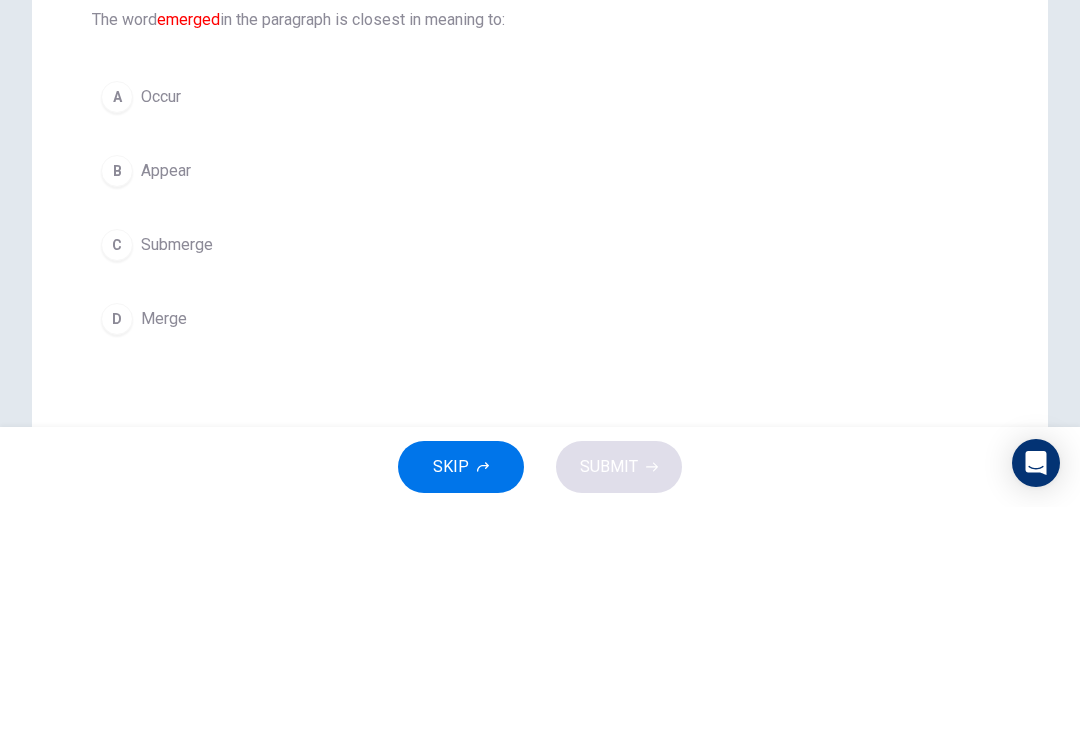 click on "B Appear" at bounding box center [540, 404] 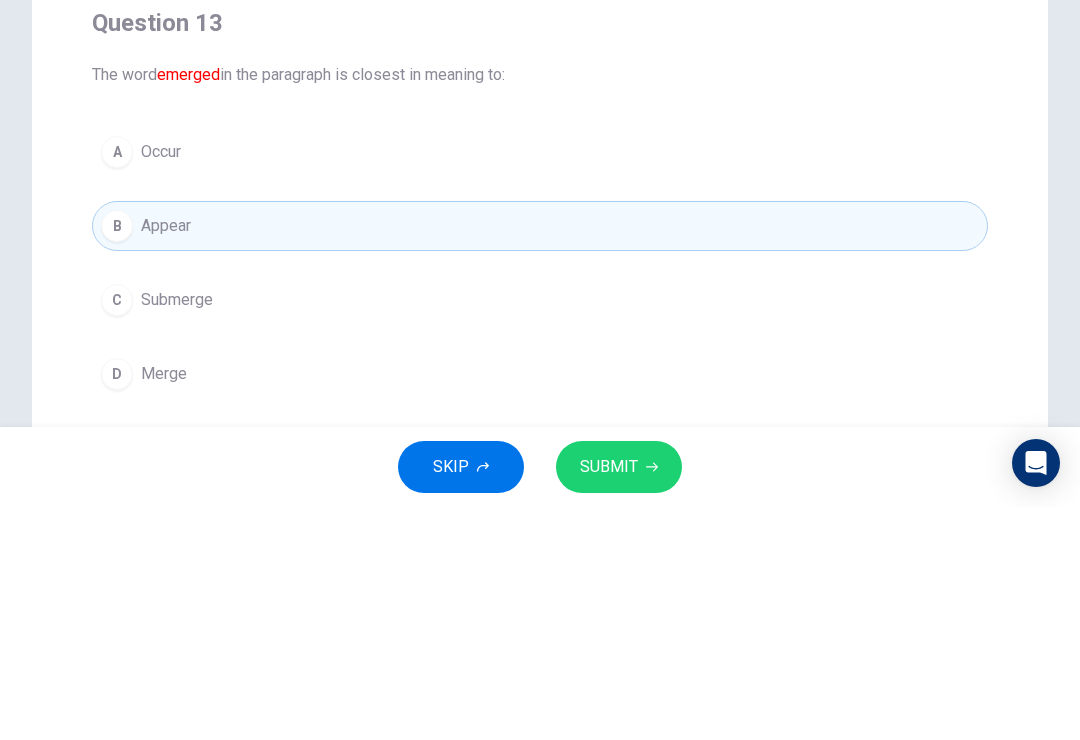 scroll, scrollTop: 50, scrollLeft: 0, axis: vertical 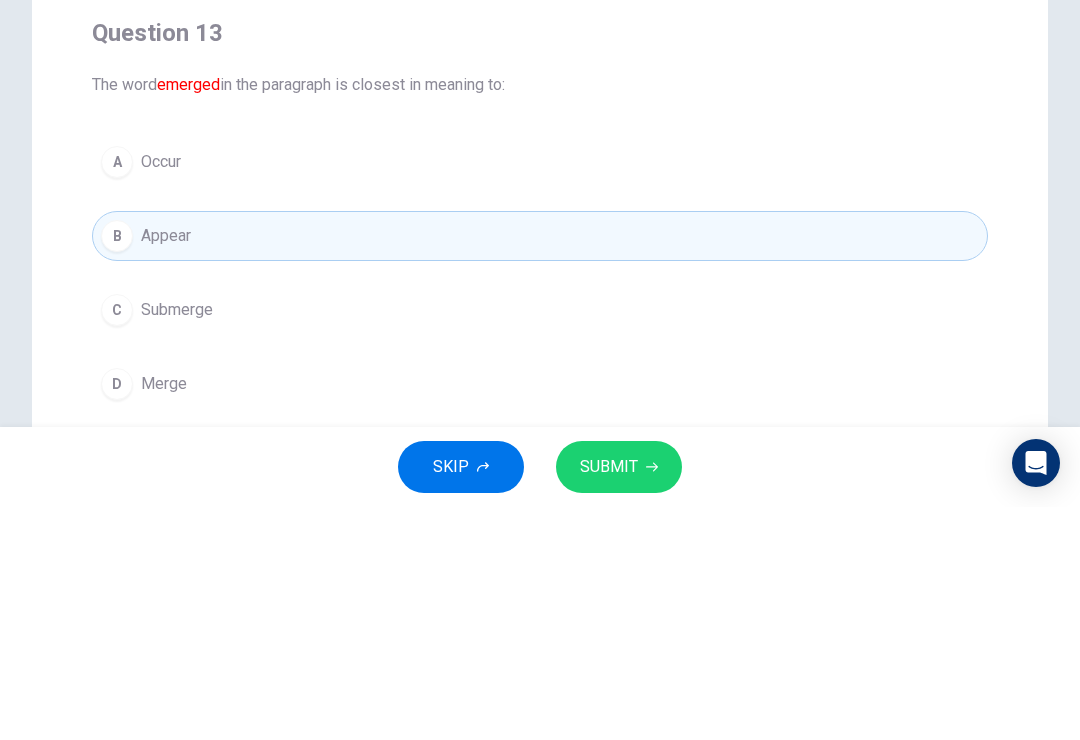 click at bounding box center (311, 190) 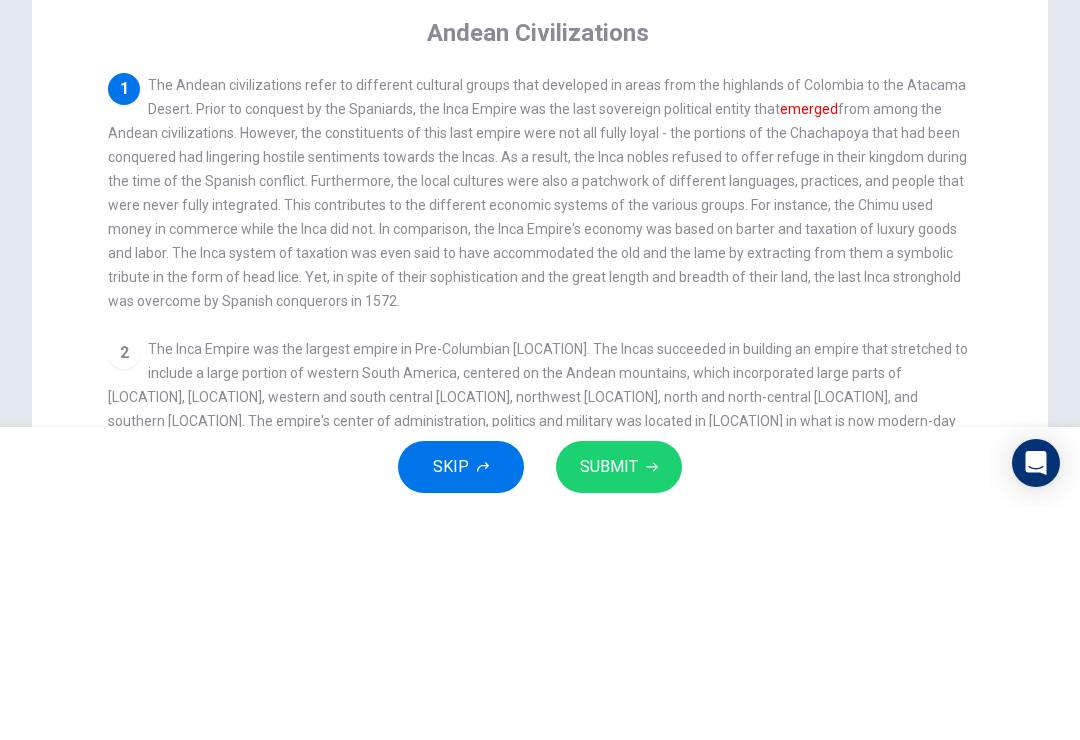 click at bounding box center [770, 190] 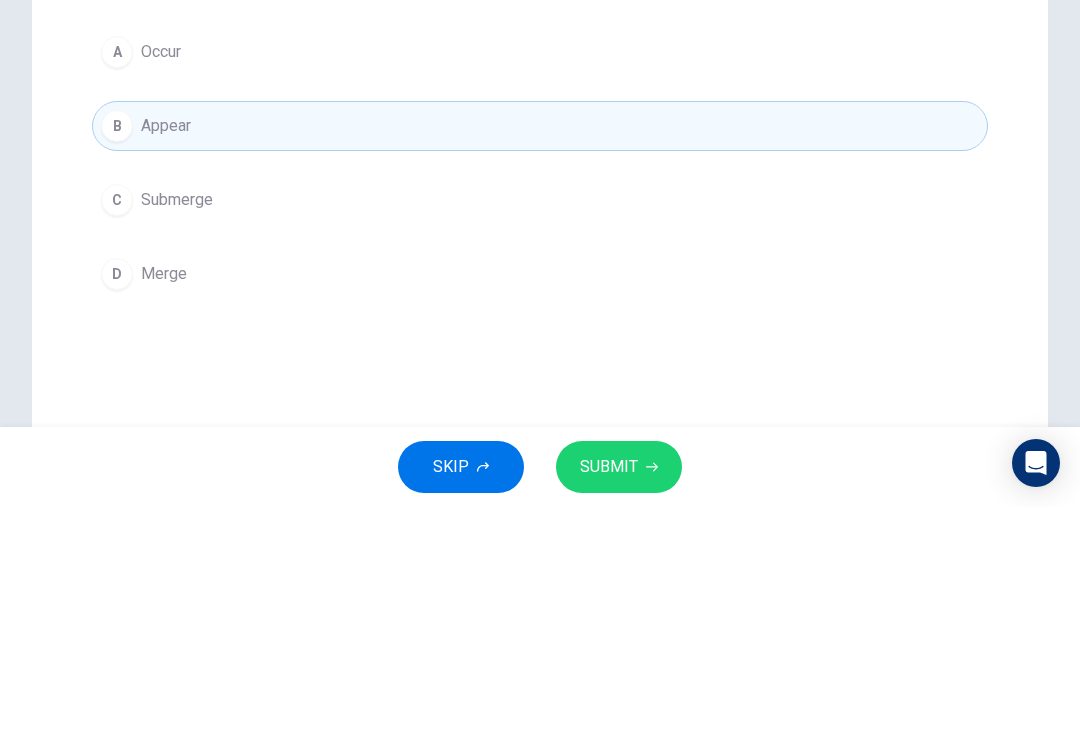 scroll, scrollTop: 161, scrollLeft: 0, axis: vertical 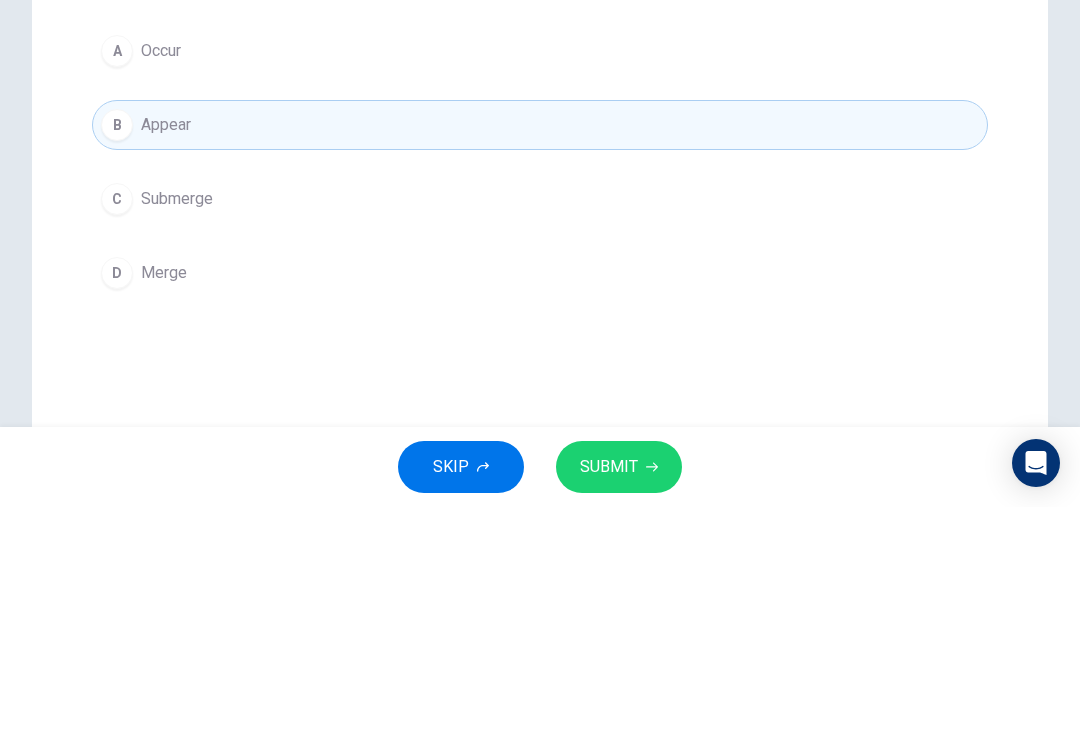 click at bounding box center [652, 700] 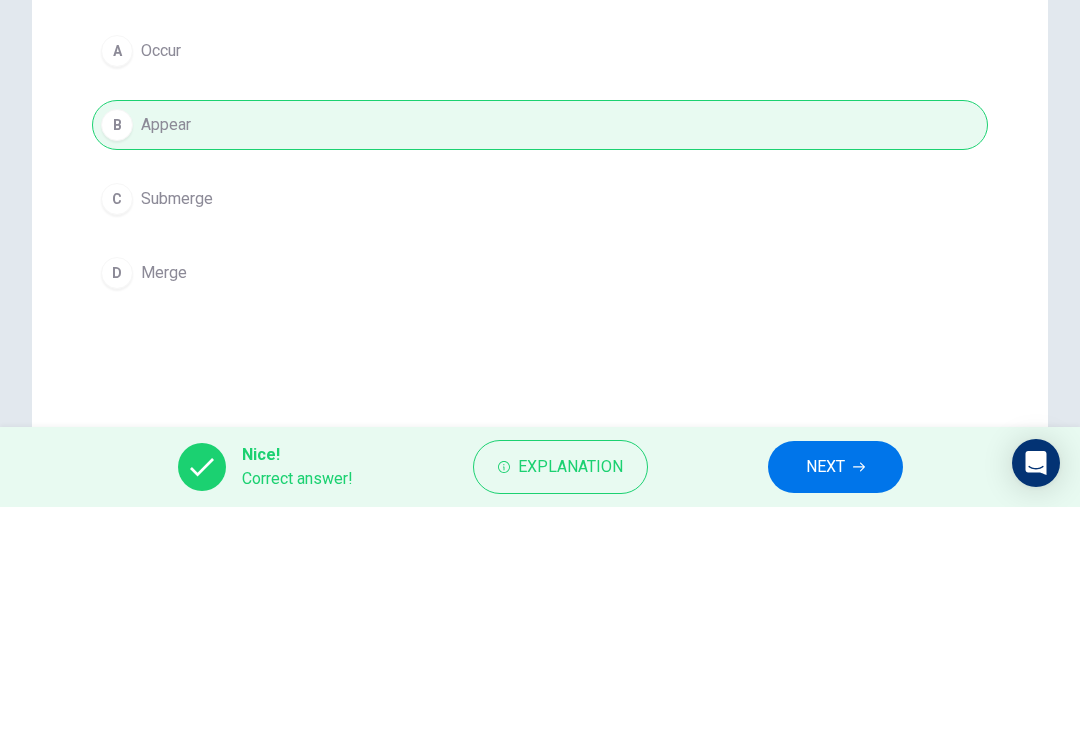 click on "NEXT" at bounding box center (825, 700) 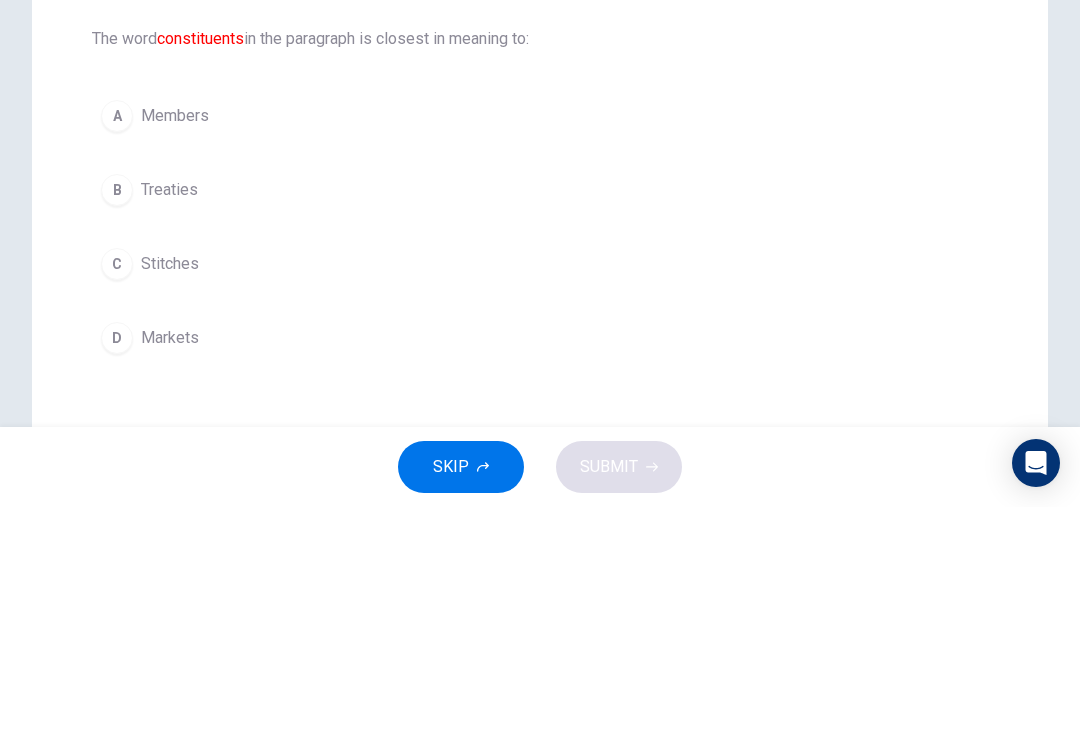 scroll, scrollTop: 79, scrollLeft: 0, axis: vertical 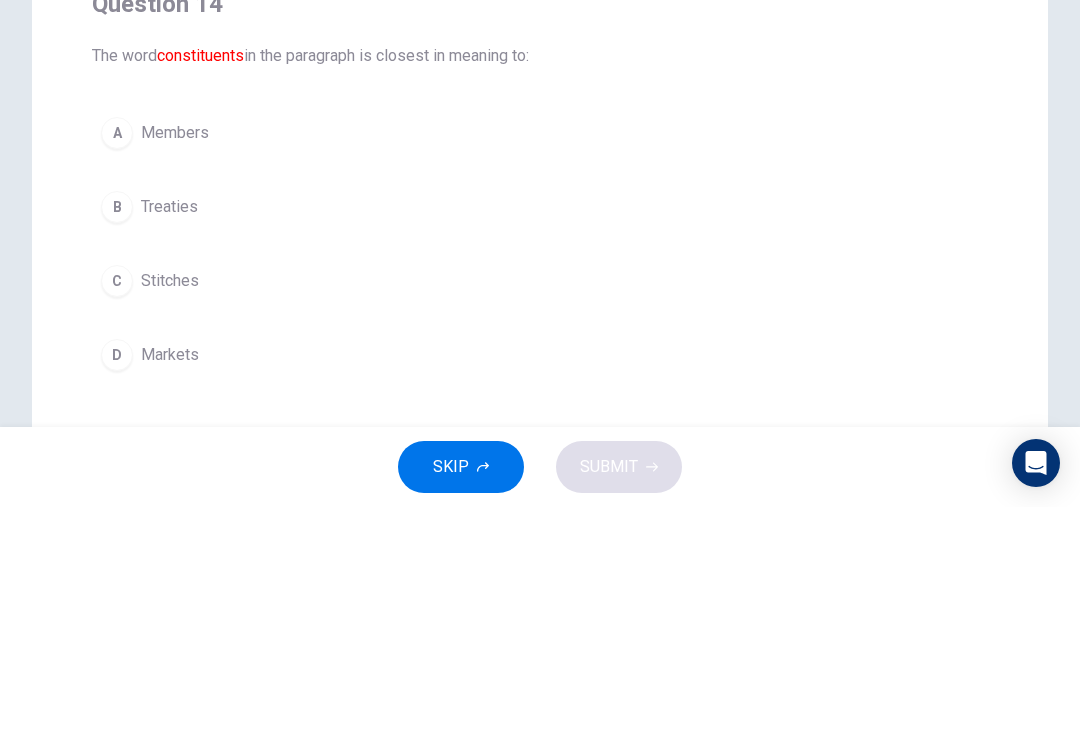 click at bounding box center (311, 161) 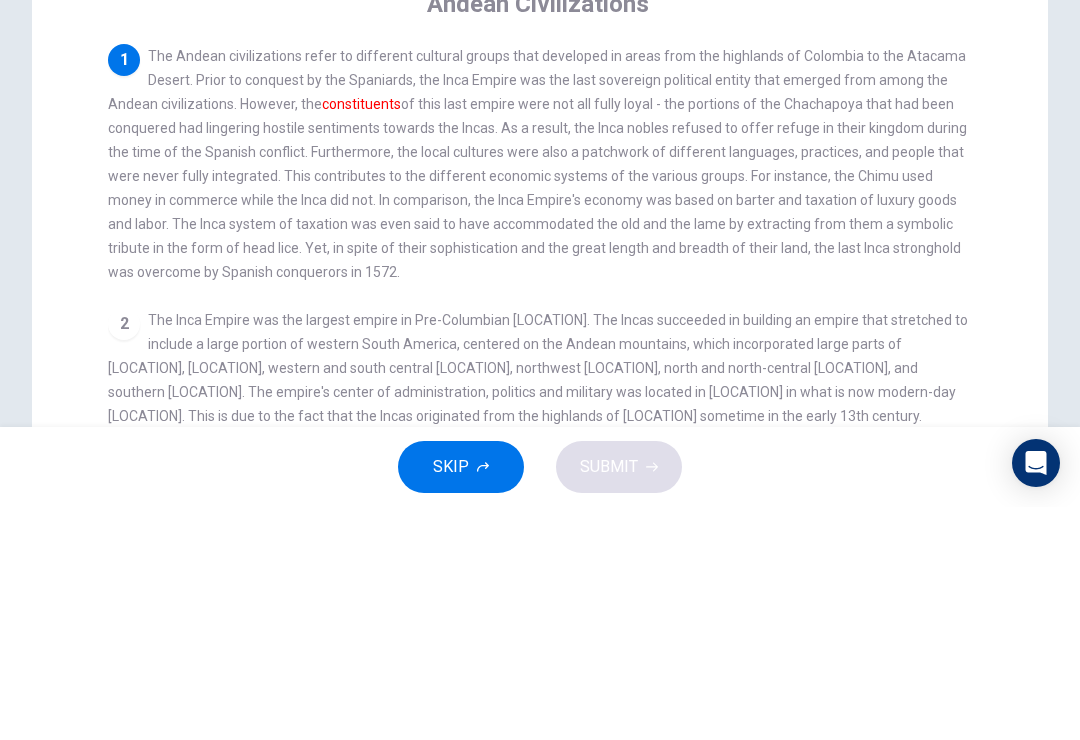 click at bounding box center [770, 161] 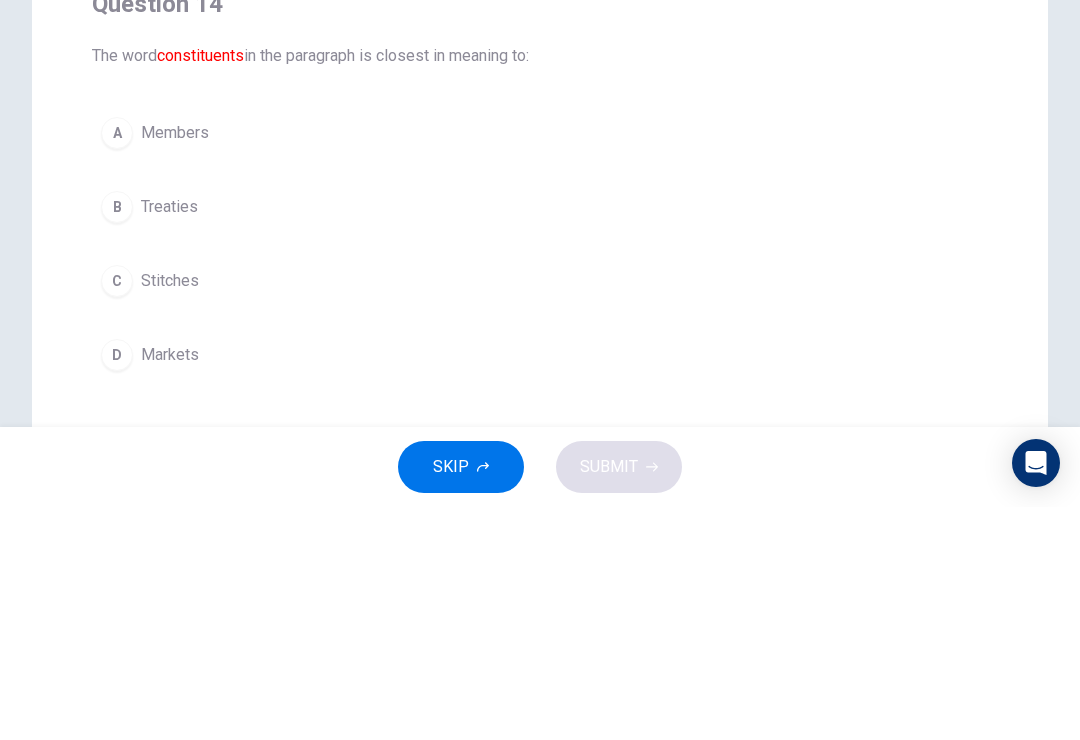 click on "A Members" at bounding box center [540, 366] 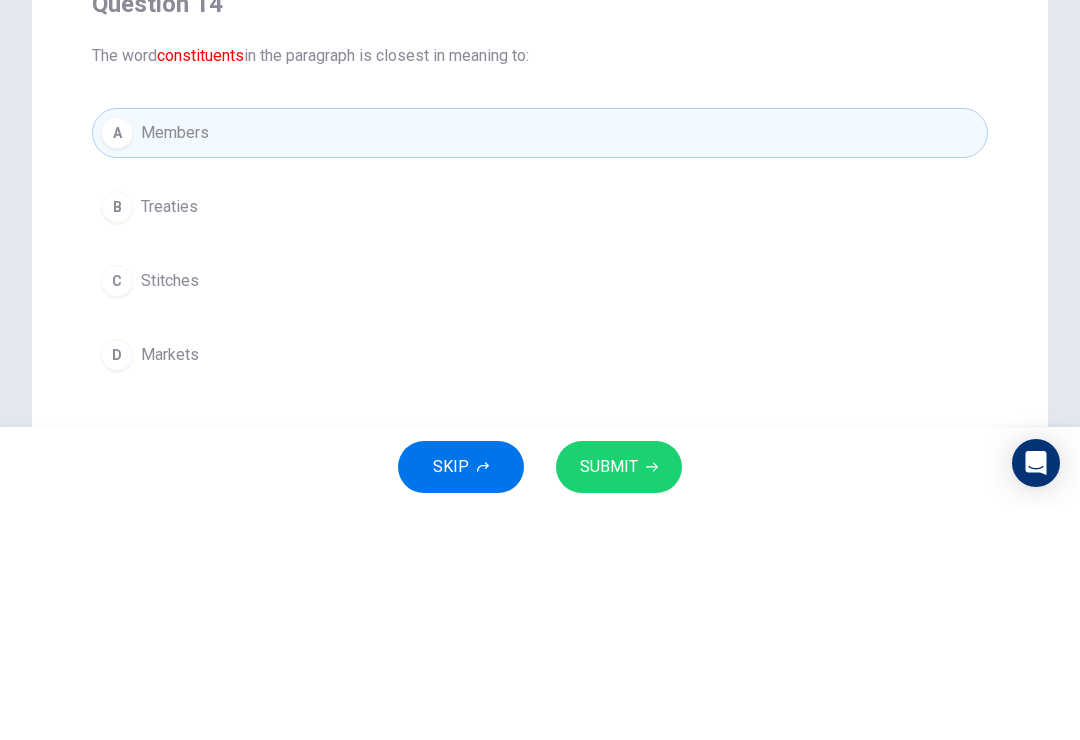 click on "SKIP SUBMIT" at bounding box center (540, 700) 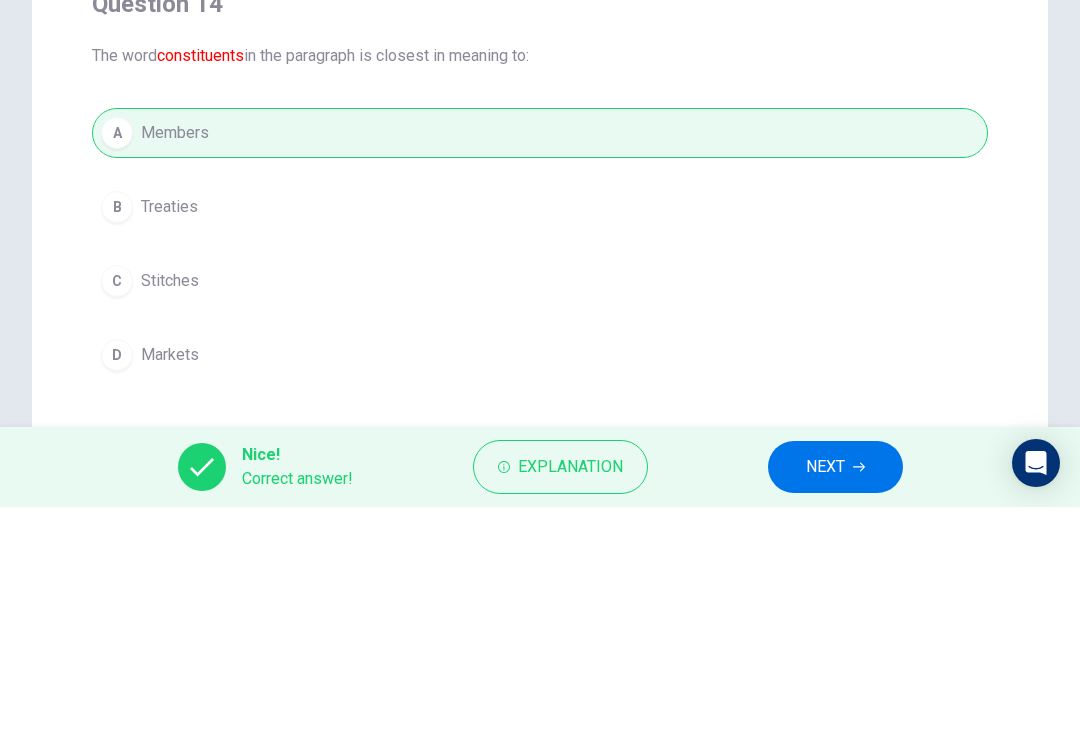 click on "NEXT" at bounding box center [825, 700] 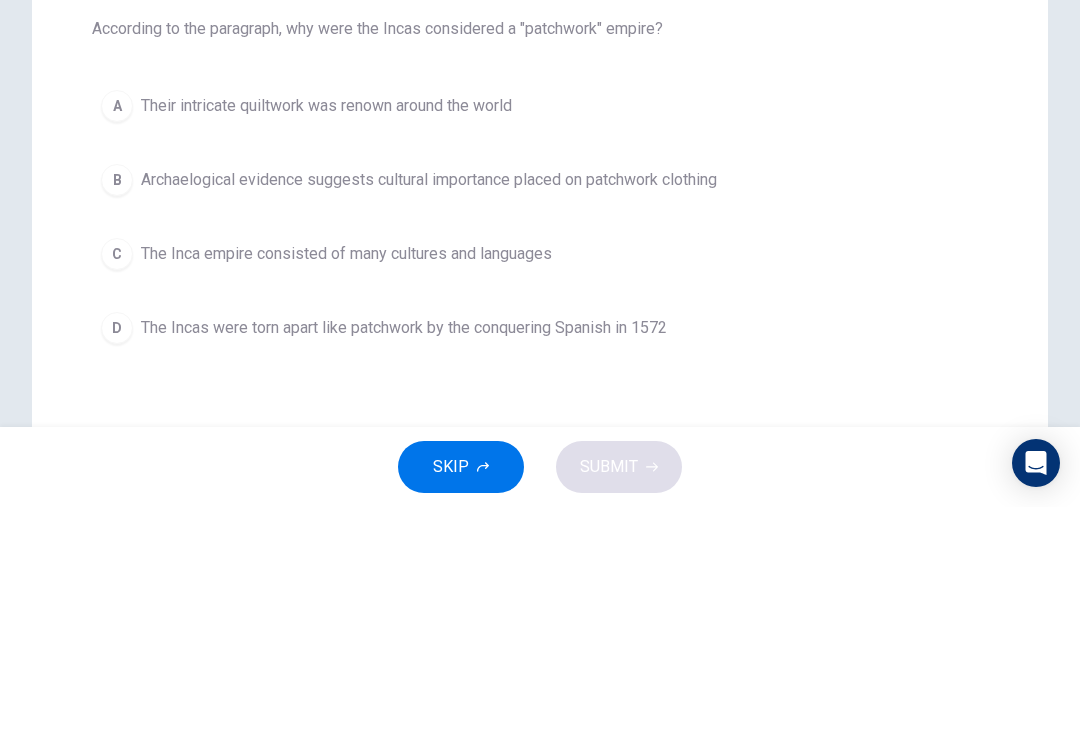 scroll, scrollTop: 105, scrollLeft: 0, axis: vertical 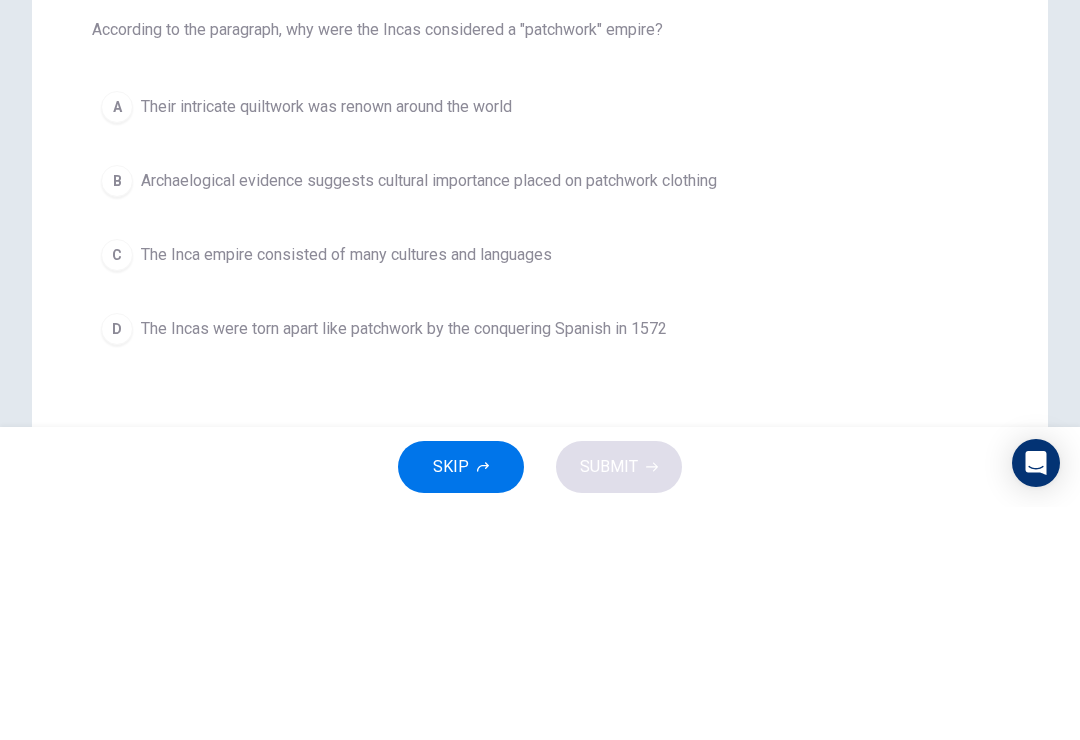 click at bounding box center (311, 135) 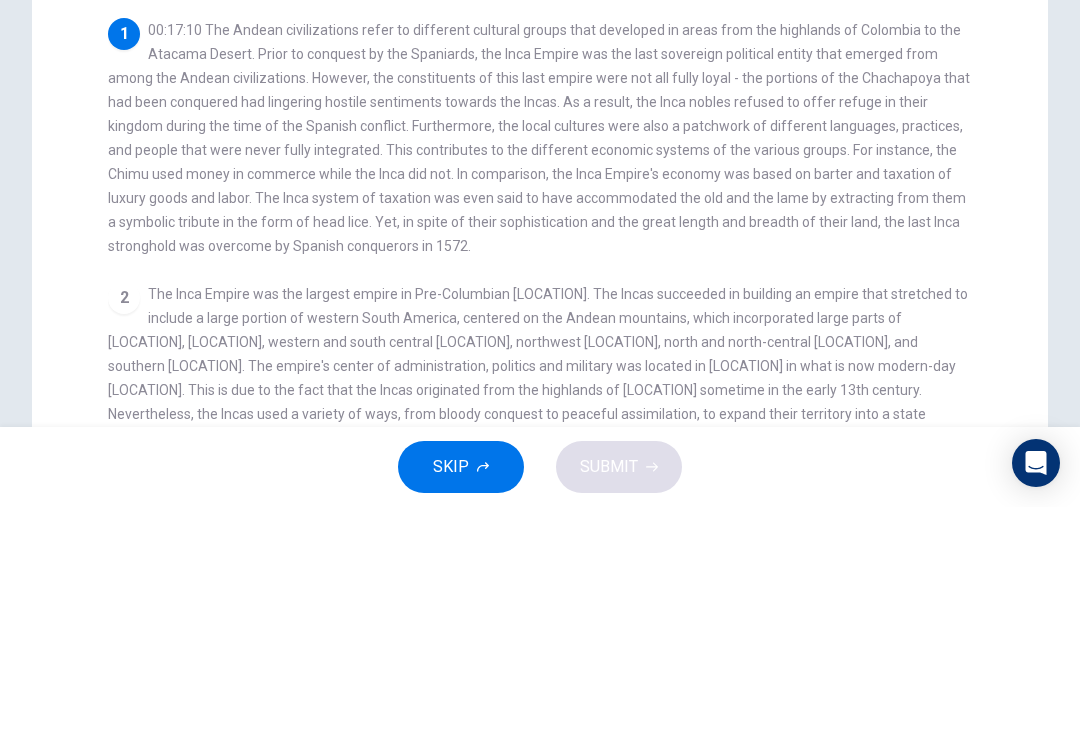 click at bounding box center [770, 135] 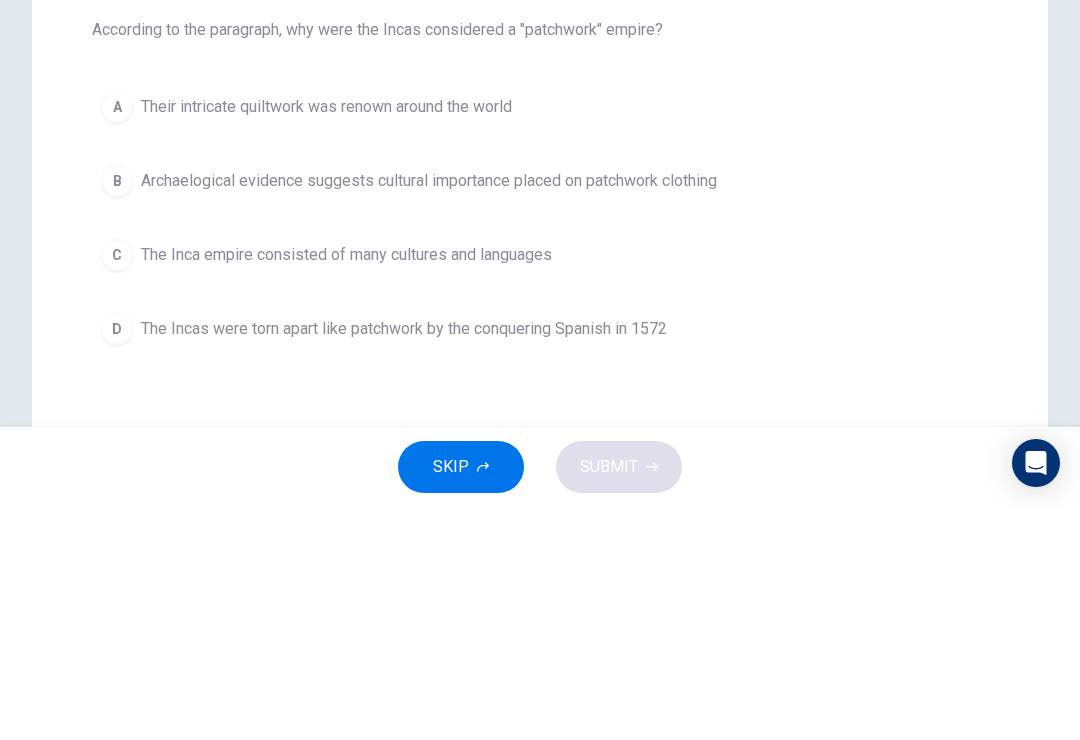 click on "C The Inca empire consisted of many cultures and languages" at bounding box center [540, 488] 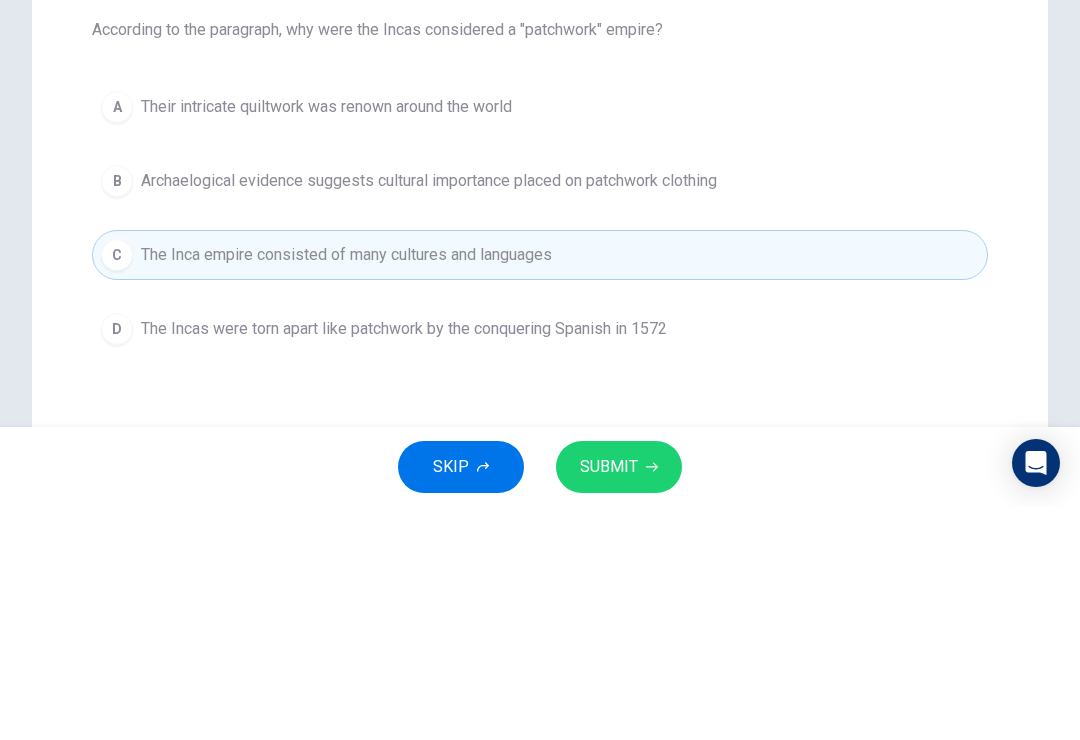 click at bounding box center (311, 135) 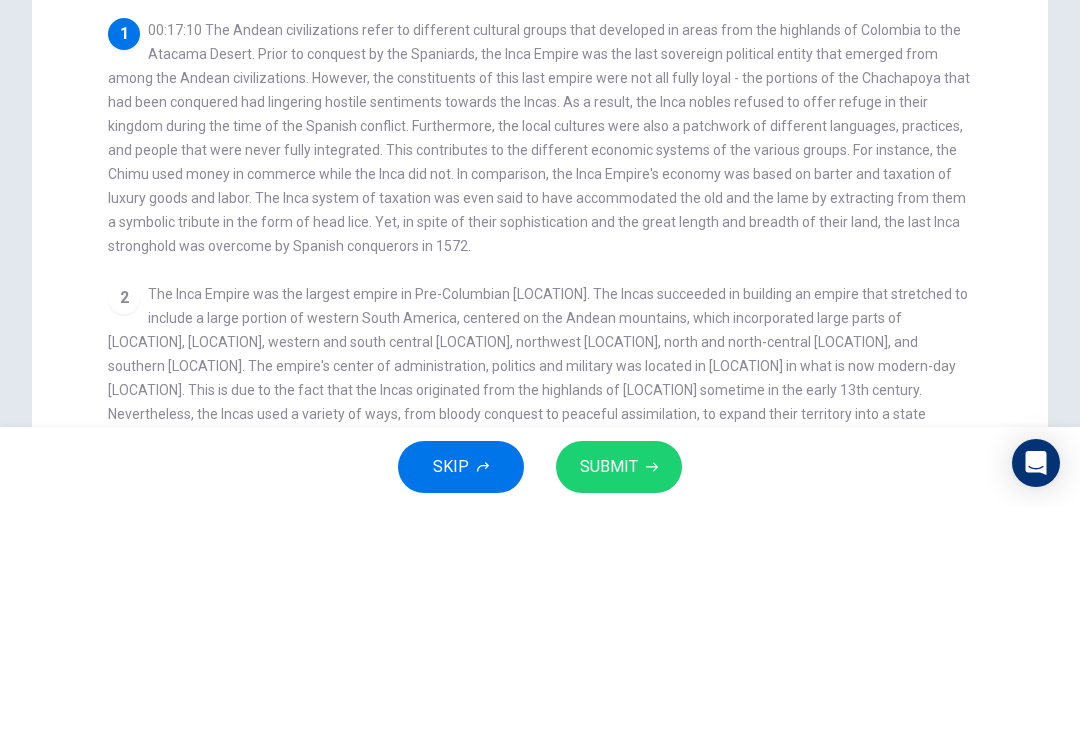 click at bounding box center [770, 135] 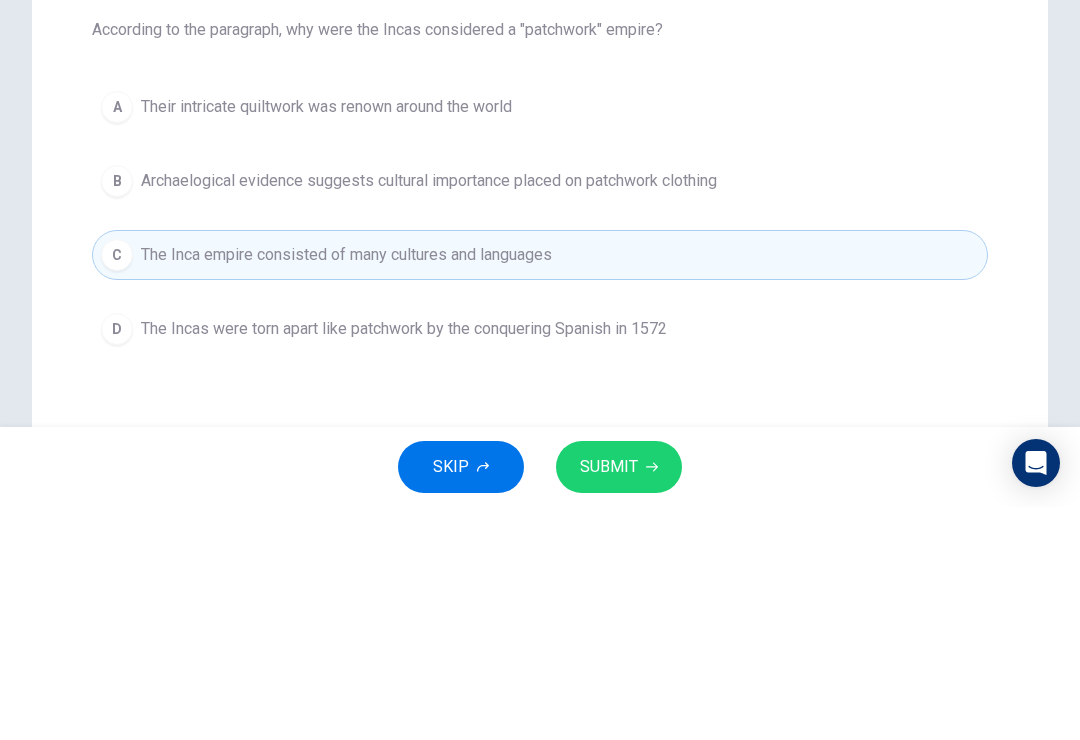 click at bounding box center (311, 135) 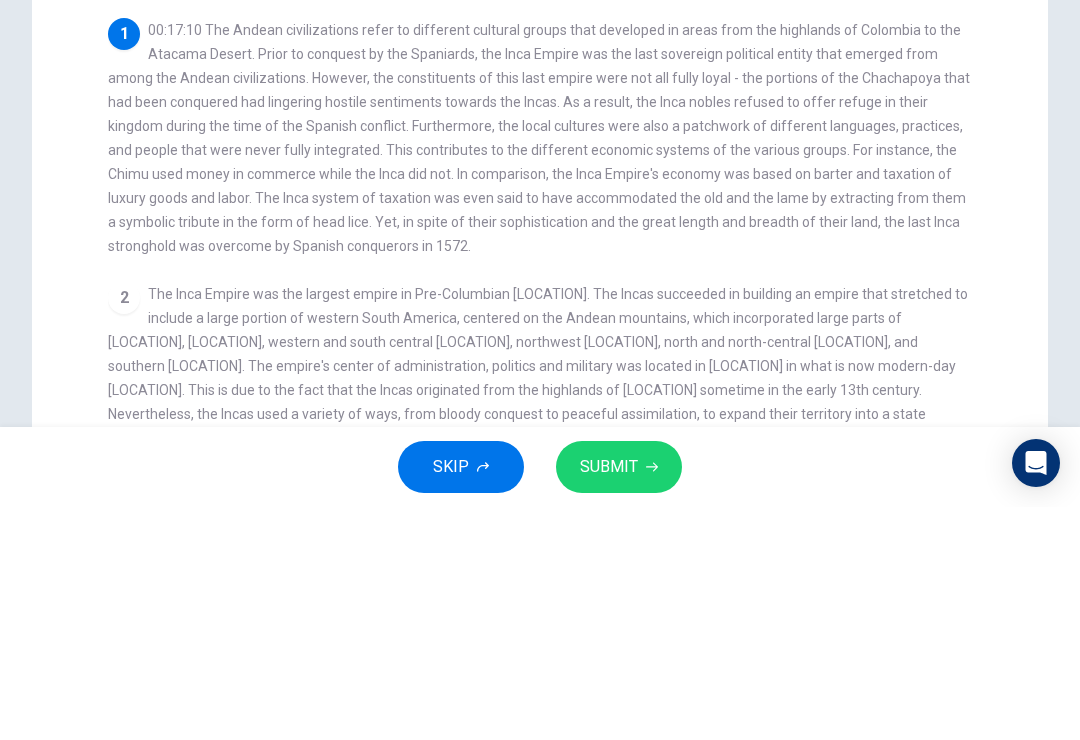 click at bounding box center (770, 135) 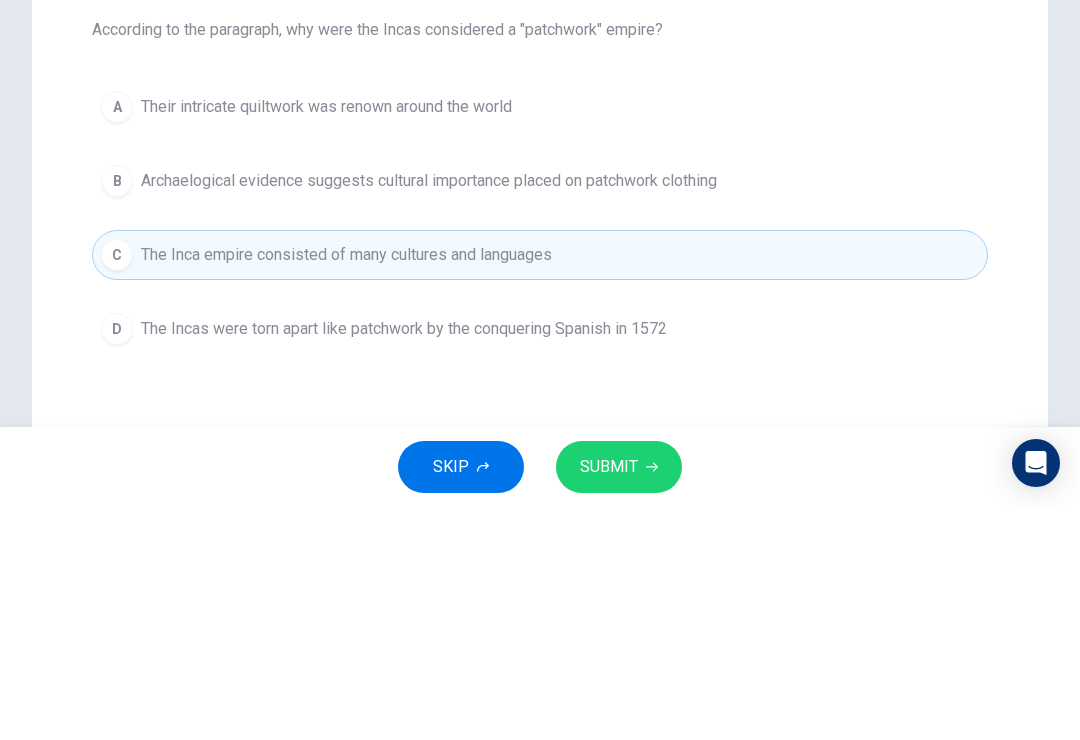 click on "SUBMIT" at bounding box center [619, 700] 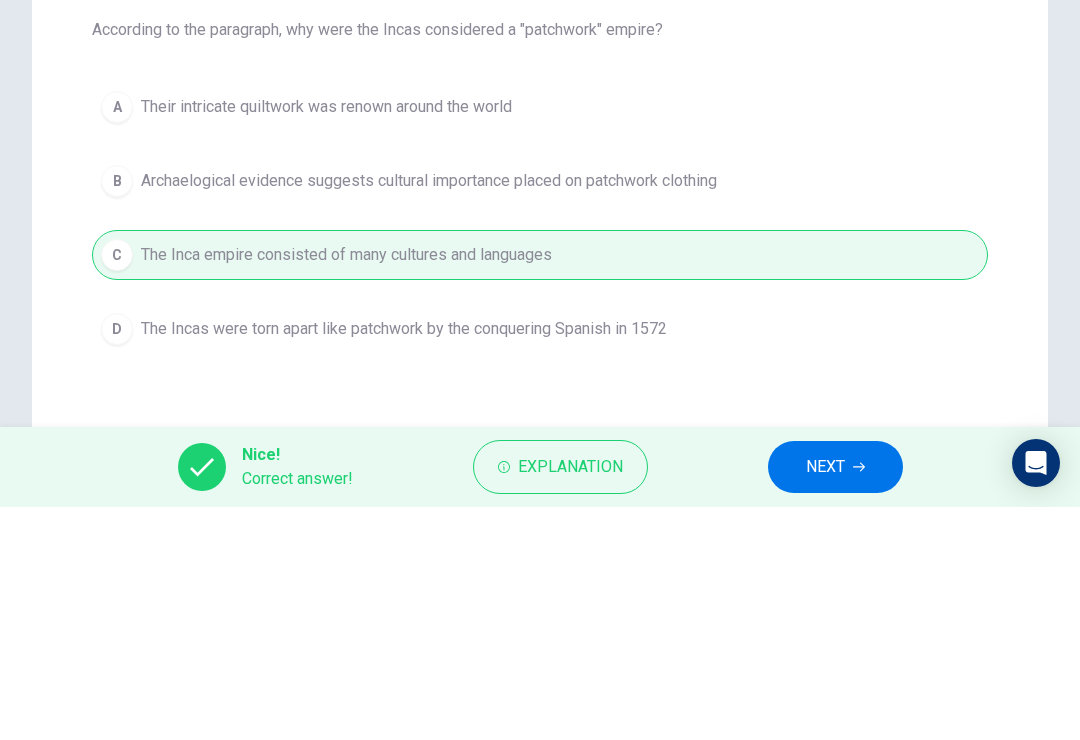 click on "NEXT" at bounding box center [835, 700] 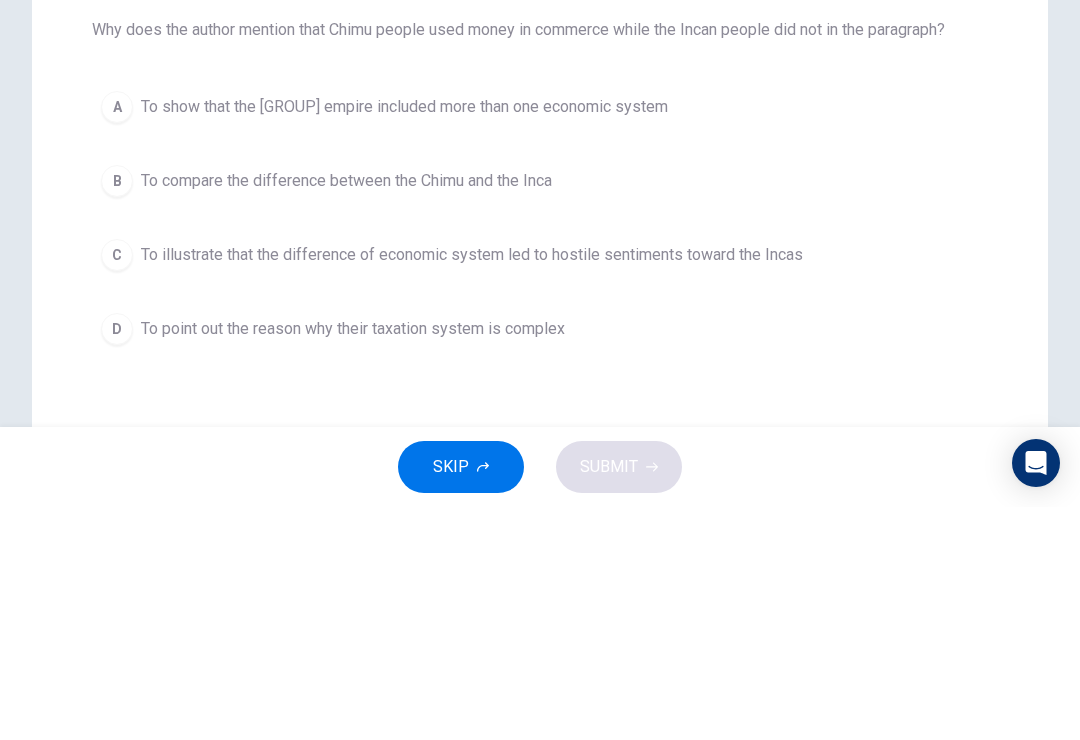 click at bounding box center [311, 135] 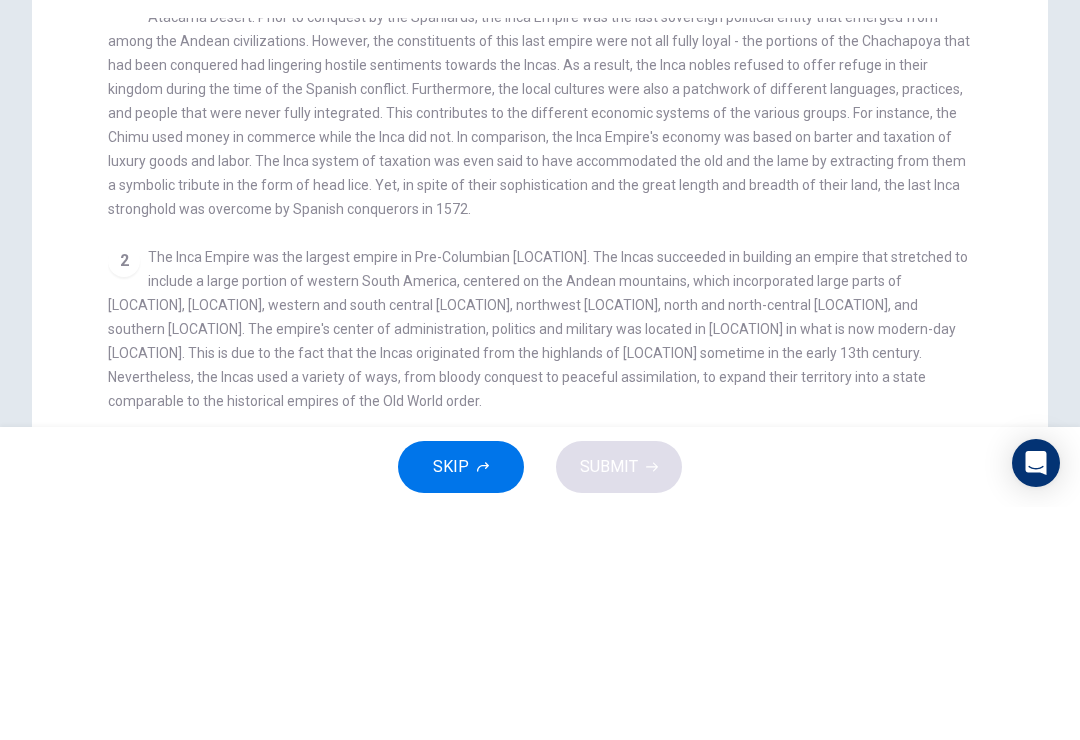 scroll, scrollTop: 38, scrollLeft: 0, axis: vertical 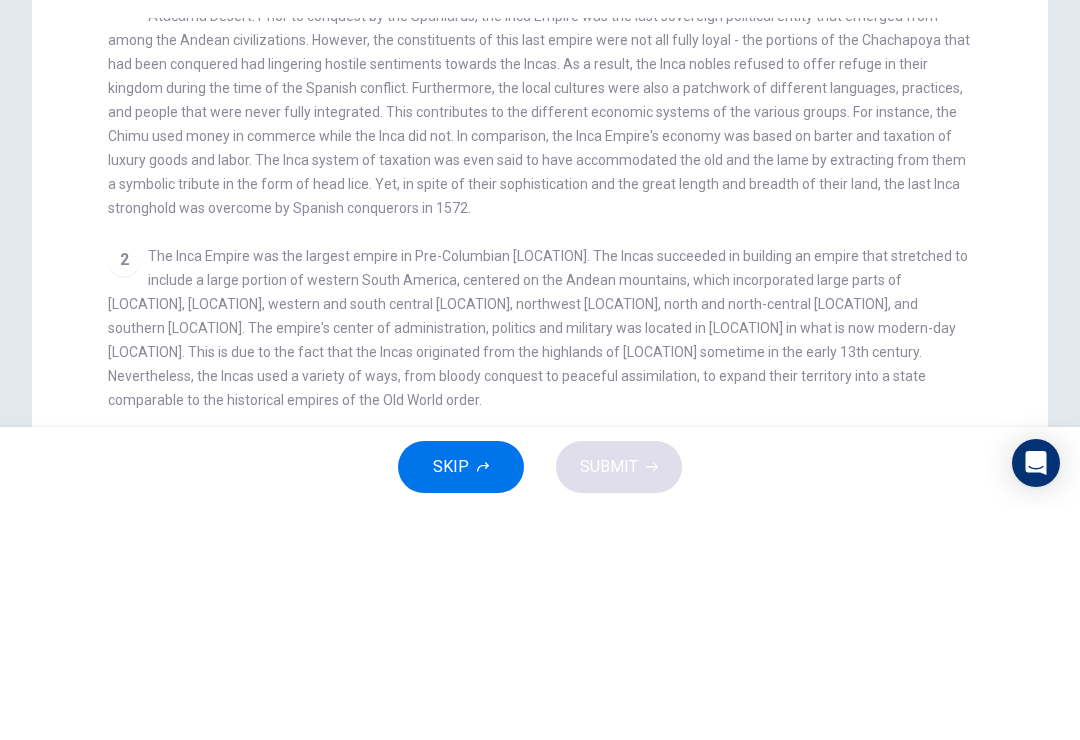 click at bounding box center (770, 135) 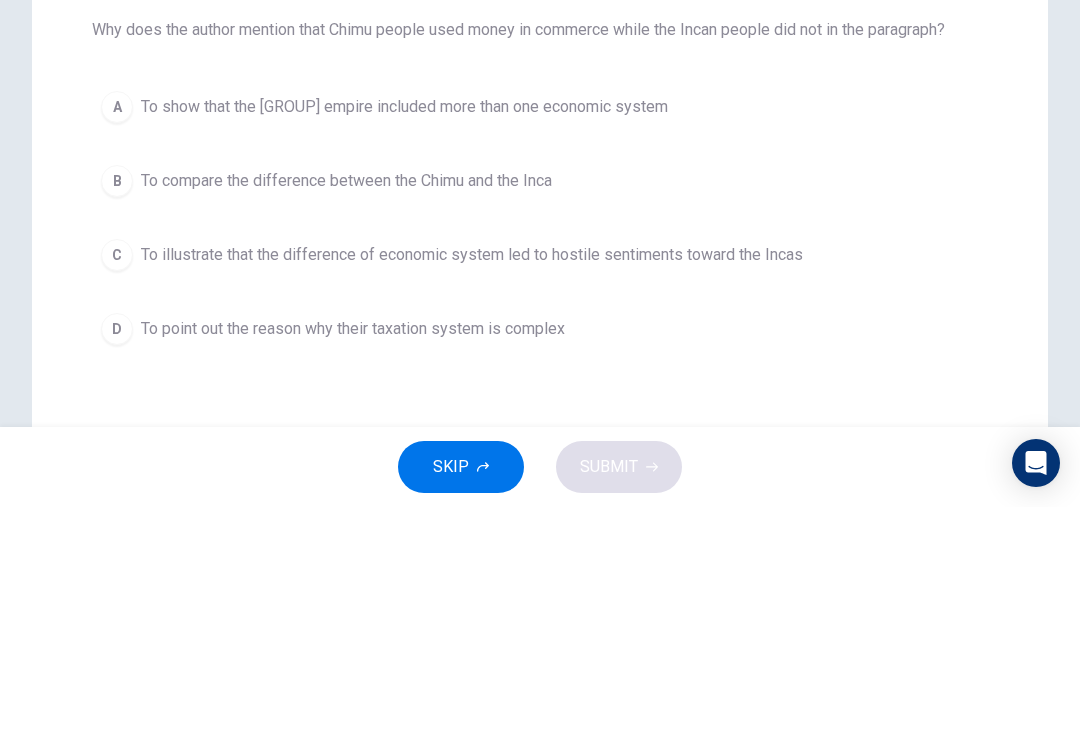 click at bounding box center [311, 135] 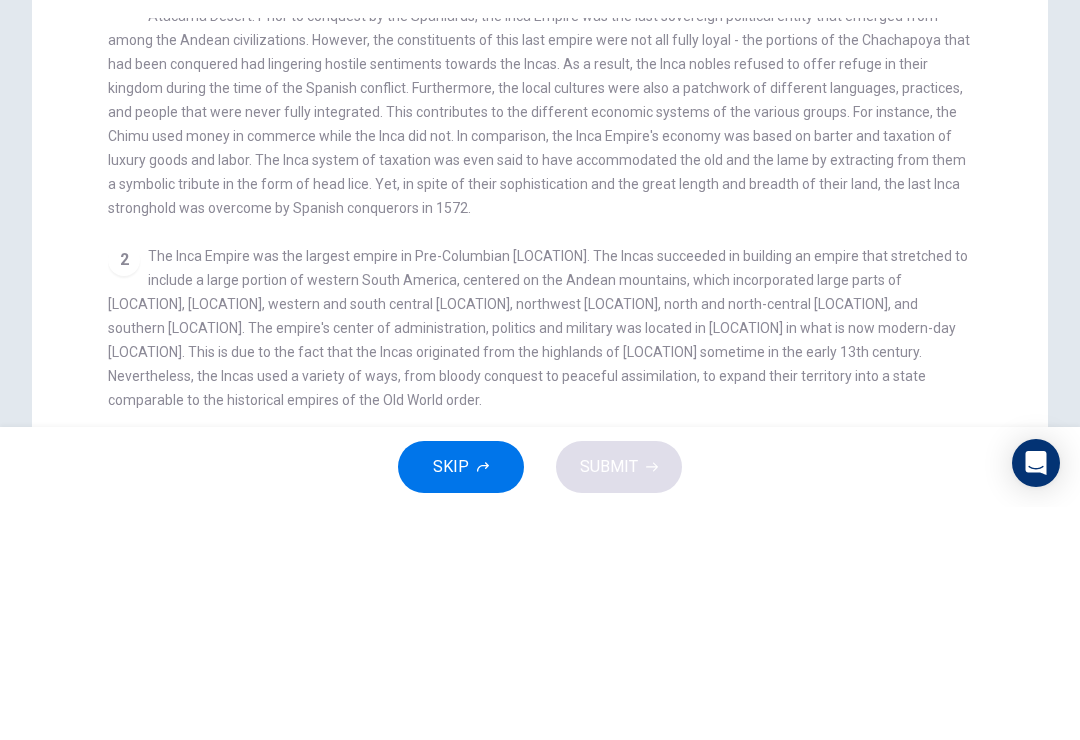 click at bounding box center [770, 135] 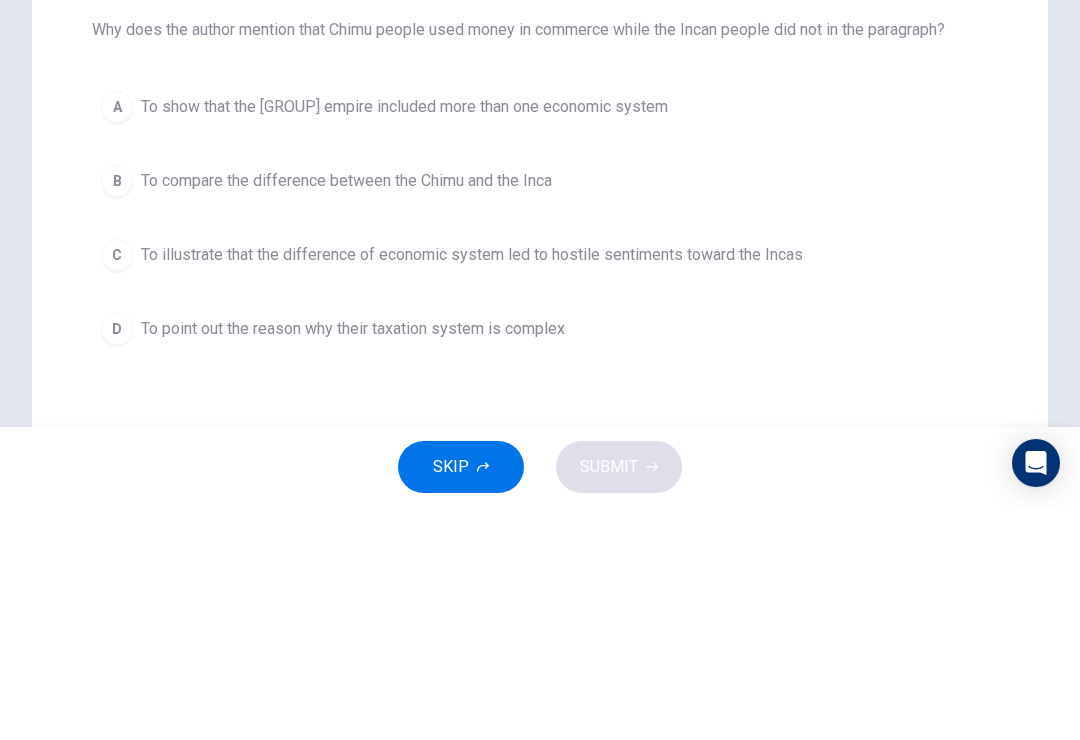 click on "To illustrate that the difference of economic system led to hostile sentiments toward the Incas" at bounding box center [404, 340] 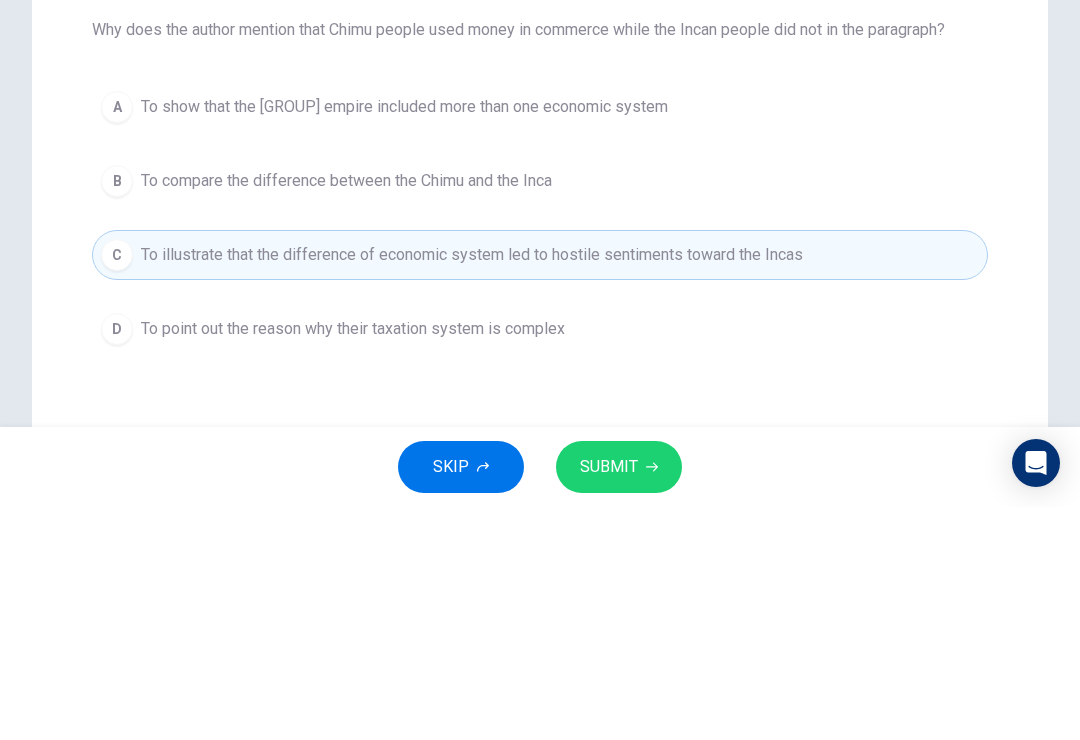click on "SUBMIT" at bounding box center [609, 700] 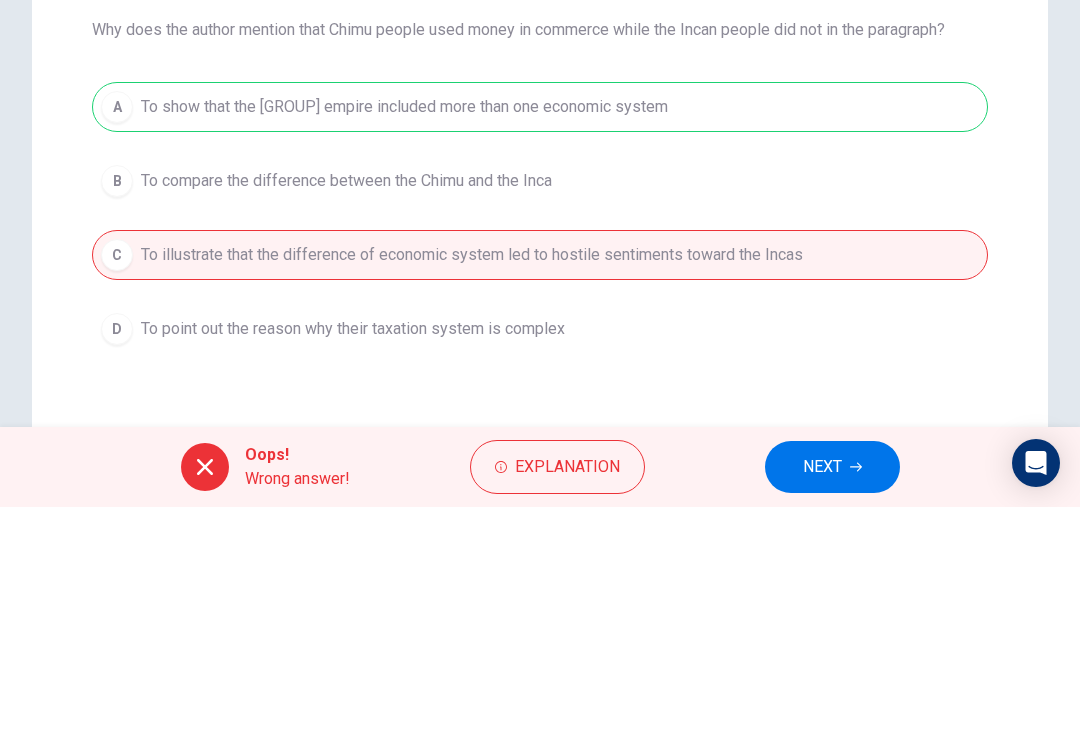 click on "Explanation" at bounding box center [567, 700] 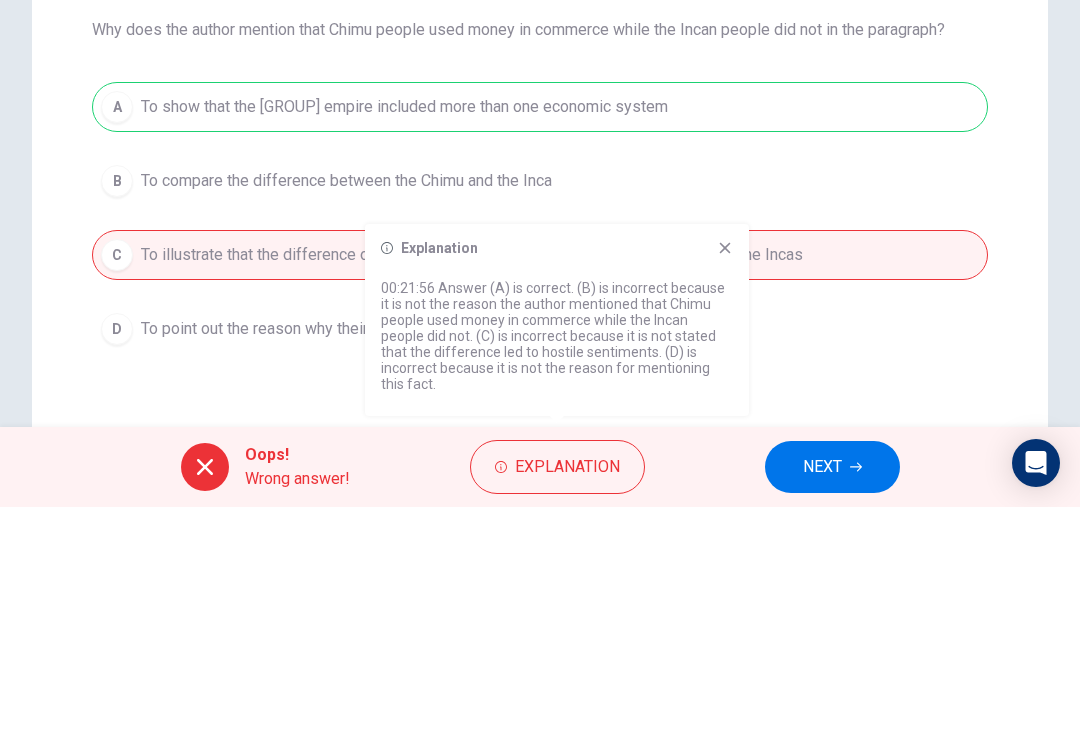 click at bounding box center [725, 481] 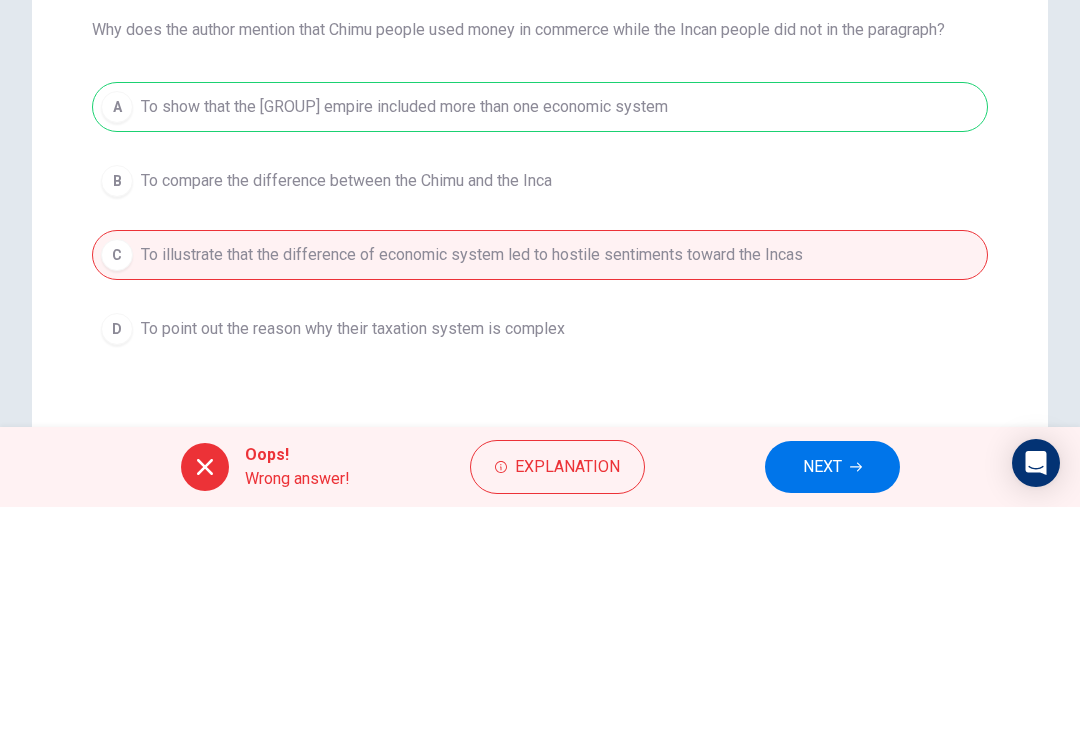 click on "NEXT" at bounding box center (822, 700) 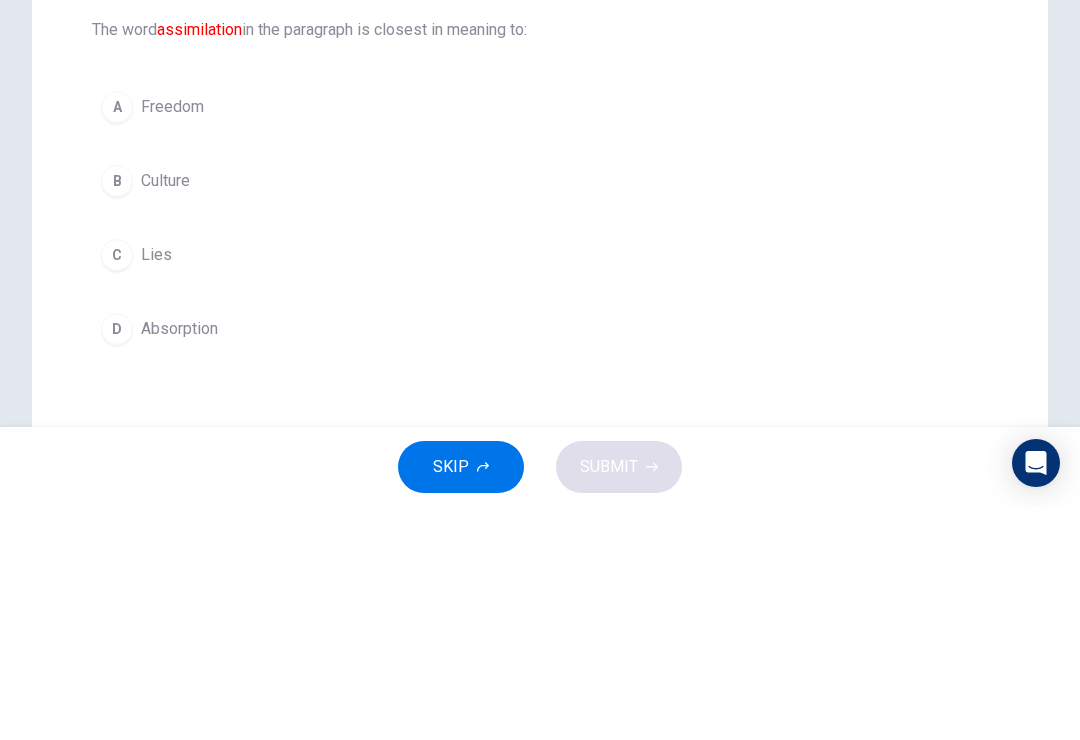 click on "D Absorption" at bounding box center [540, 562] 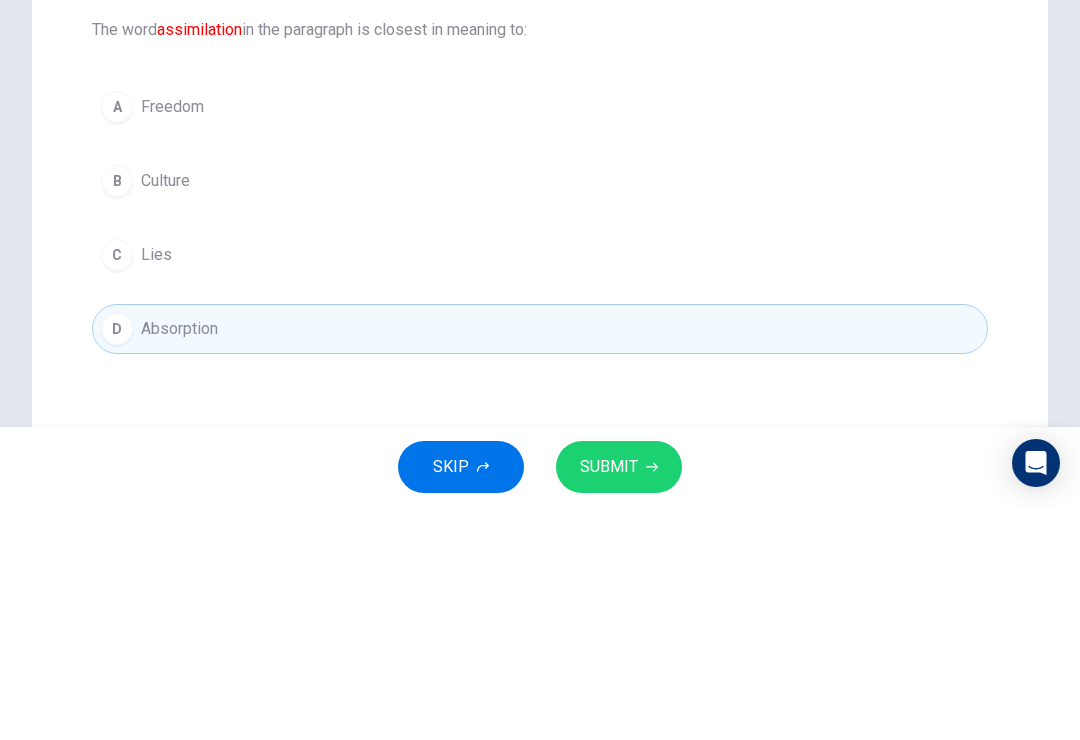 click on "SUBMIT" at bounding box center [619, 700] 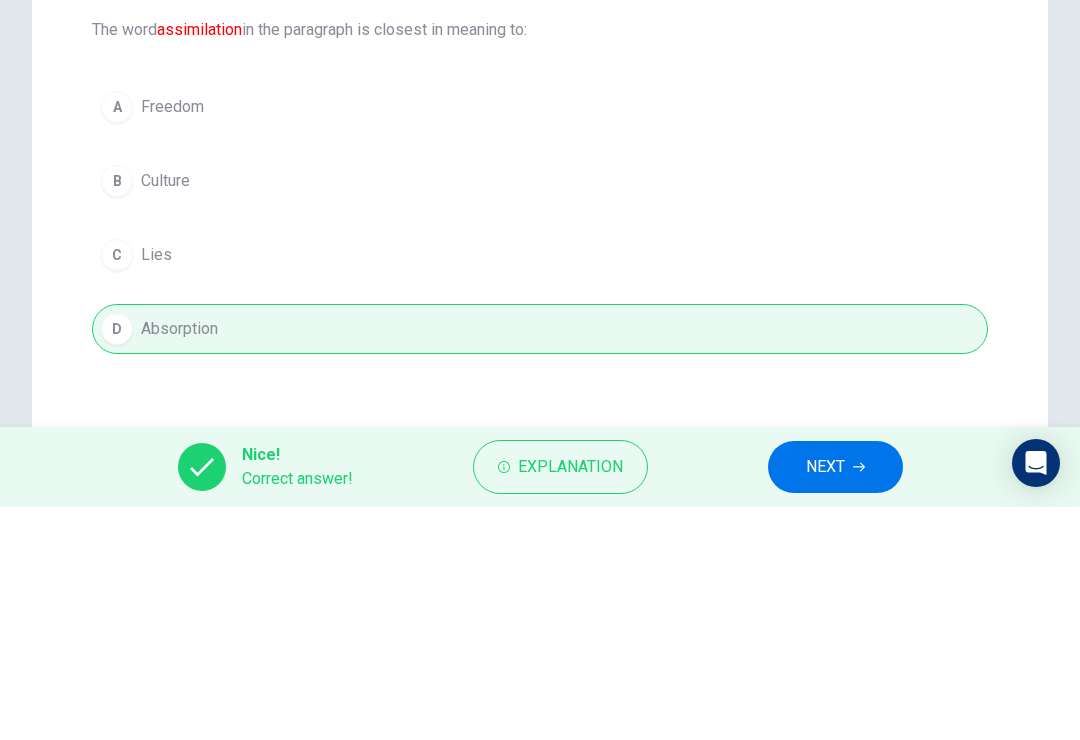 click on "NEXT" at bounding box center (825, 700) 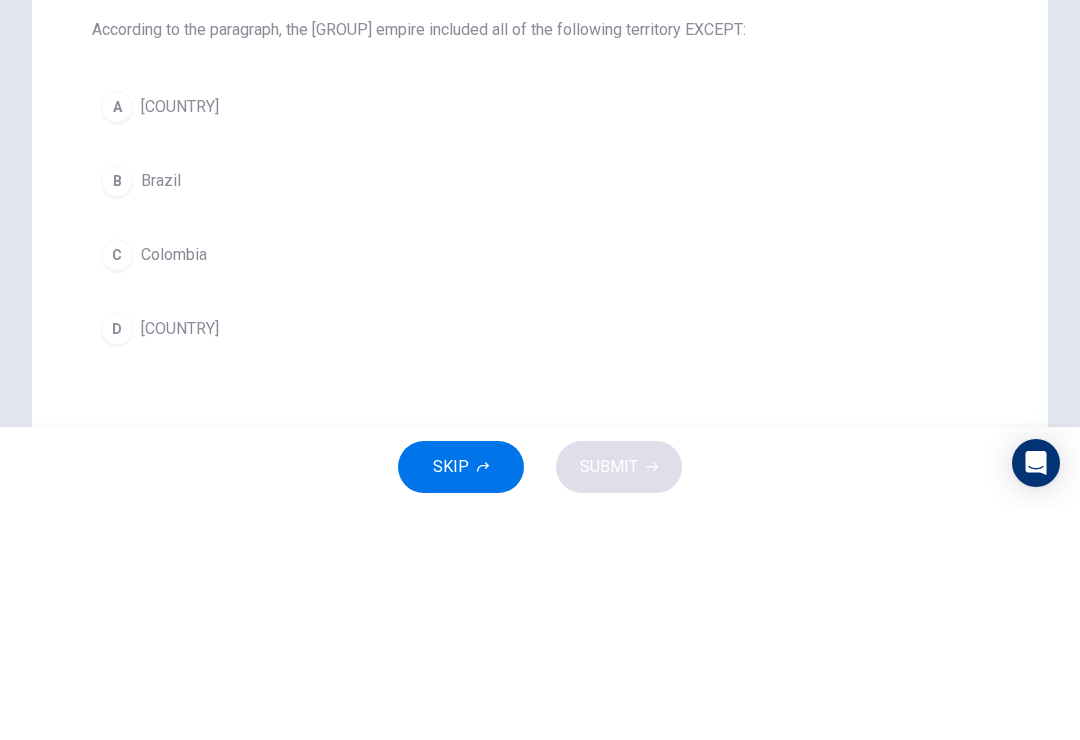 click at bounding box center (311, 135) 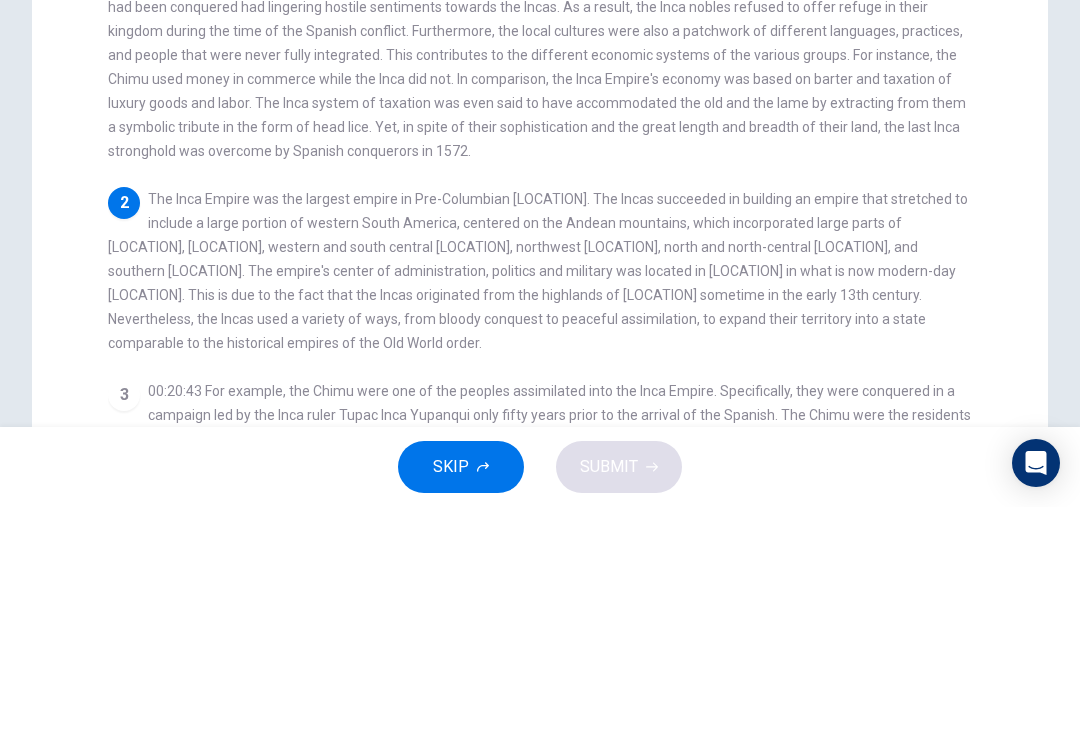 scroll, scrollTop: 173, scrollLeft: 0, axis: vertical 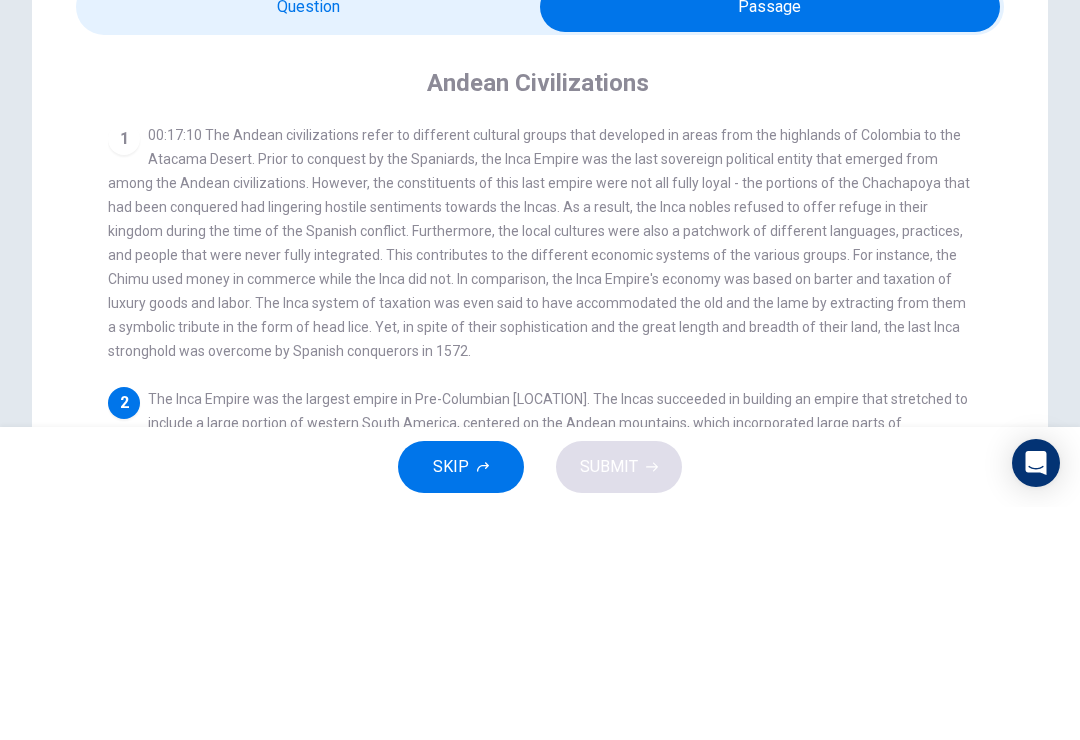 click at bounding box center (770, 240) 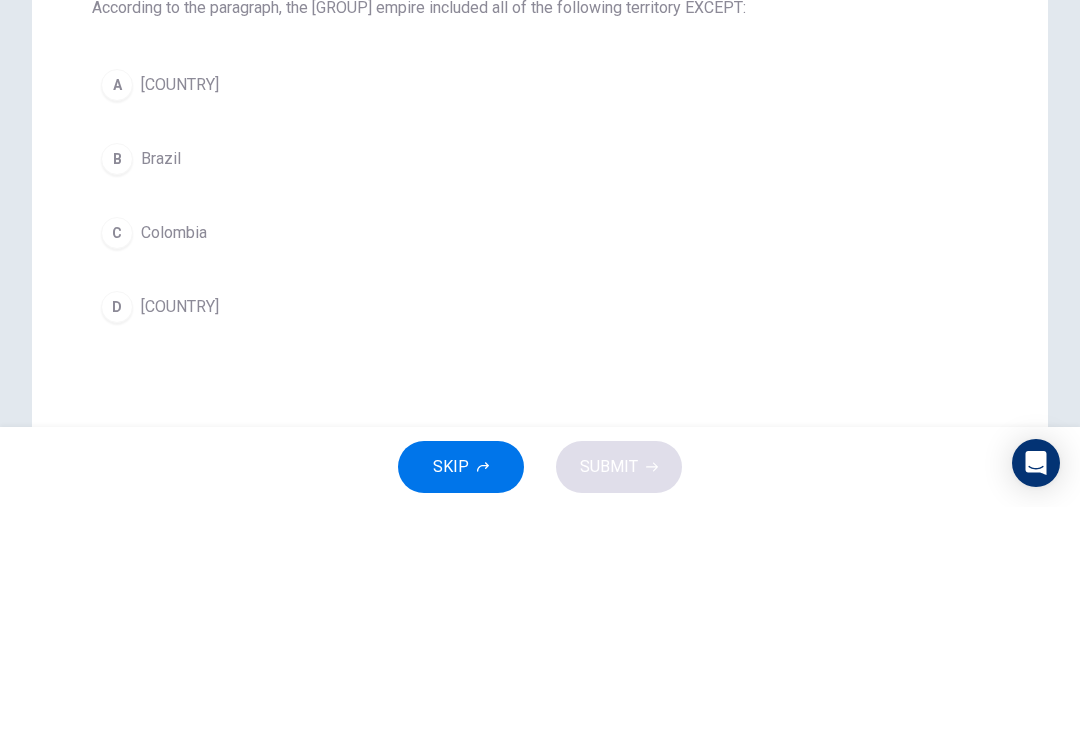 scroll, scrollTop: 126, scrollLeft: 0, axis: vertical 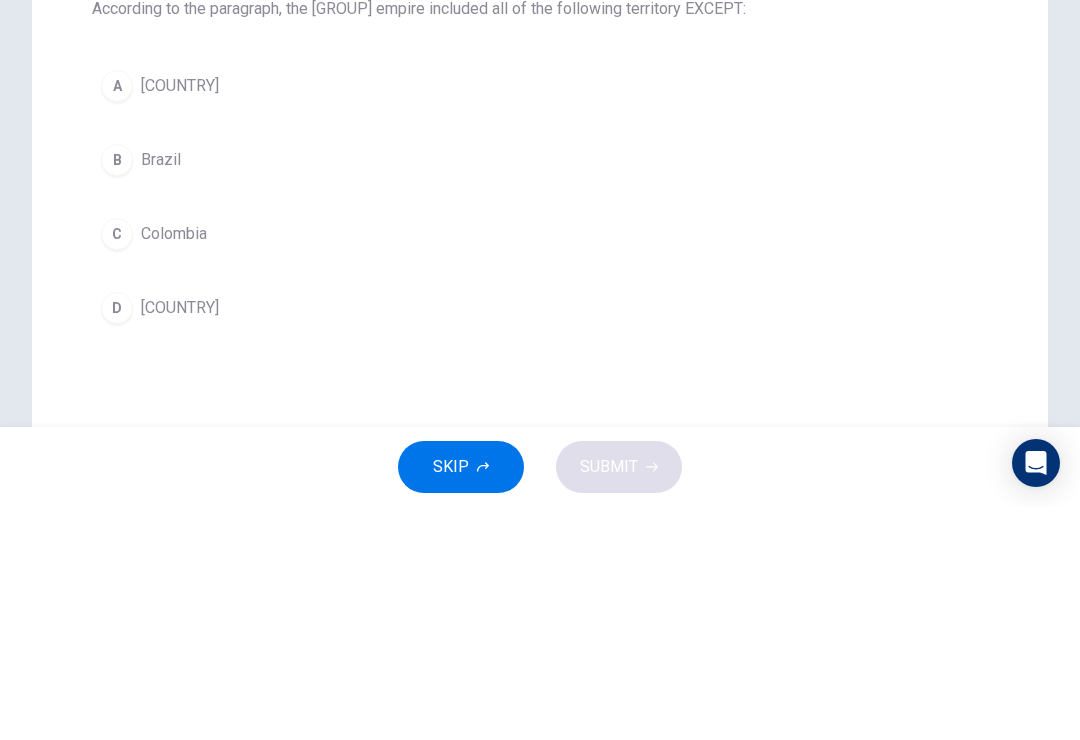click on "B [COUNTRY]" at bounding box center (540, 393) 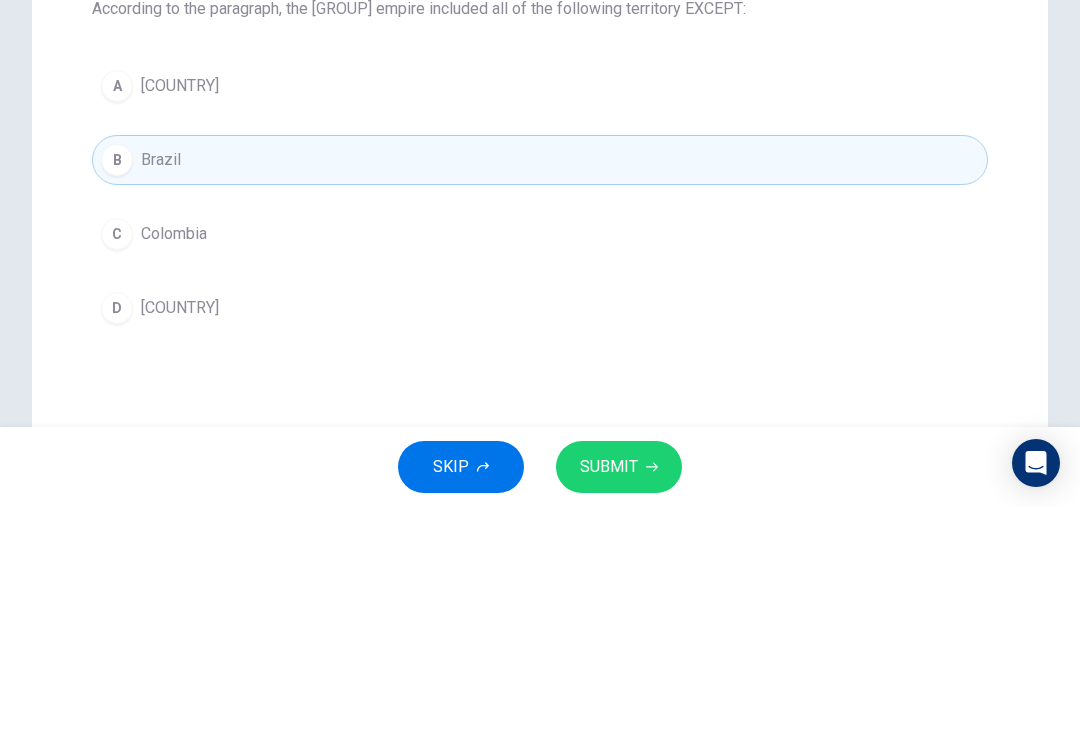 click at bounding box center [652, 700] 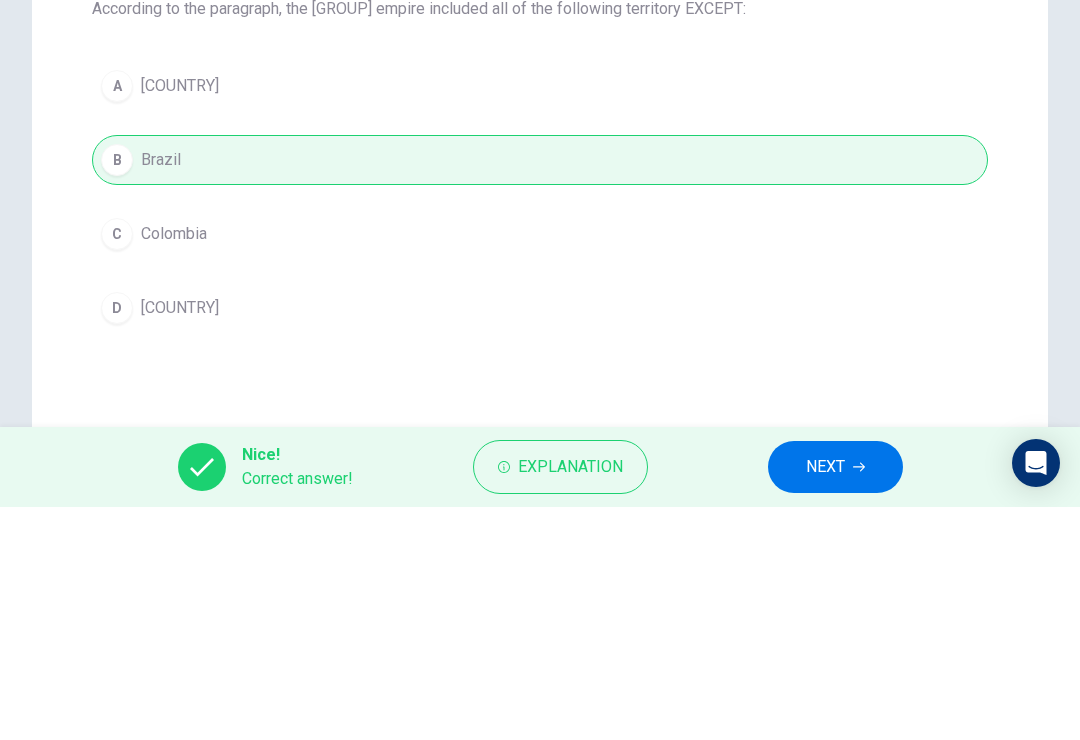 click on "NEXT" at bounding box center [835, 700] 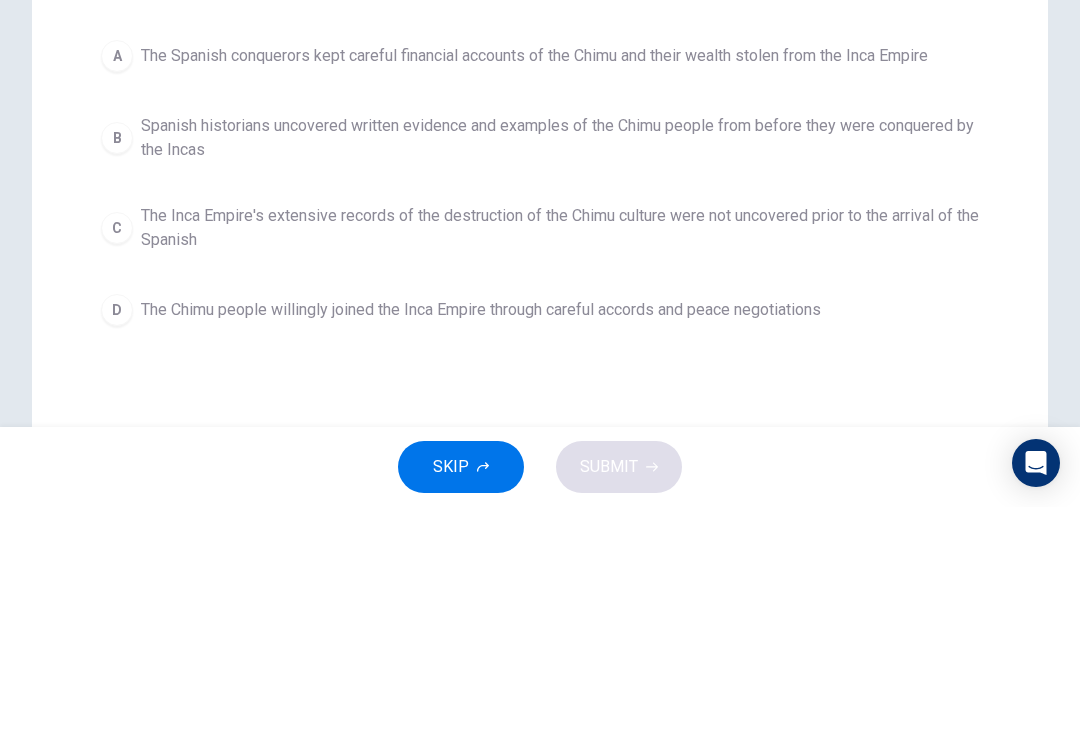scroll, scrollTop: 229, scrollLeft: 0, axis: vertical 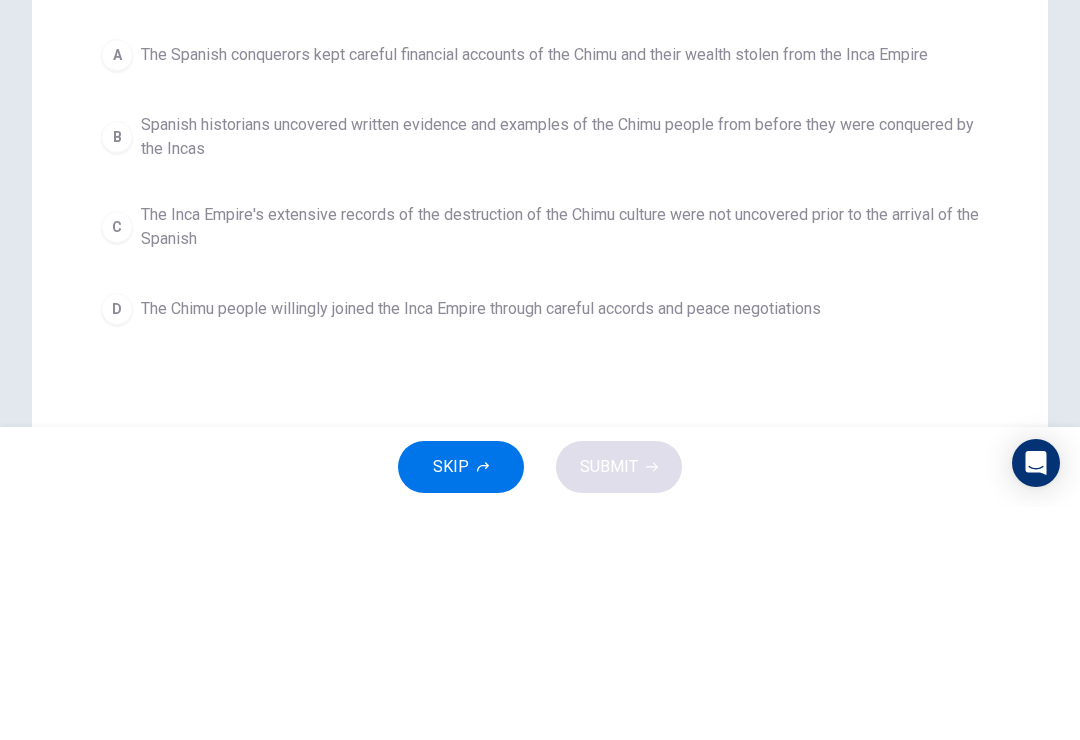 click on "B" at bounding box center (117, 288) 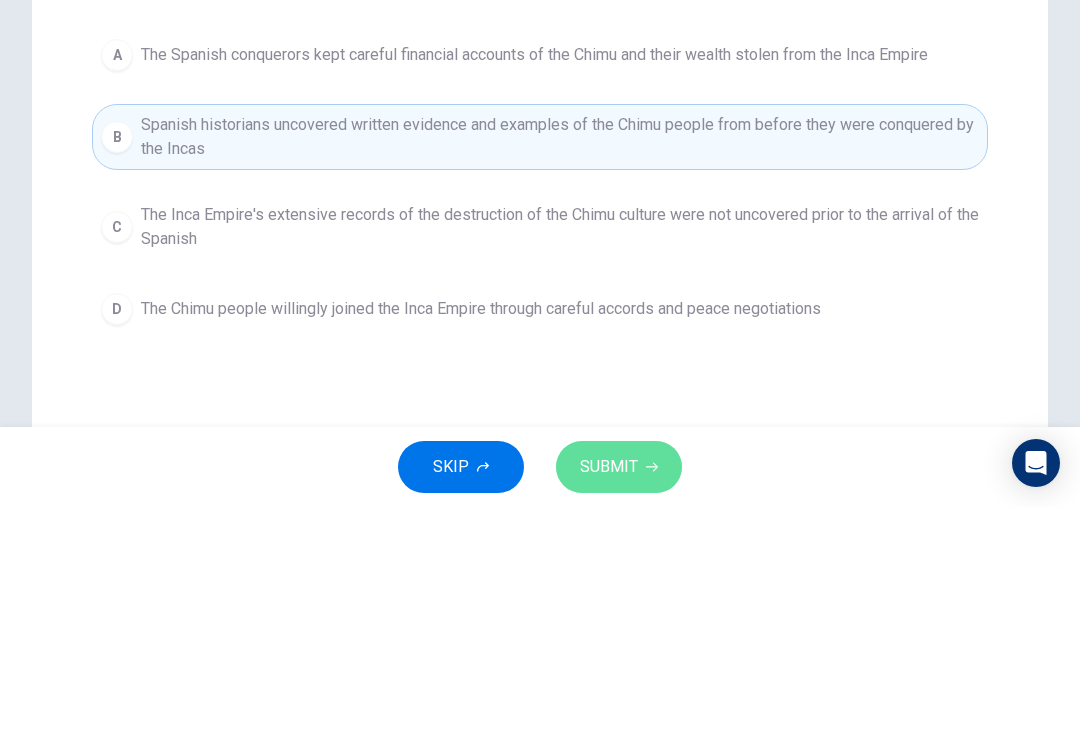 click on "SUBMIT" at bounding box center [609, 700] 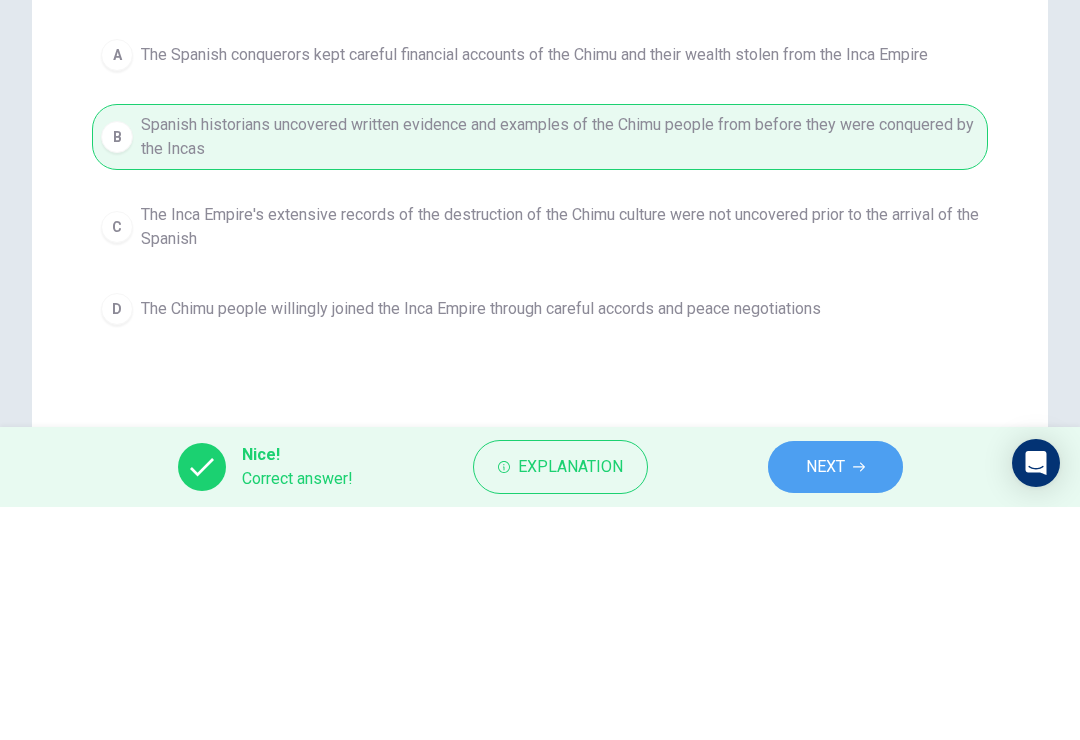 click on "NEXT" at bounding box center (825, 700) 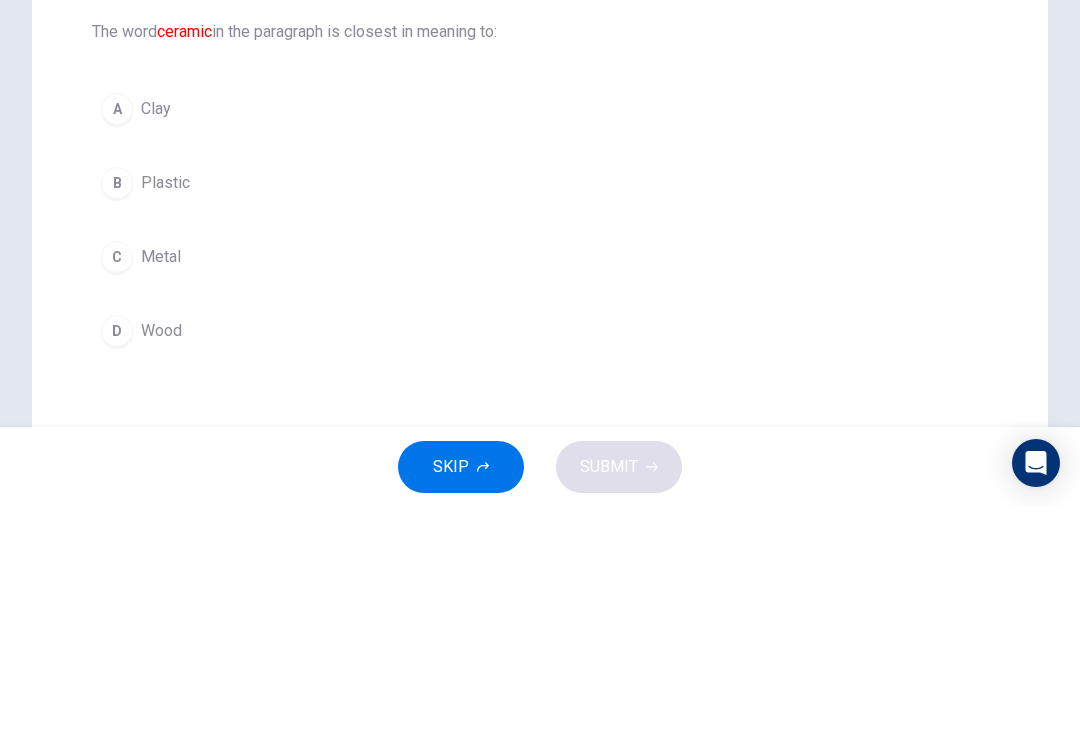 scroll, scrollTop: 104, scrollLeft: 0, axis: vertical 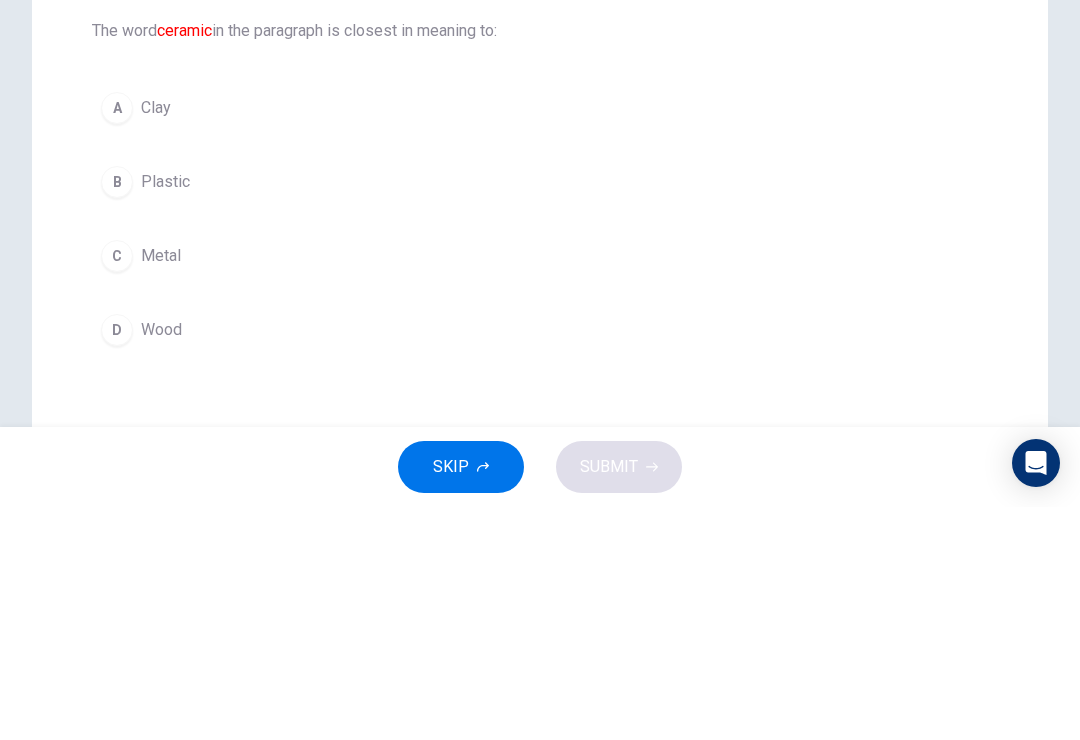 click on "A" at bounding box center (117, 341) 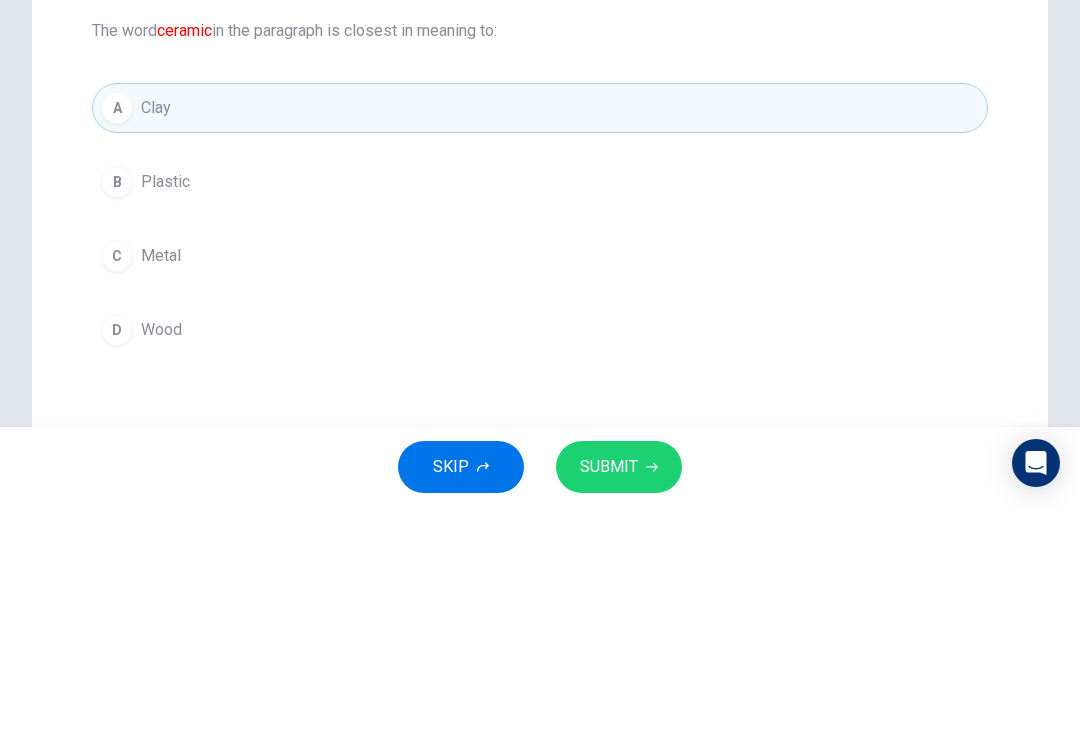 click on "SUBMIT" at bounding box center [619, 700] 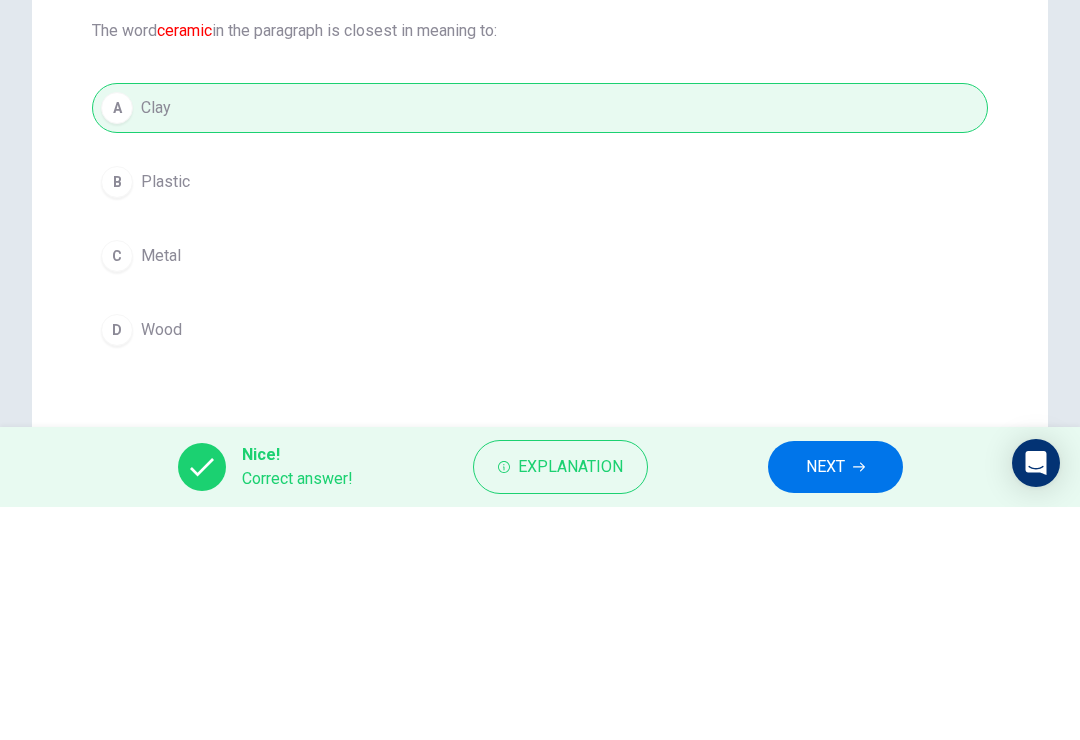 click on "NEXT" at bounding box center [835, 700] 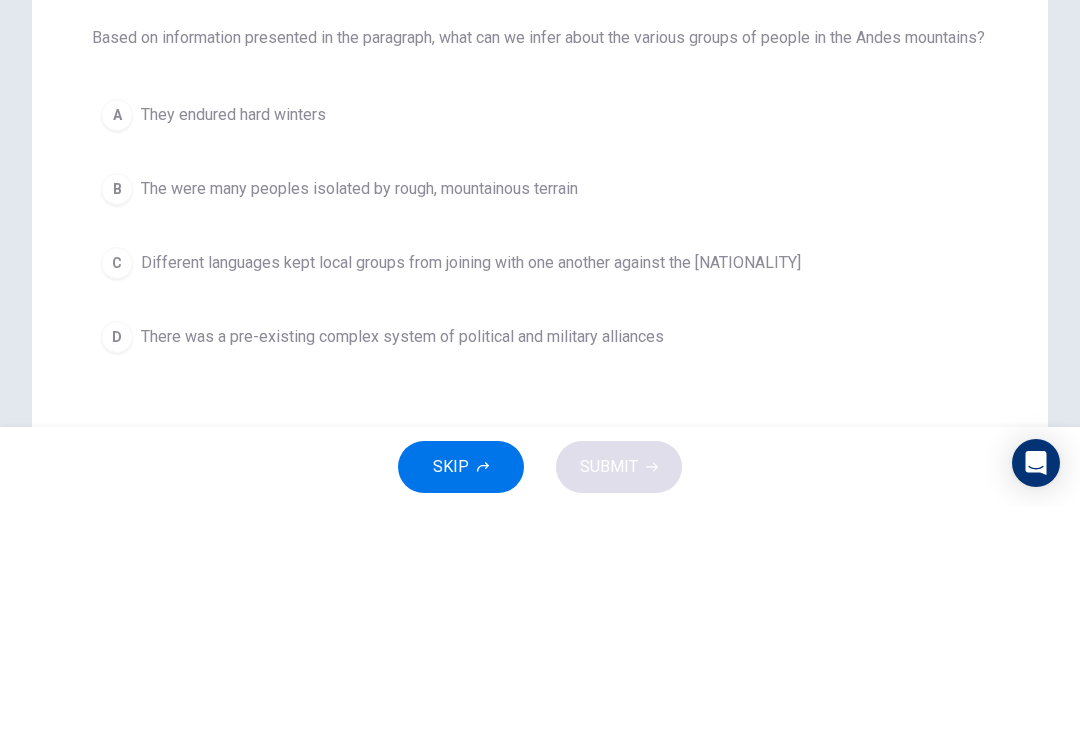 scroll, scrollTop: 91, scrollLeft: 0, axis: vertical 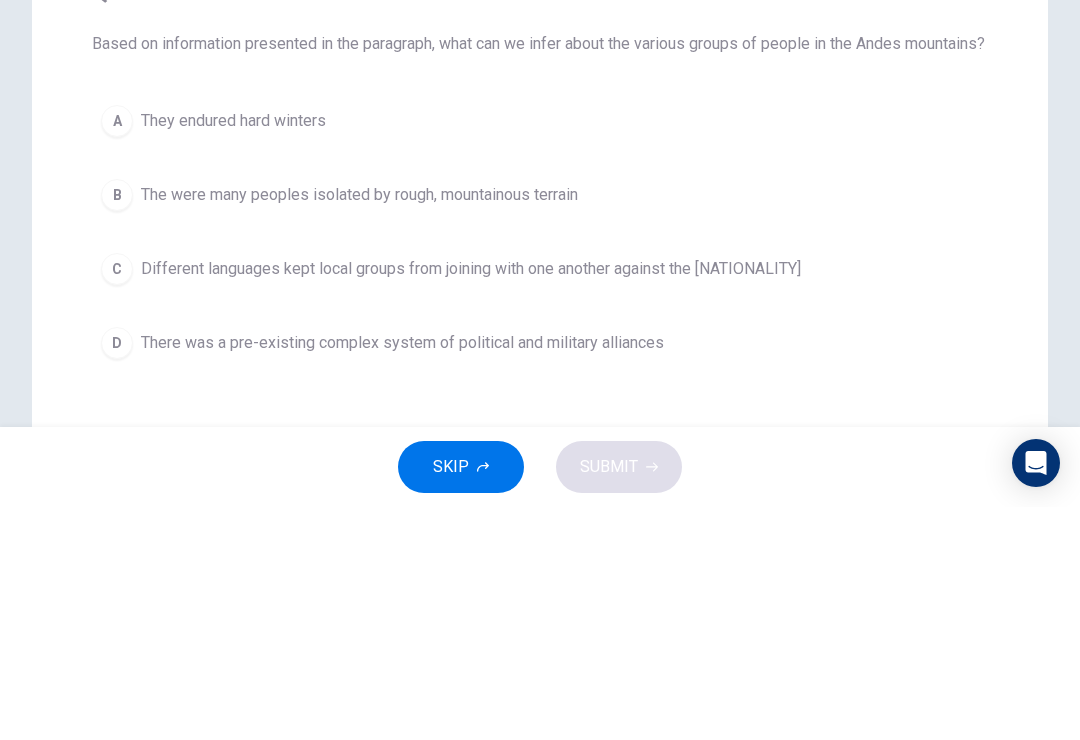 click at bounding box center (311, 149) 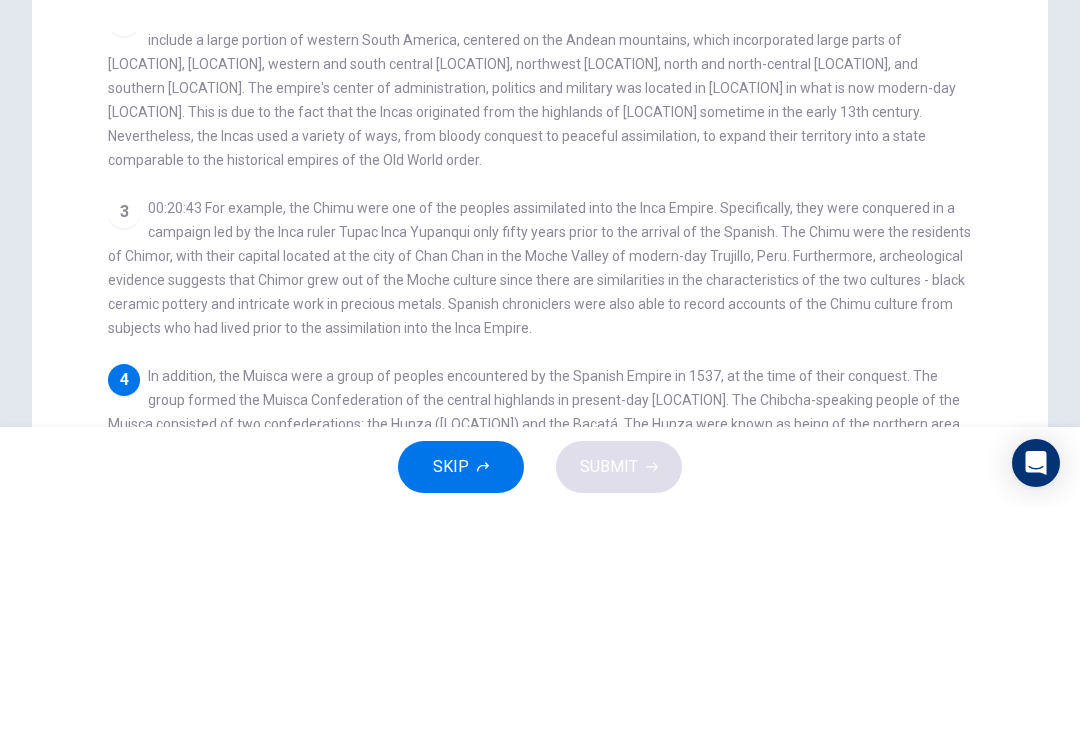 scroll, scrollTop: 304, scrollLeft: 0, axis: vertical 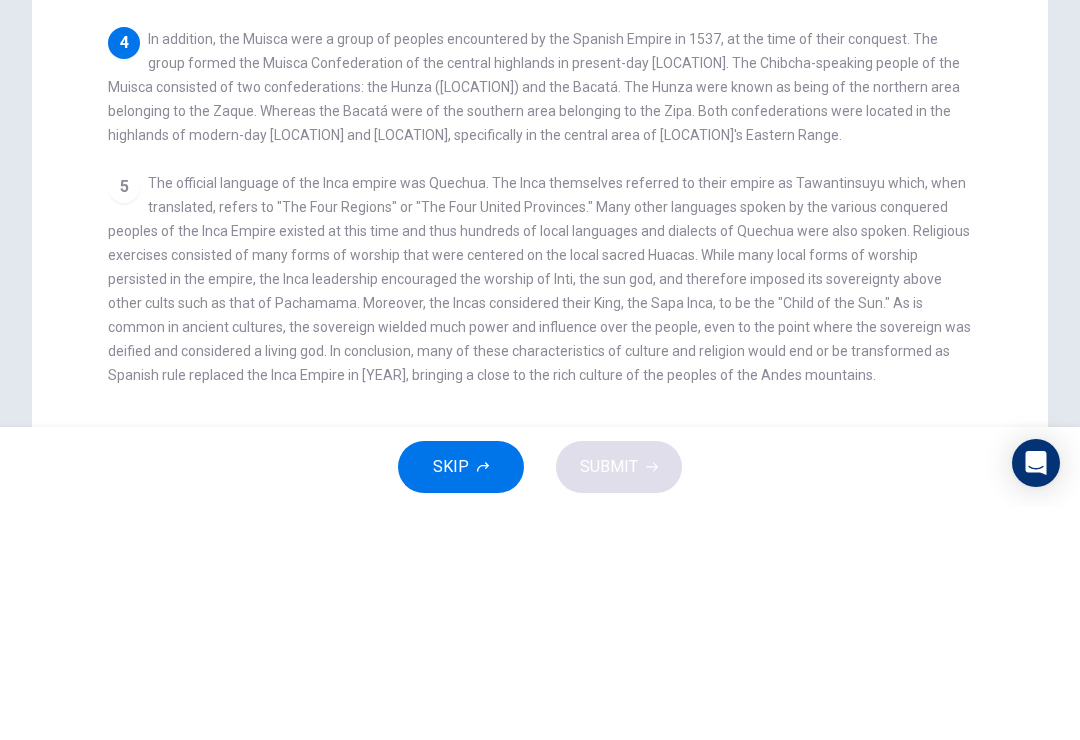 click on "A Due to the varying cultures comprising the Inca empire, hundreds of local dialects of the official language were also spoken B The Inca empire expanded solely through violent conquest to subjugate their neighbors C The Inca empire encouraged newly assimilated peoples to adopt dominant Inca religious beliefs E The Andes mountains were isolated enough to prevent the creation of one, broad empire F The Spanish struggled to capture the Andean civilizations and never fully conquered the region nor the Inca empire" at bounding box center [540, 214] 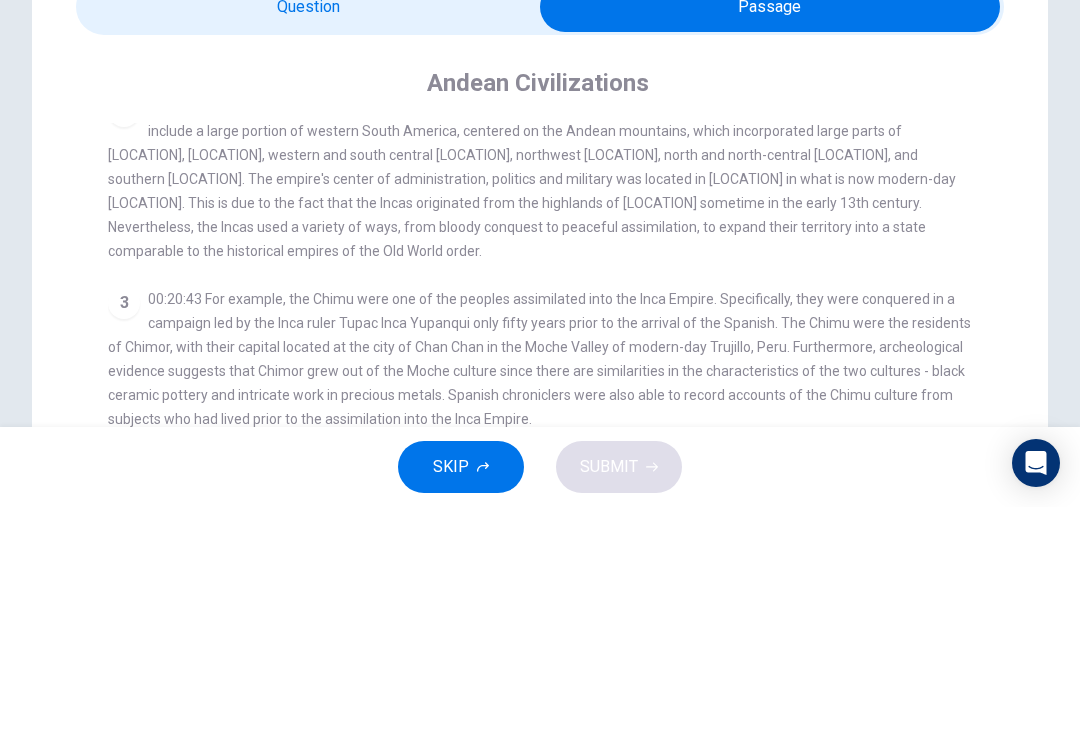 scroll, scrollTop: 0, scrollLeft: 0, axis: both 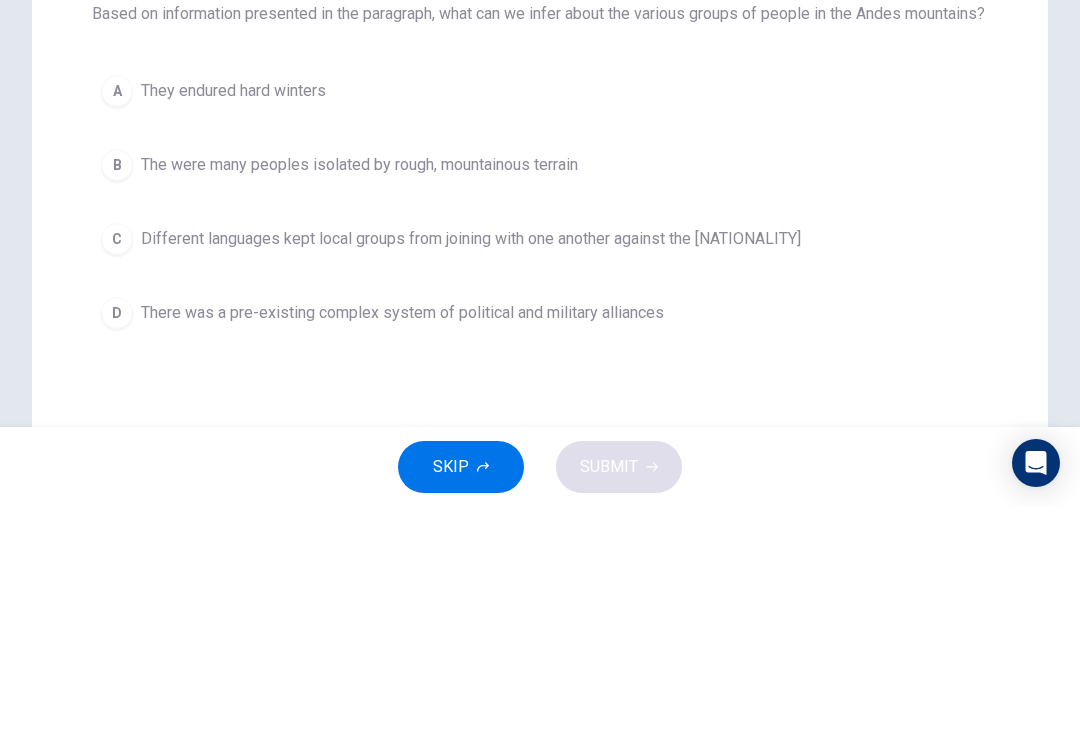 click on "C Different languages kept local groups from joining with one another against the Spanish" at bounding box center (540, 472) 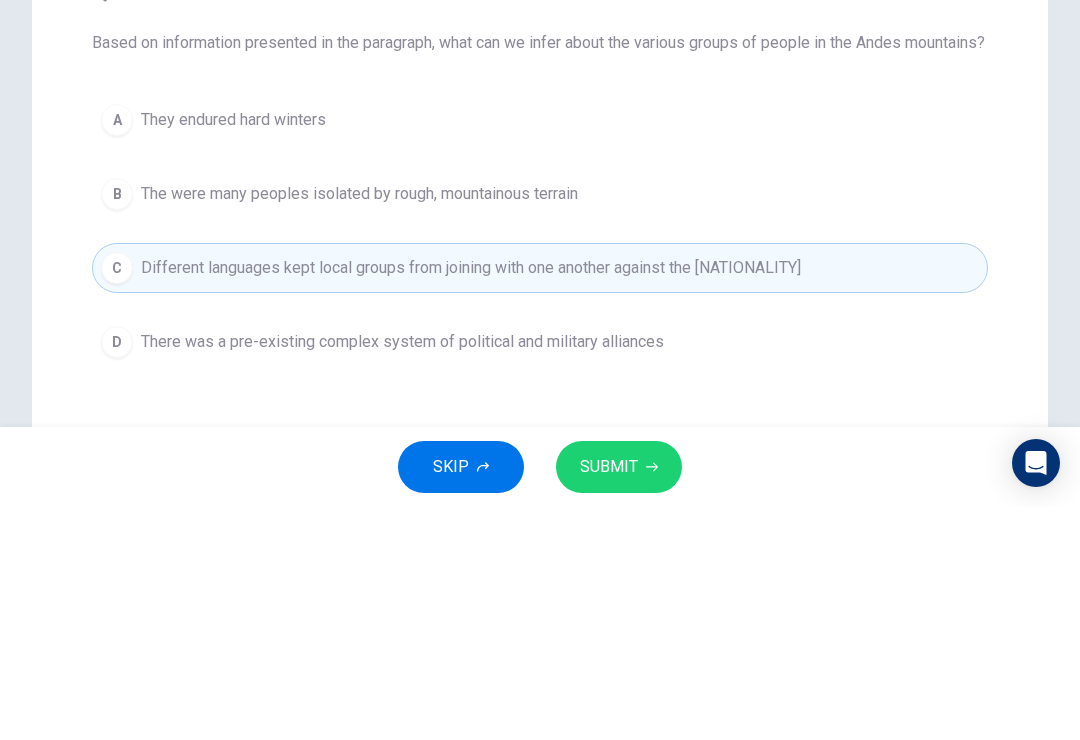 scroll, scrollTop: 91, scrollLeft: 0, axis: vertical 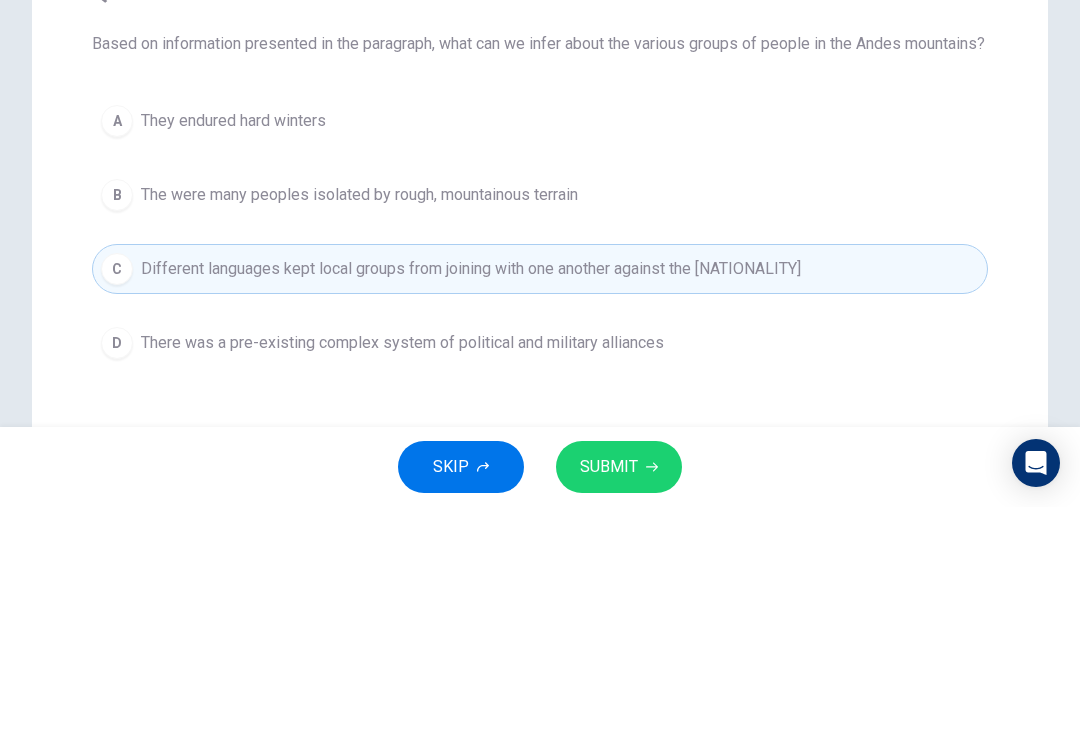click at bounding box center (311, 149) 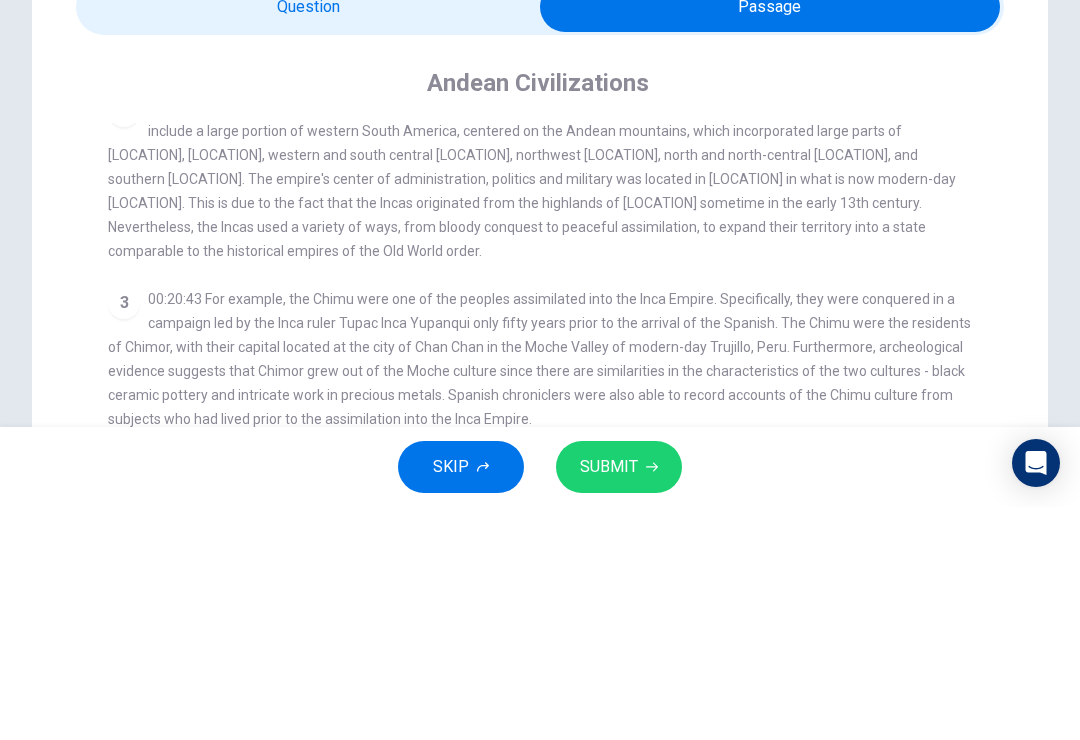 scroll, scrollTop: 0, scrollLeft: 0, axis: both 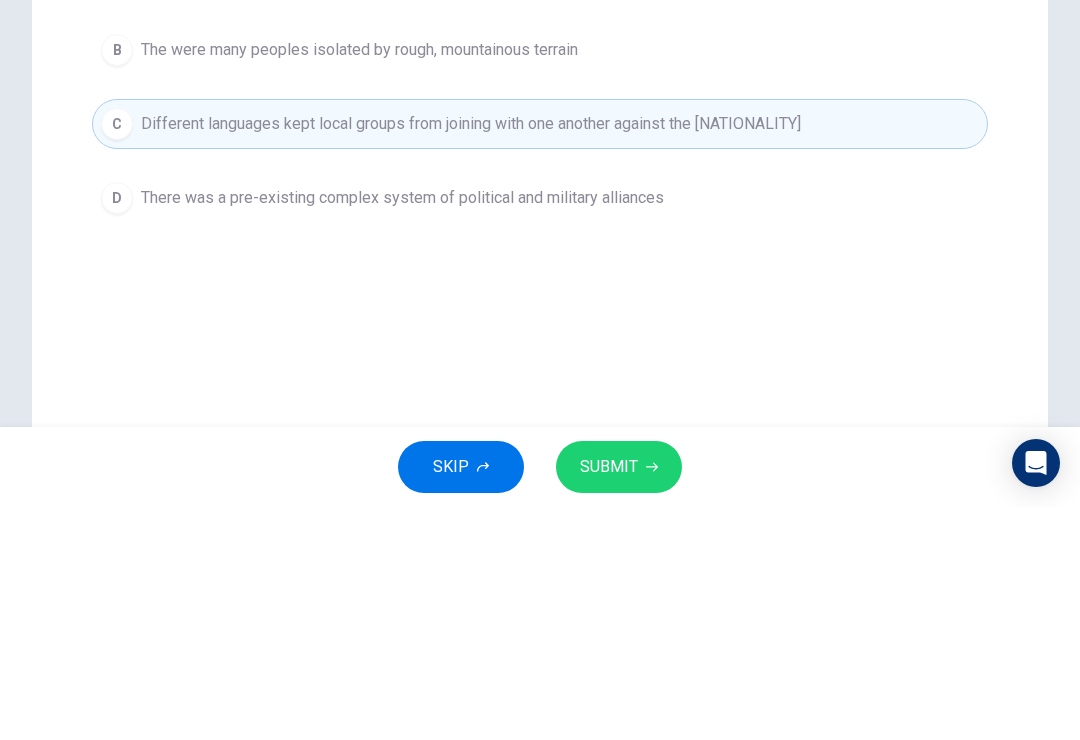 click on "There was a pre-existing complex system of political and military alliances" at bounding box center (233, 209) 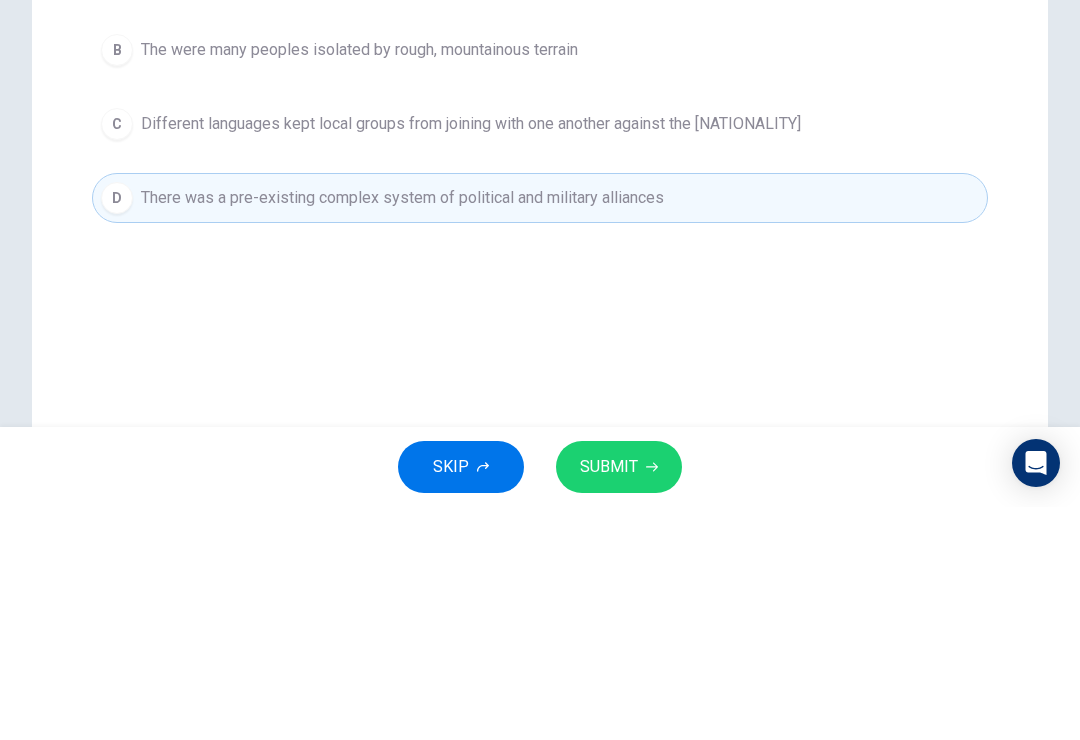 click on "SUBMIT" at bounding box center (609, 700) 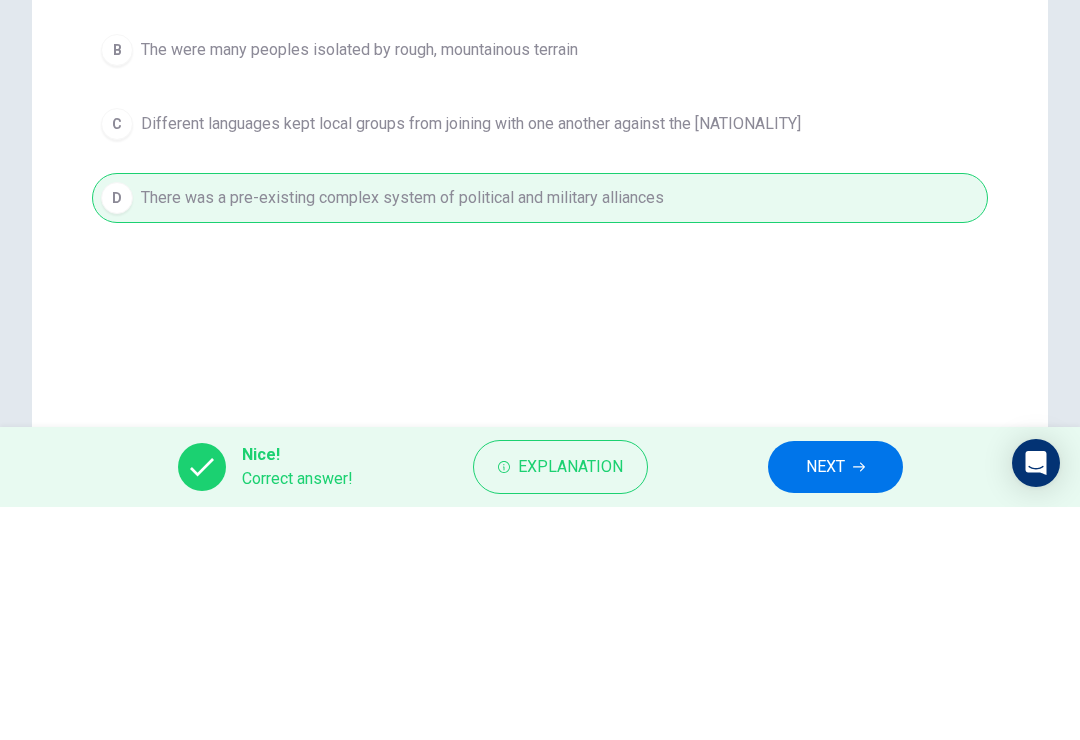 click on "NEXT" at bounding box center (835, 700) 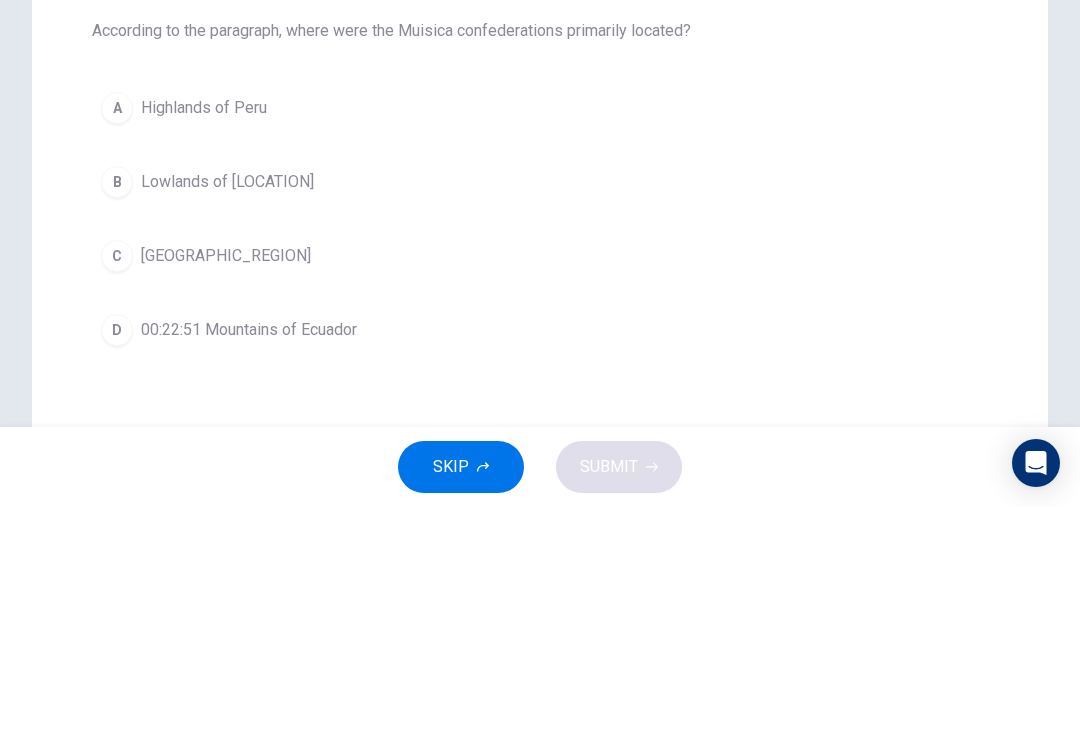 scroll, scrollTop: 106, scrollLeft: 0, axis: vertical 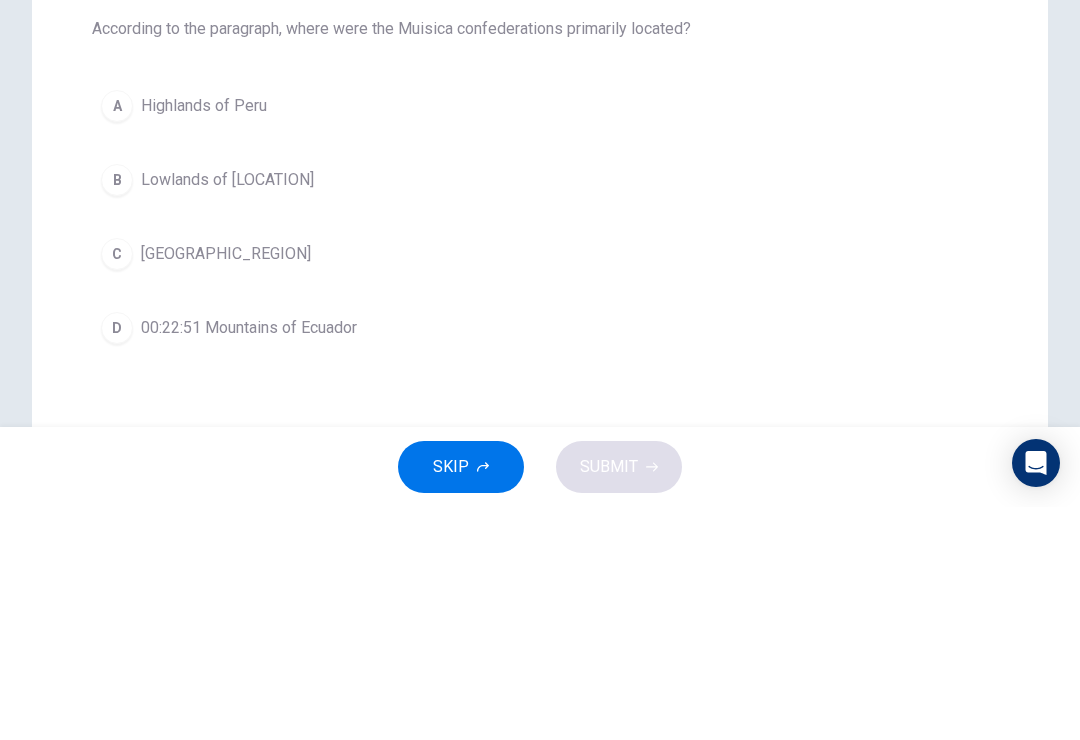 click at bounding box center [311, 134] 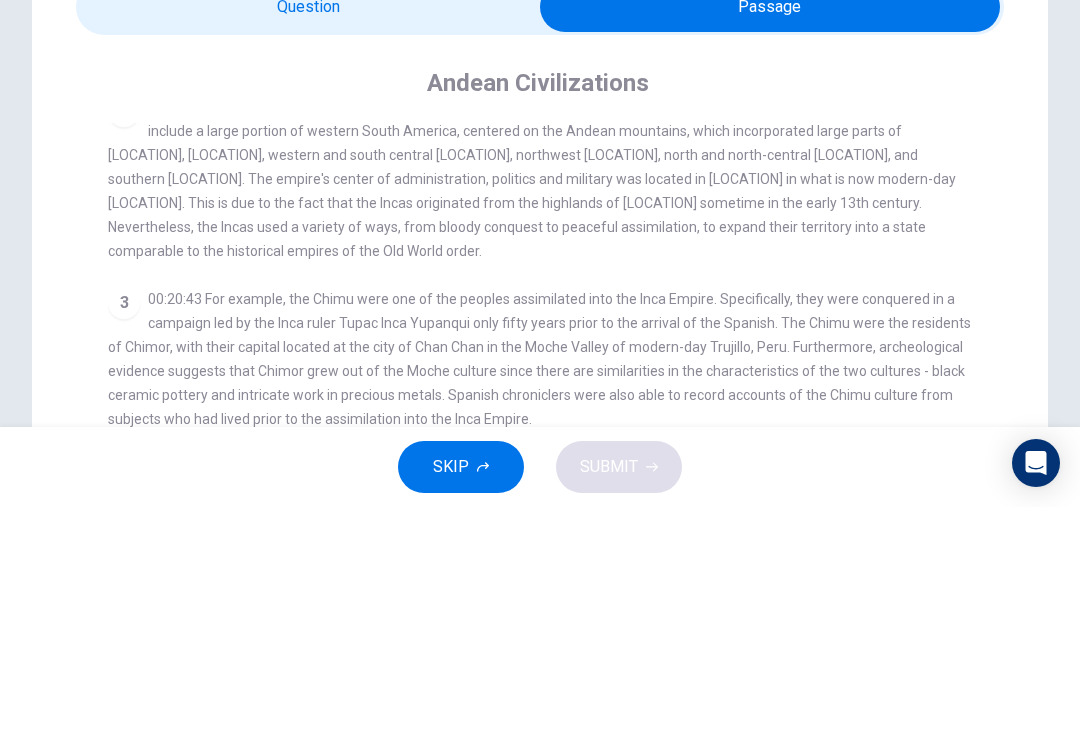 scroll, scrollTop: 0, scrollLeft: 0, axis: both 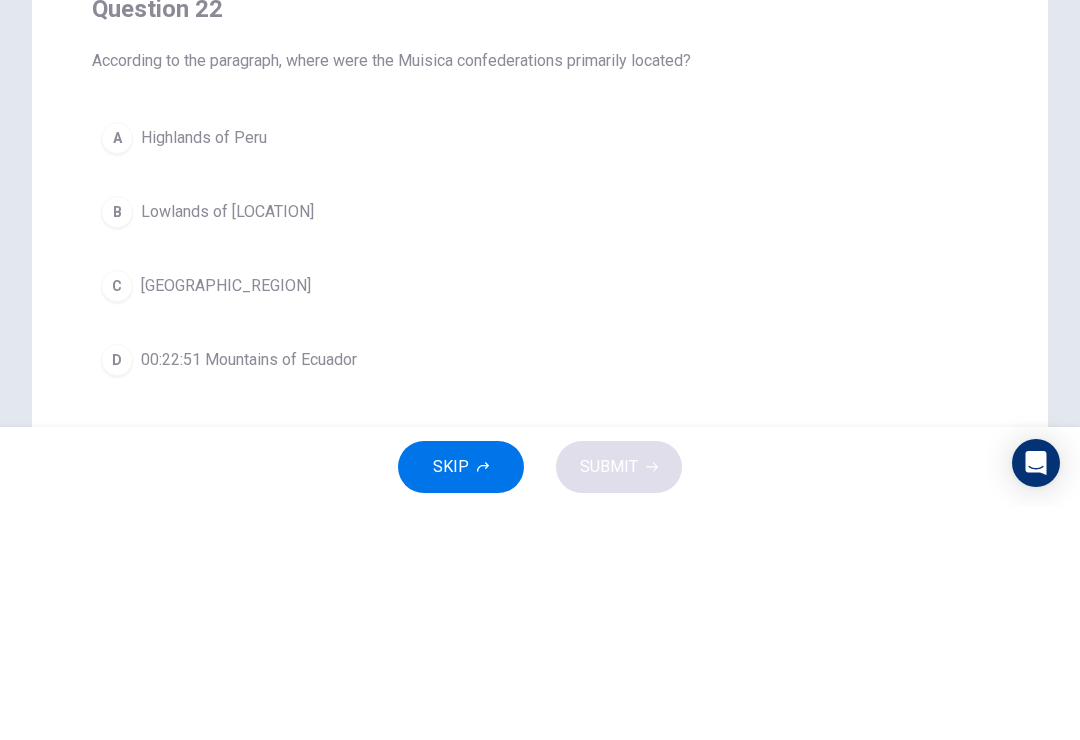 click at bounding box center [311, 166] 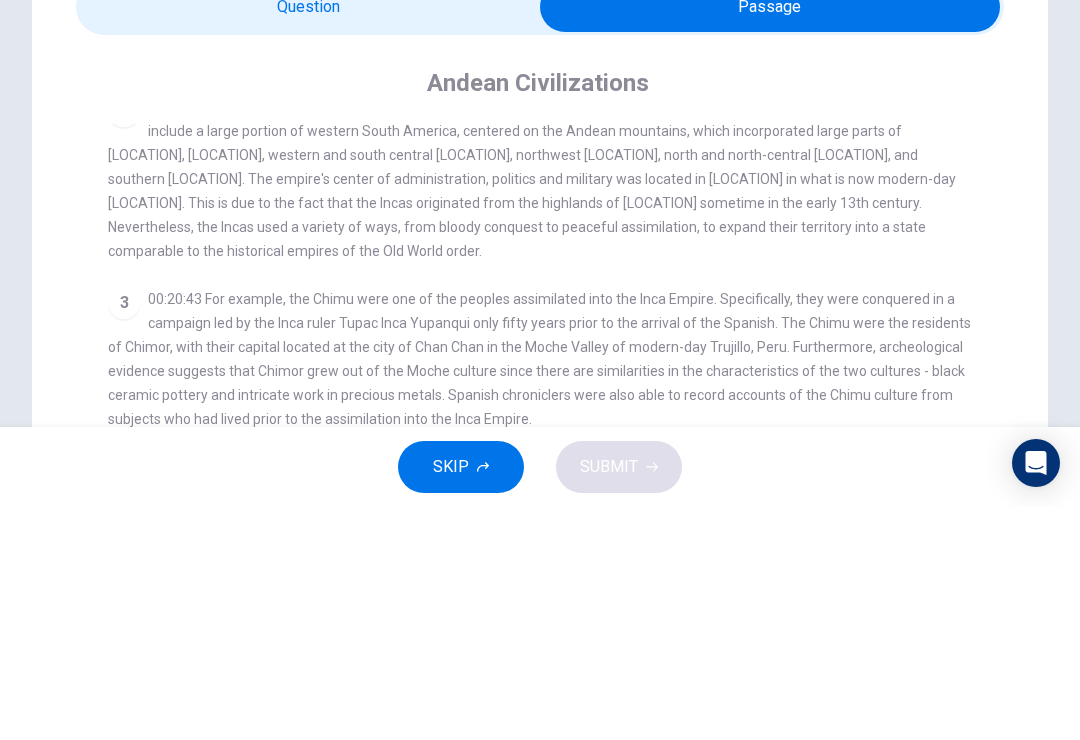 scroll, scrollTop: 0, scrollLeft: 0, axis: both 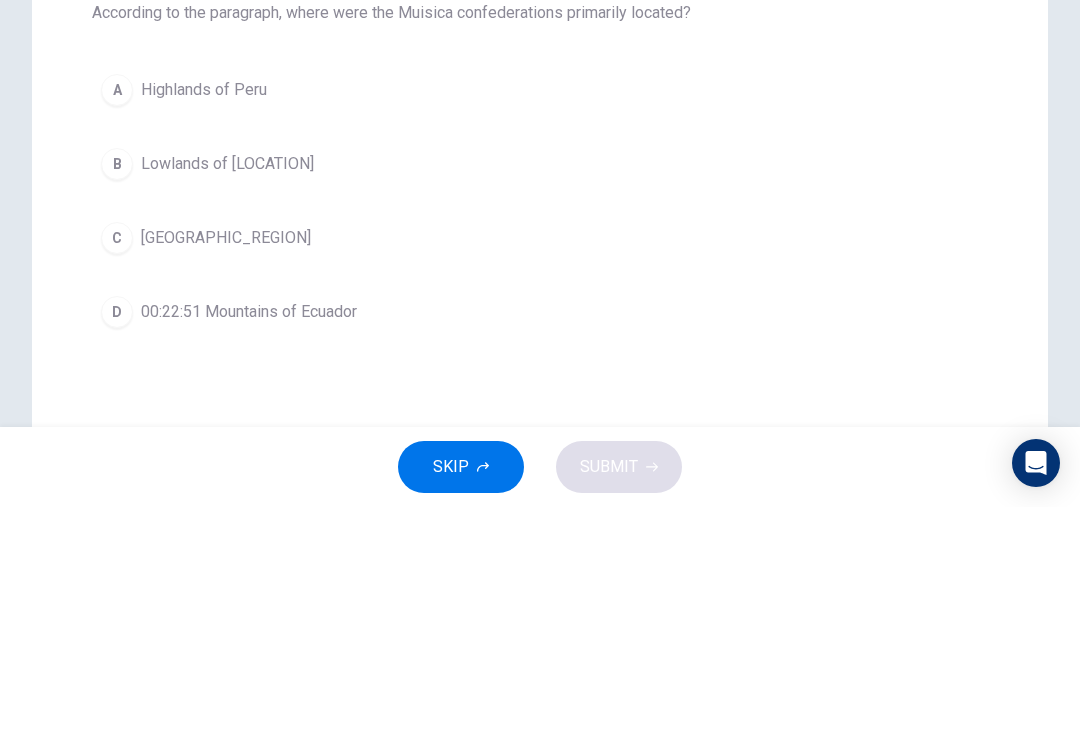 click on "[GEOGRAPHIC_REGION]" at bounding box center (204, 323) 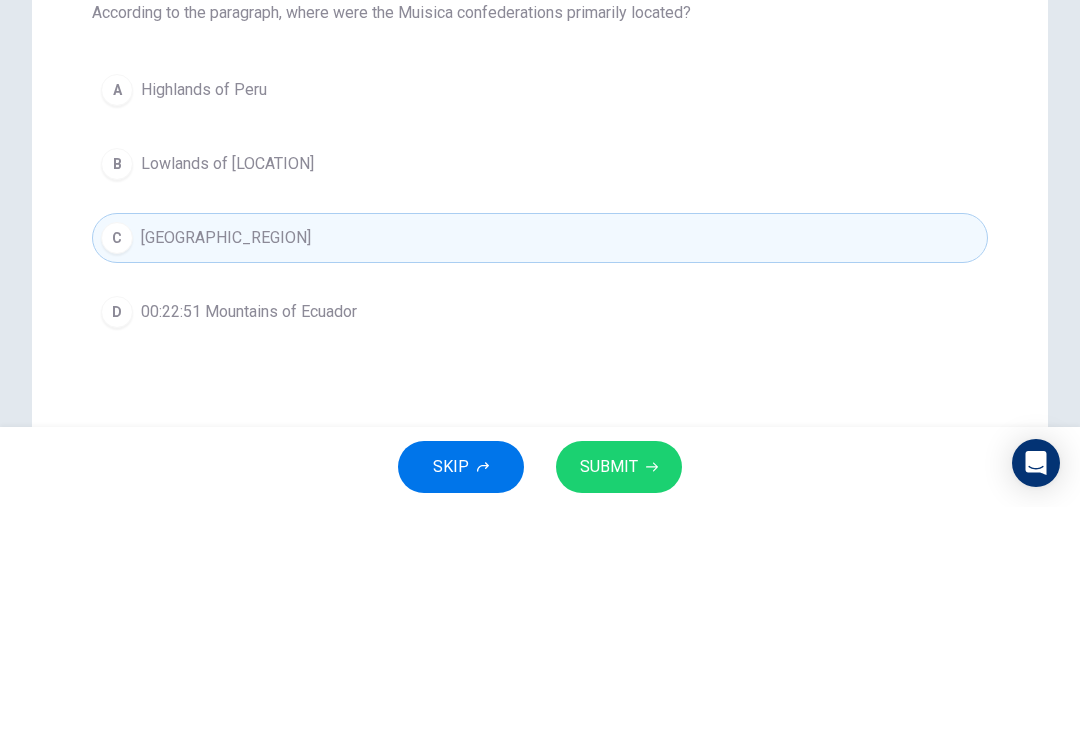 click on "SUBMIT" at bounding box center [609, 700] 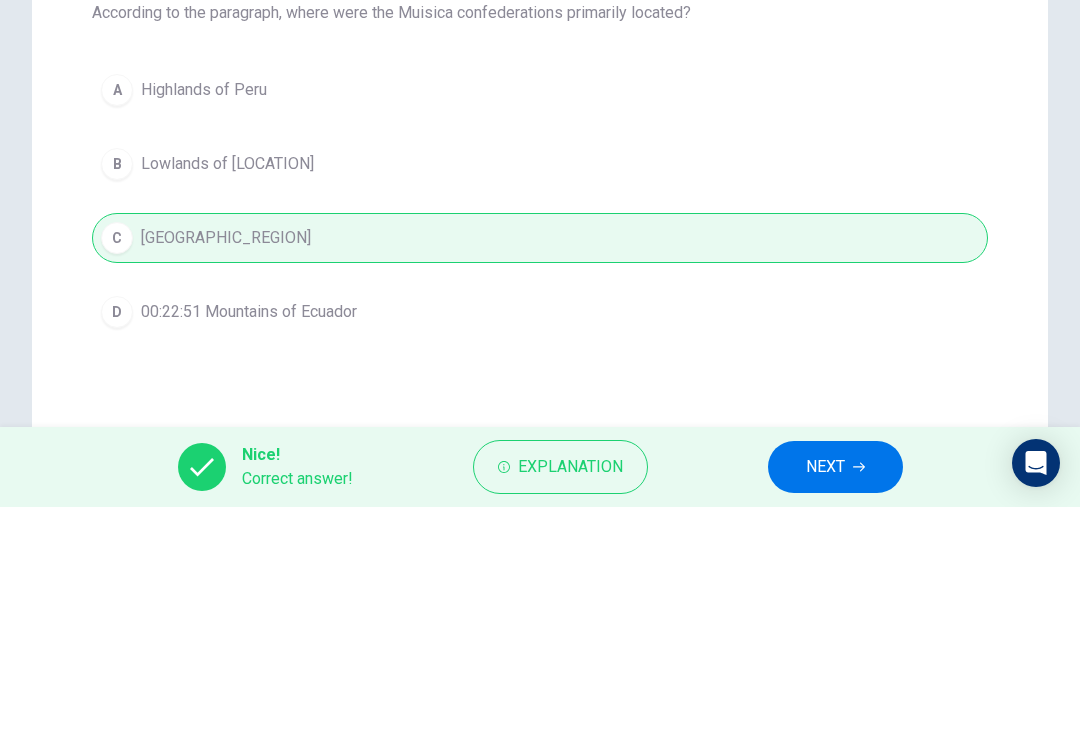 click on "NEXT" at bounding box center [835, 700] 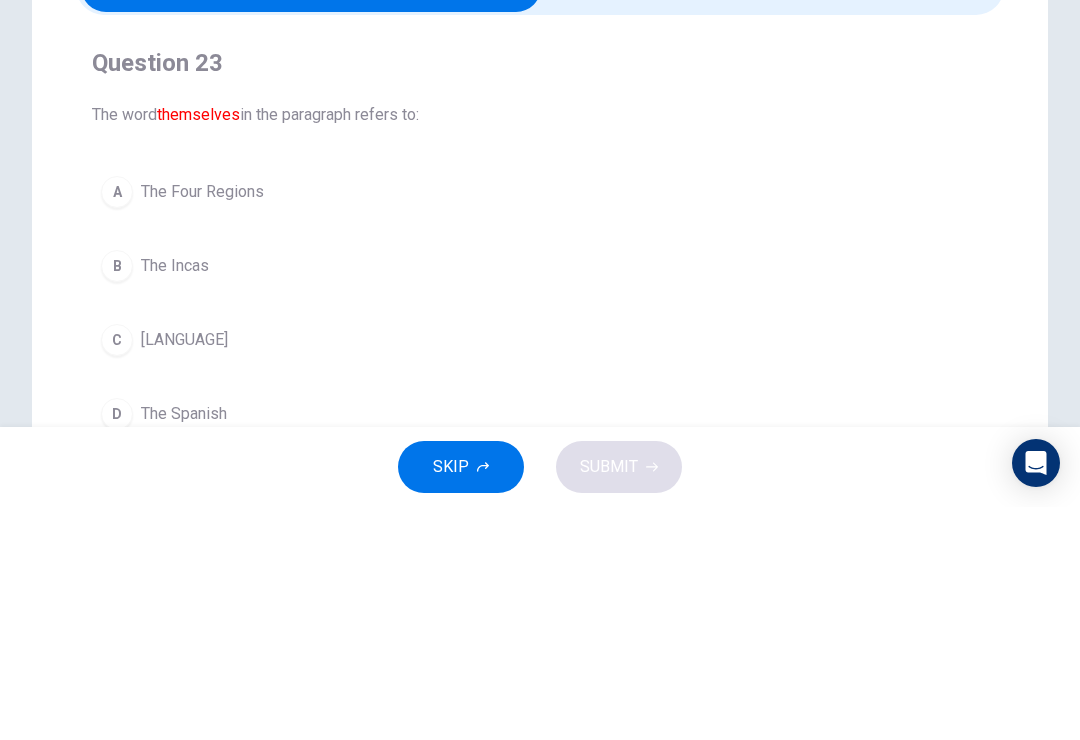 click at bounding box center [311, 220] 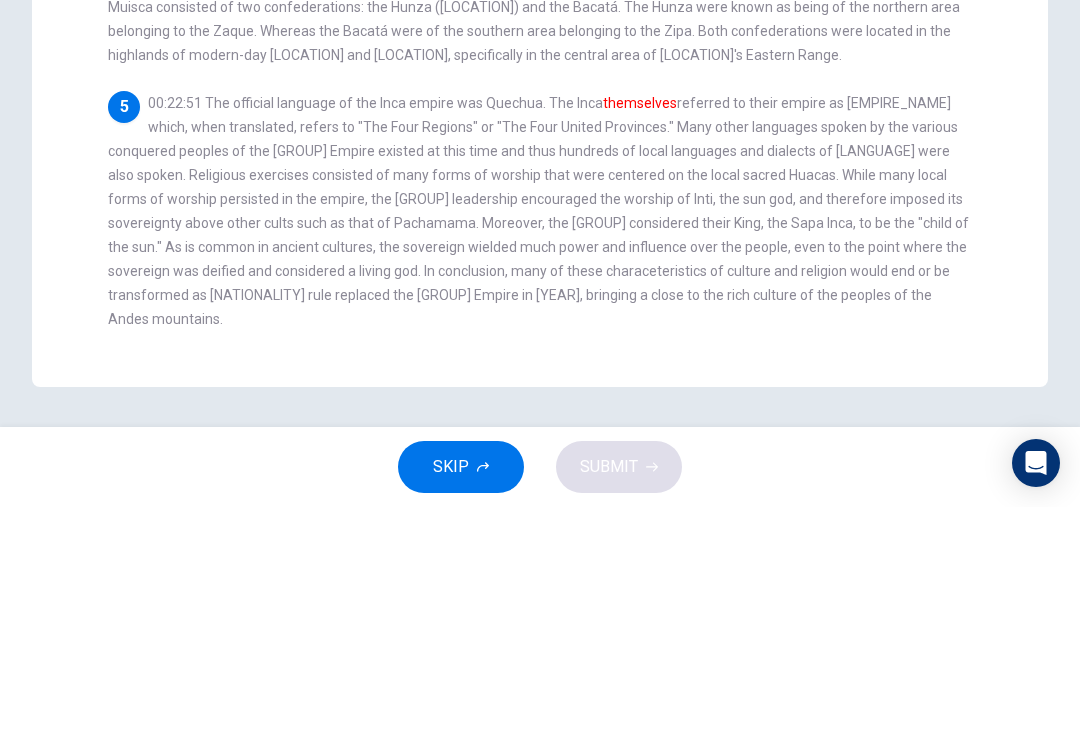 scroll, scrollTop: 496, scrollLeft: 0, axis: vertical 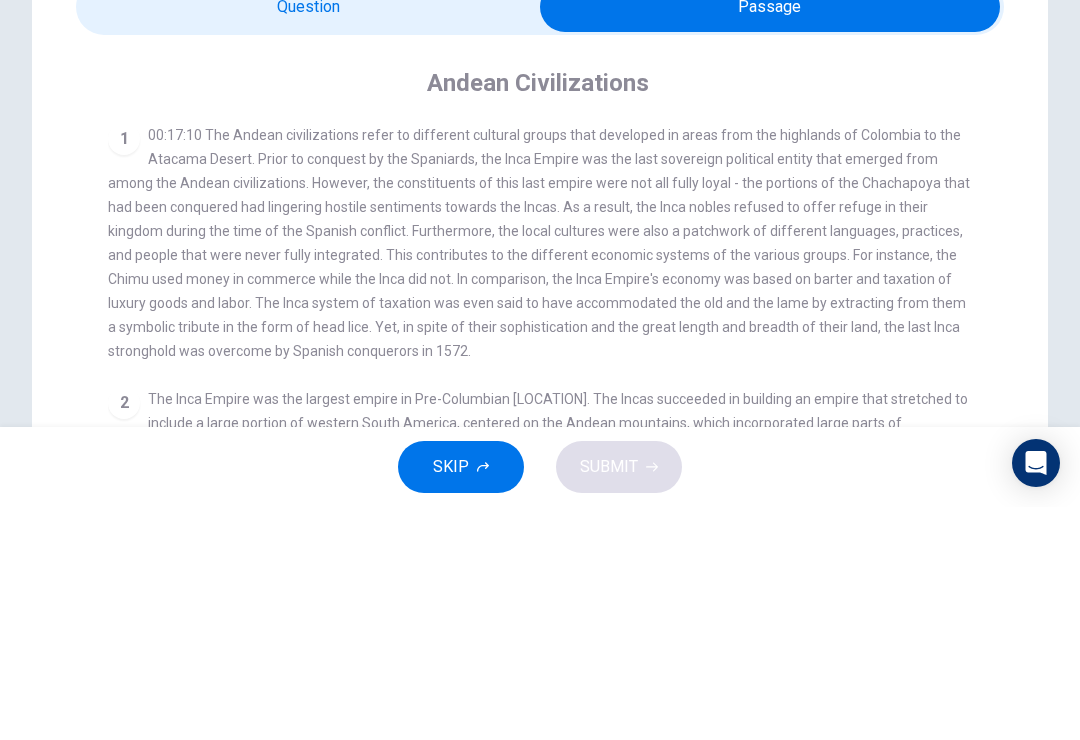 click at bounding box center (770, 240) 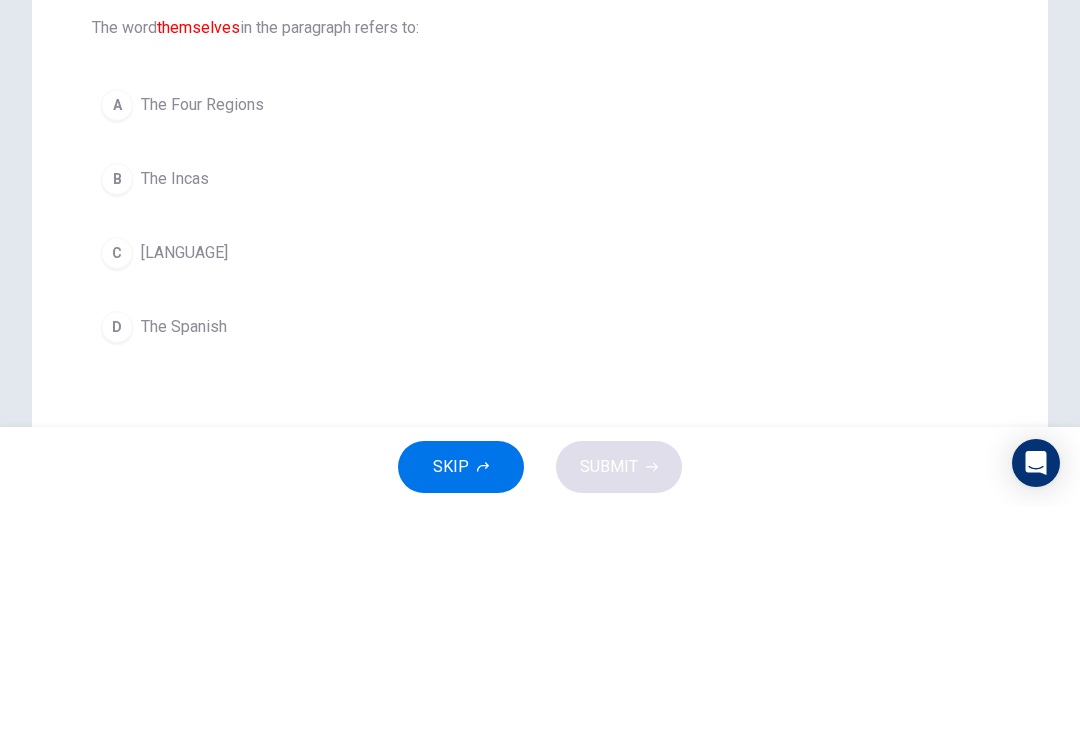 scroll, scrollTop: 110, scrollLeft: 0, axis: vertical 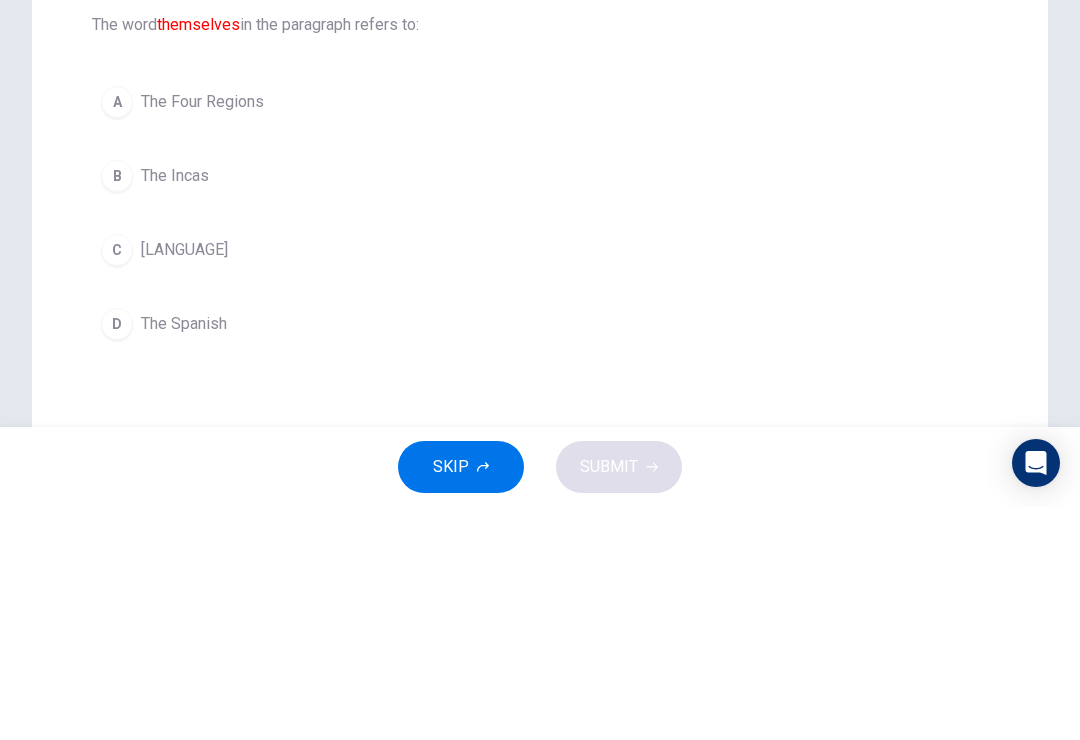 click on "The Incas" at bounding box center (202, 335) 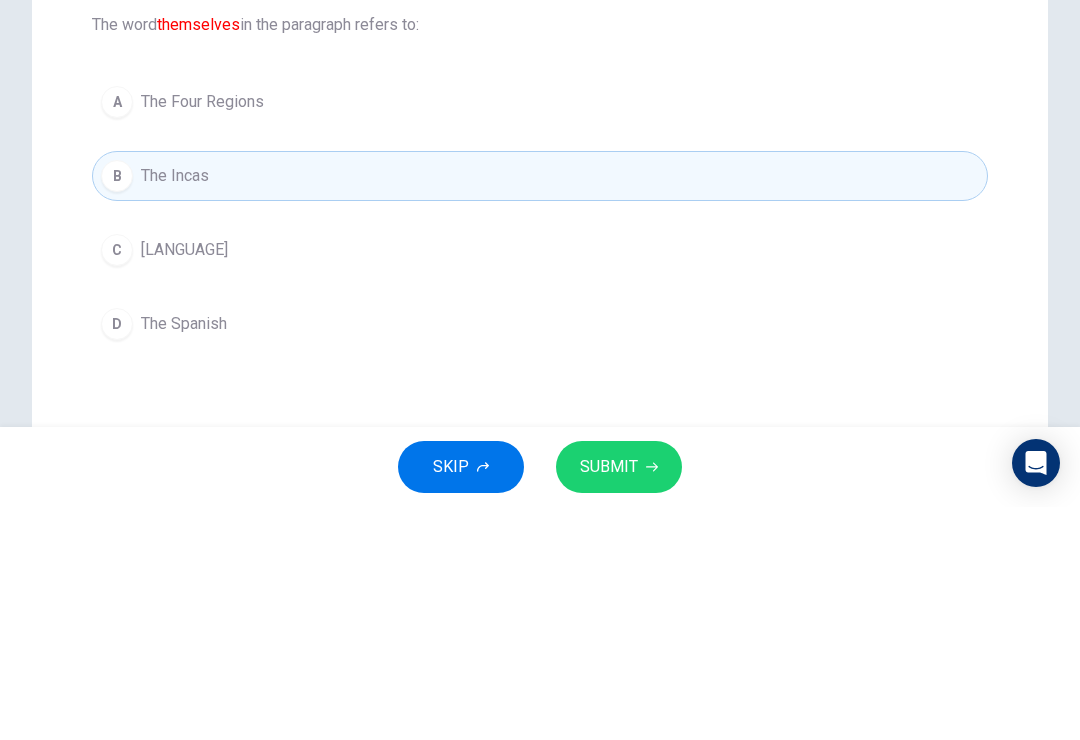 click at bounding box center (652, 700) 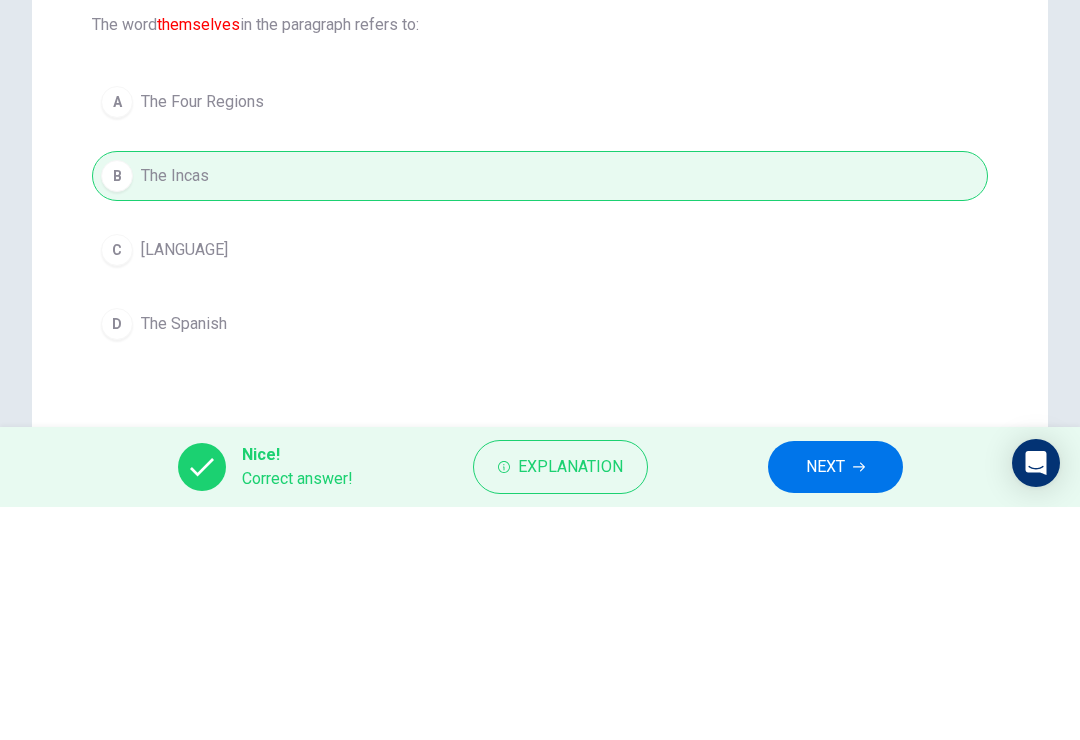 click on "NEXT" at bounding box center (835, 700) 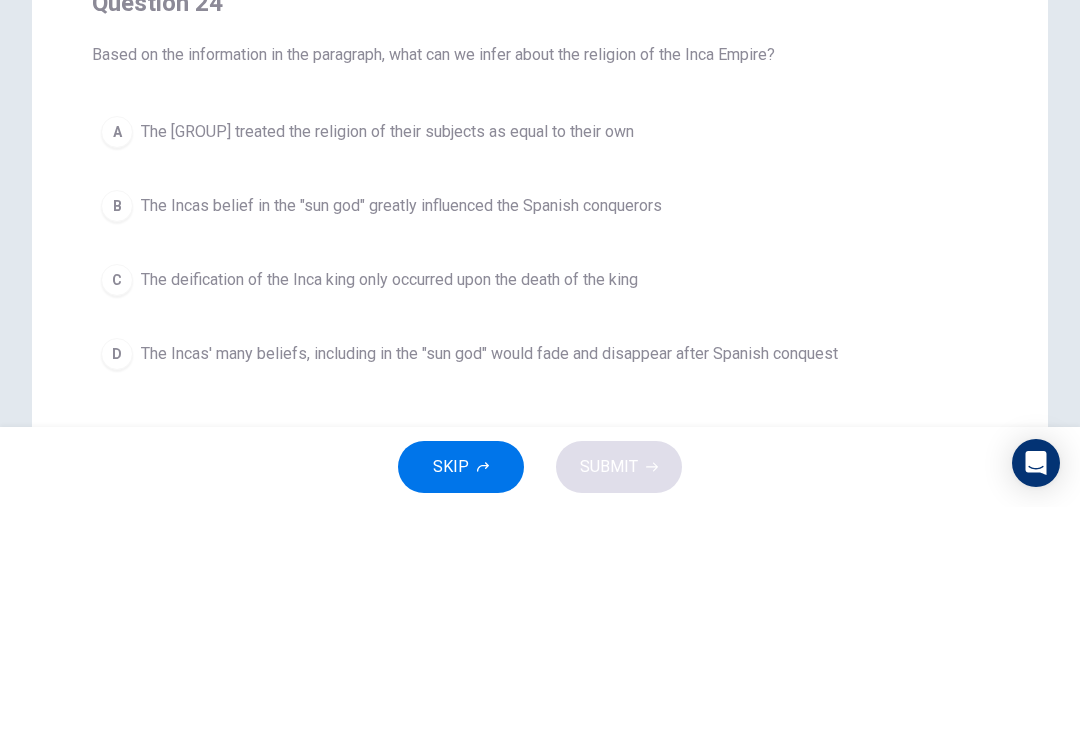 scroll, scrollTop: 84, scrollLeft: 0, axis: vertical 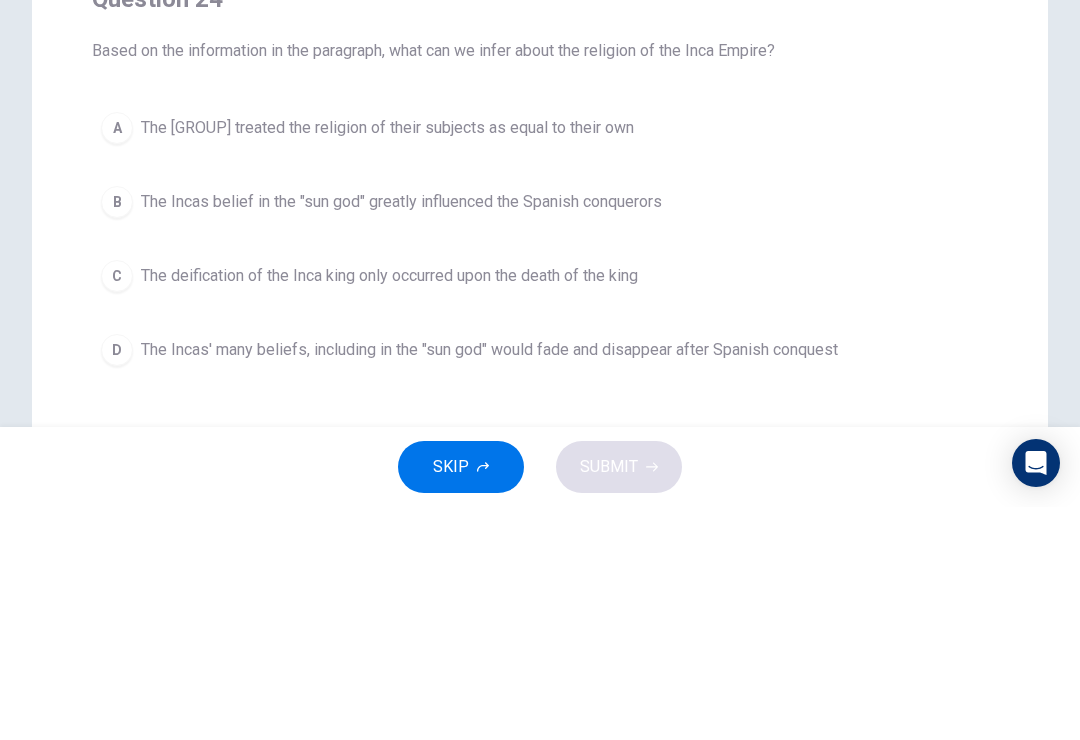 click at bounding box center (311, 156) 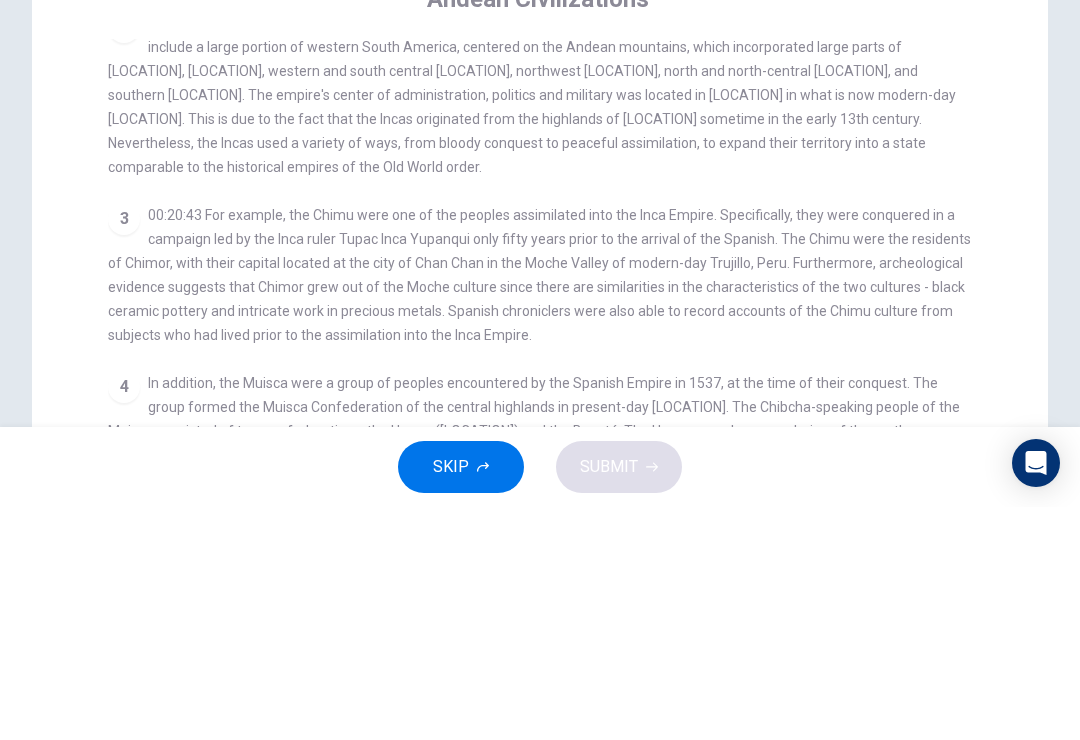 scroll, scrollTop: 304, scrollLeft: 0, axis: vertical 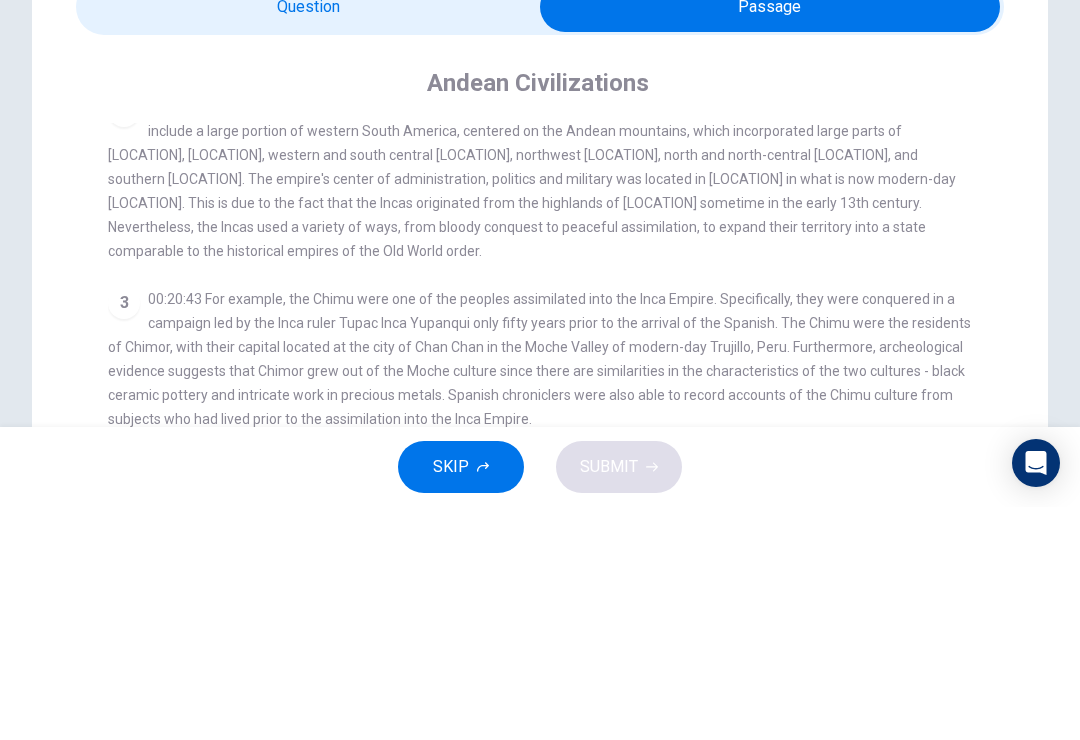 click at bounding box center [770, 240] 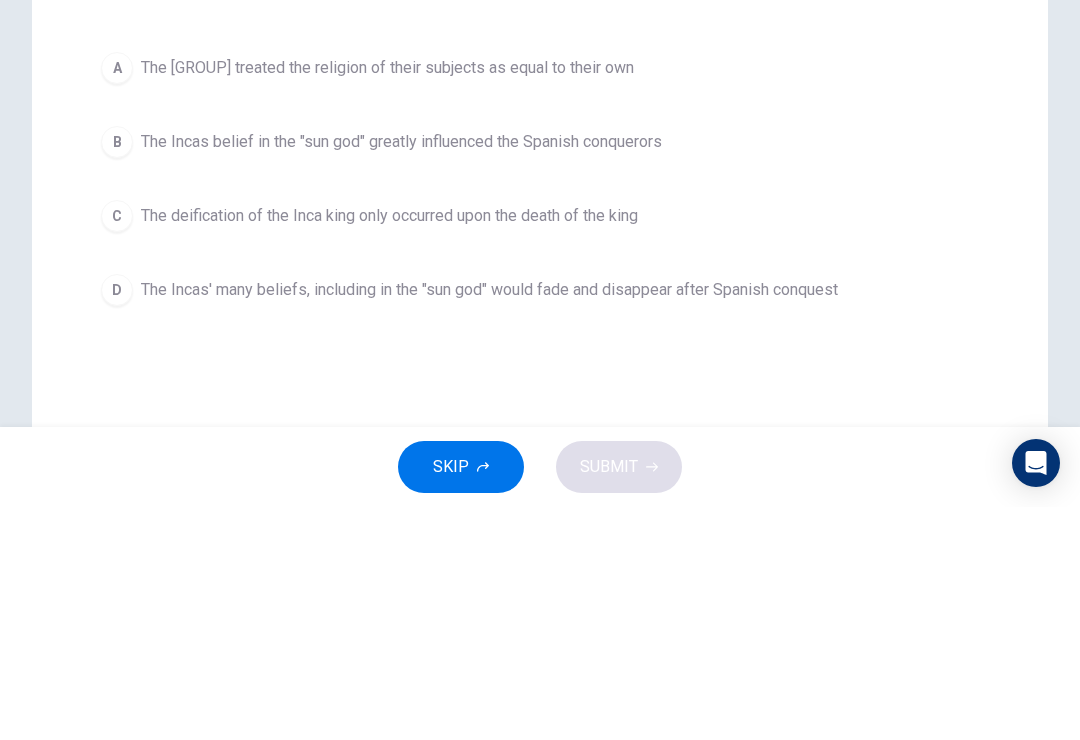 scroll, scrollTop: 142, scrollLeft: 0, axis: vertical 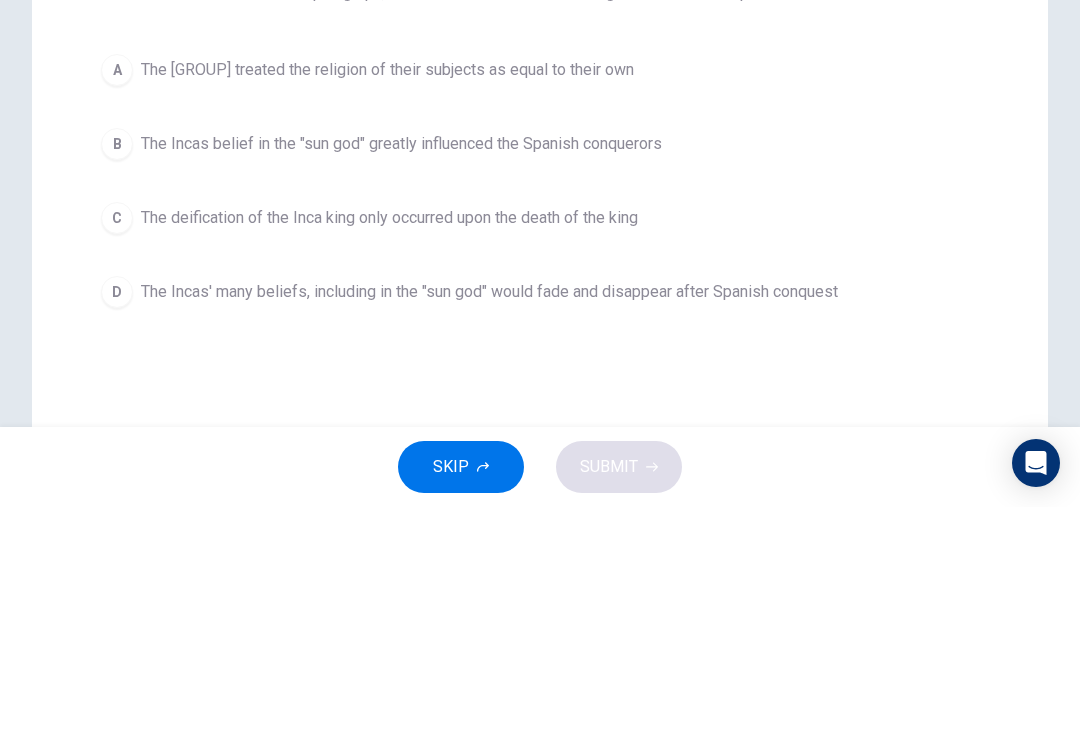 click on "The [GROUP] treated the religion of their subjects as equal to their own" at bounding box center [387, 303] 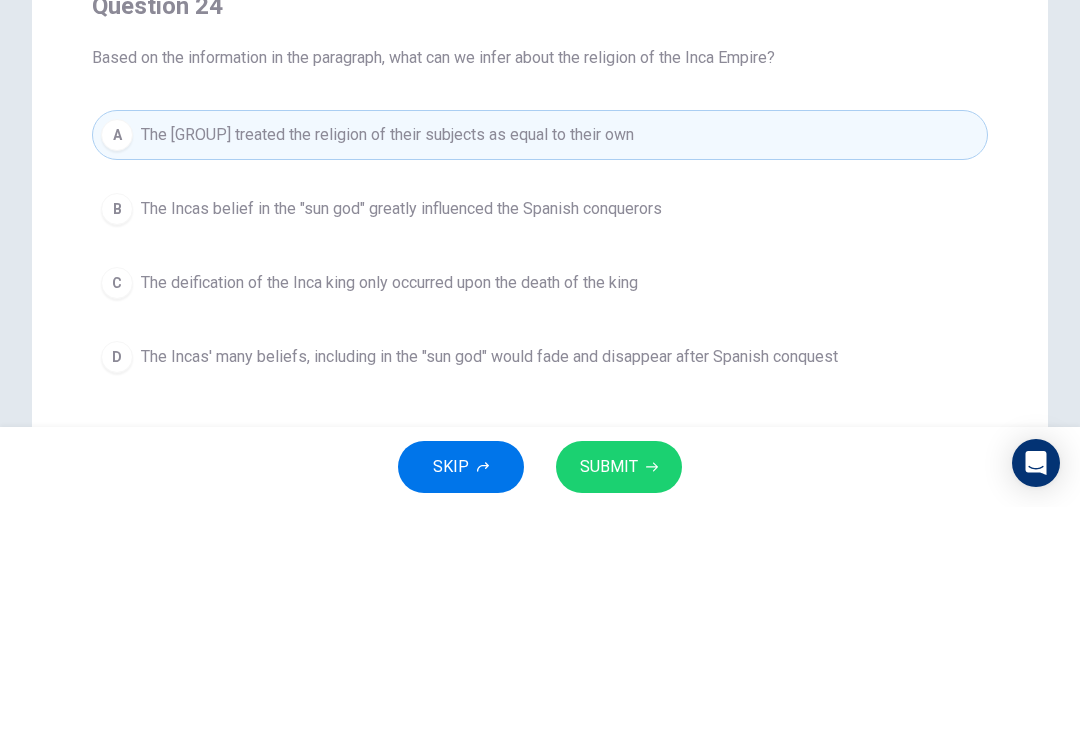 scroll, scrollTop: 80, scrollLeft: 0, axis: vertical 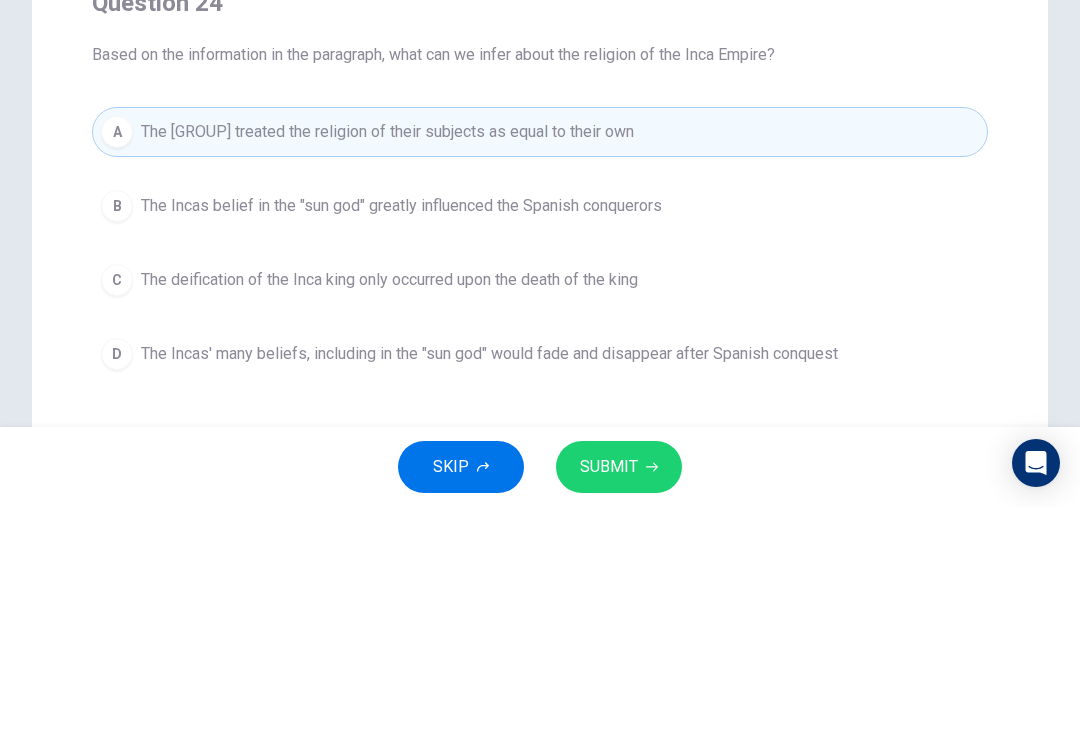 click at bounding box center (311, 160) 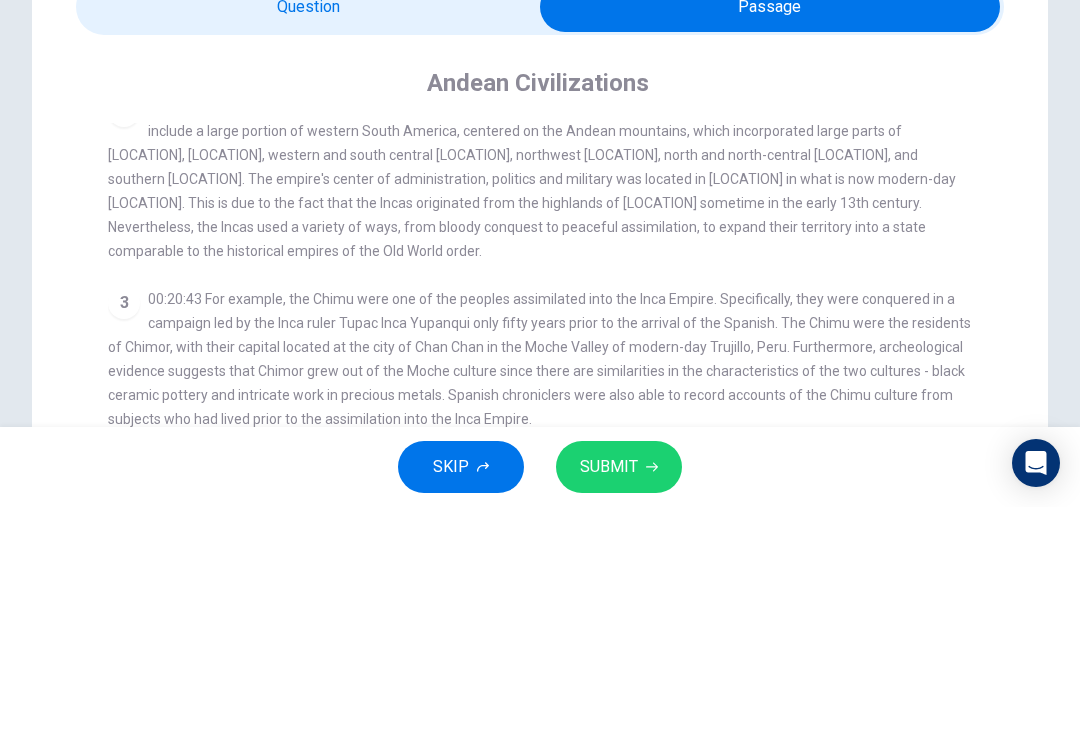 scroll, scrollTop: 0, scrollLeft: 0, axis: both 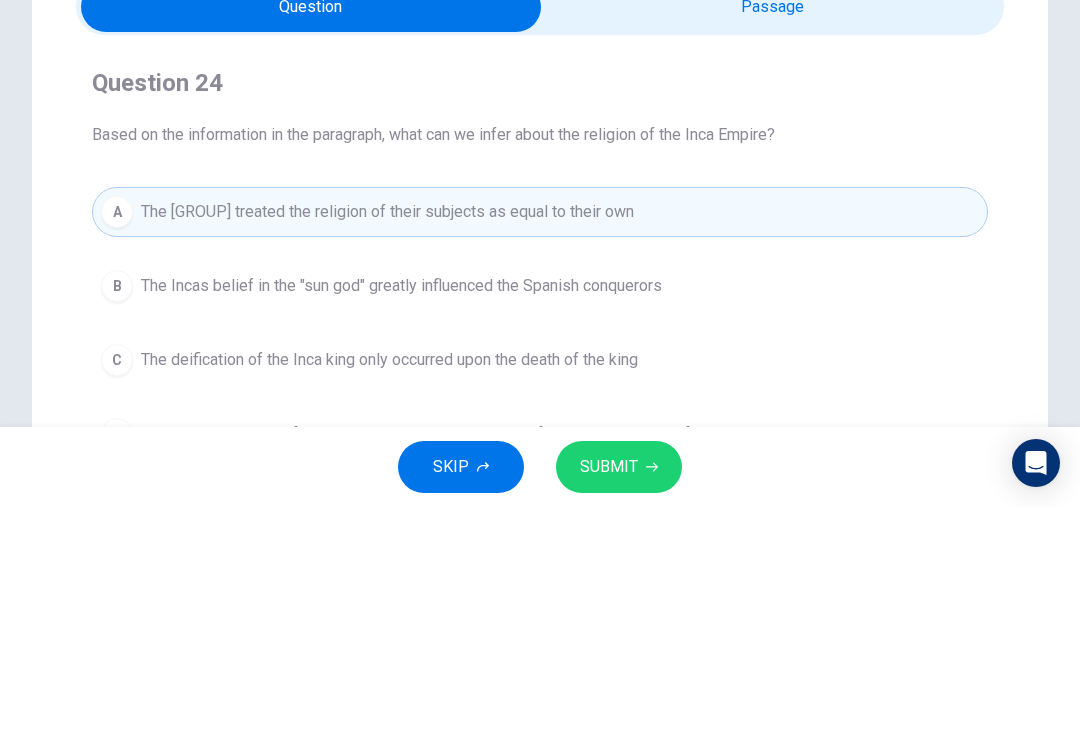 click on "SUBMIT" at bounding box center (609, 700) 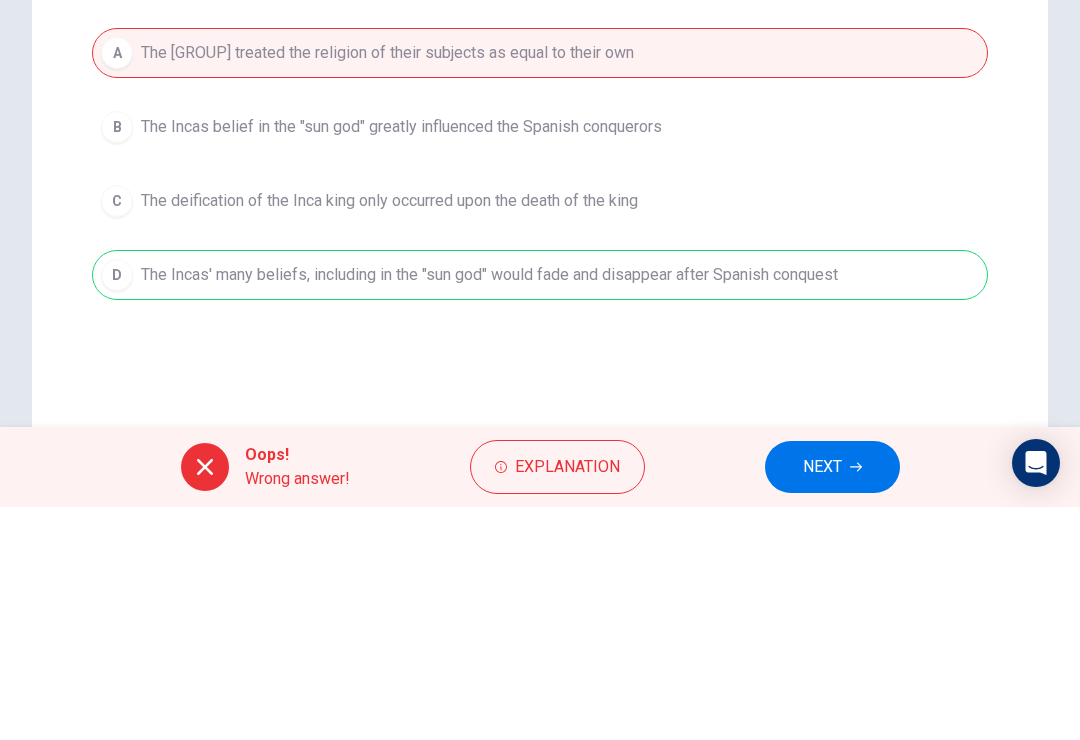 scroll, scrollTop: 158, scrollLeft: 0, axis: vertical 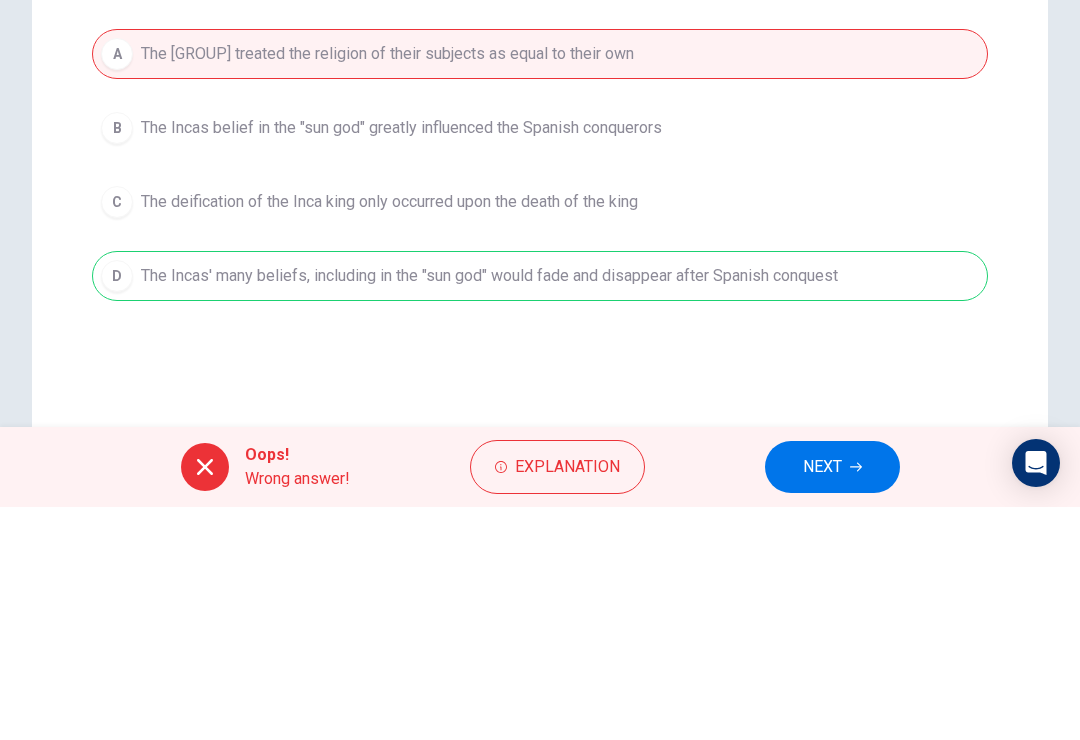 click on "NEXT" at bounding box center (832, 700) 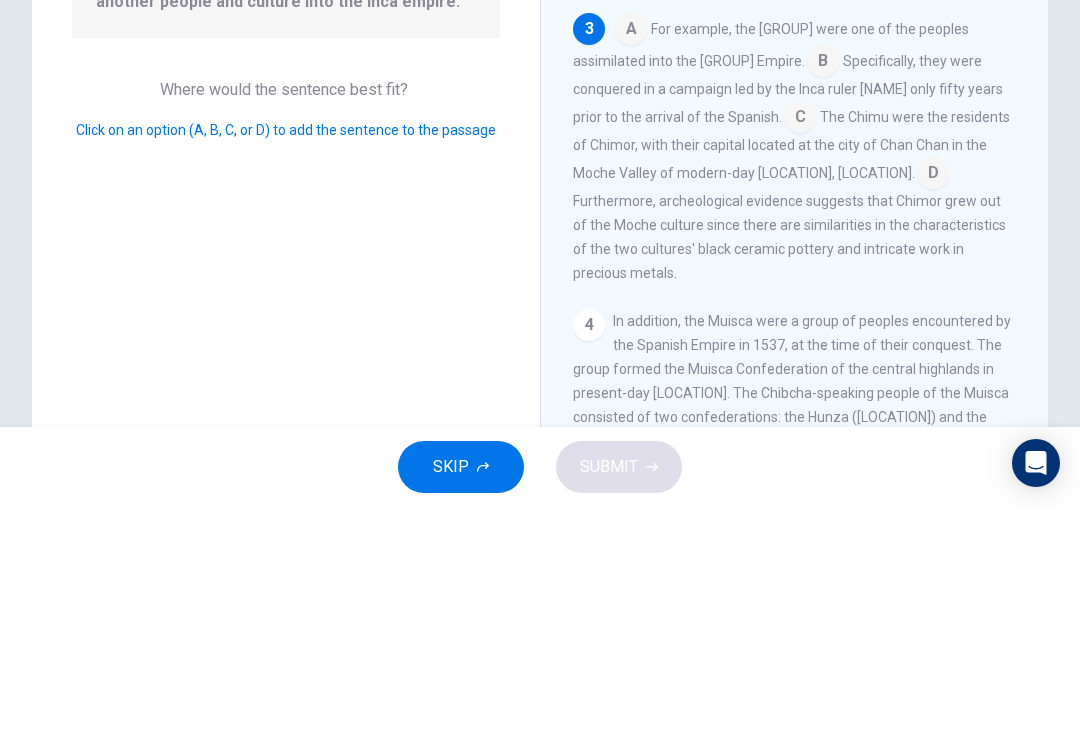 scroll, scrollTop: 720, scrollLeft: 0, axis: vertical 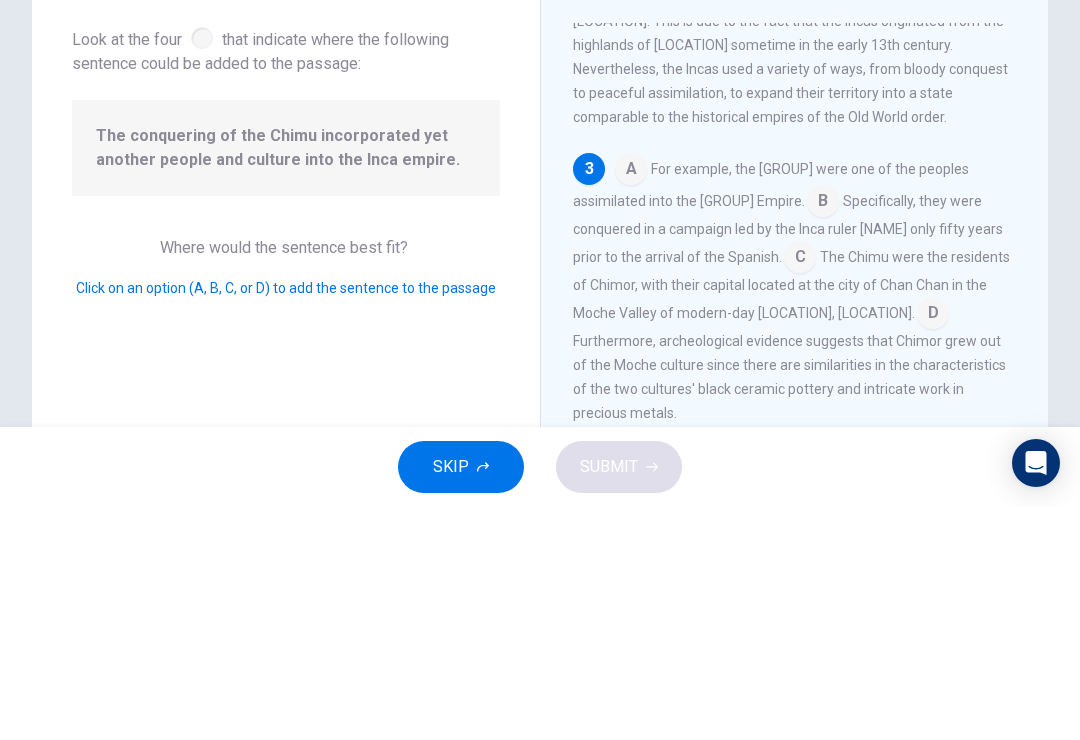 click at bounding box center [631, 404] 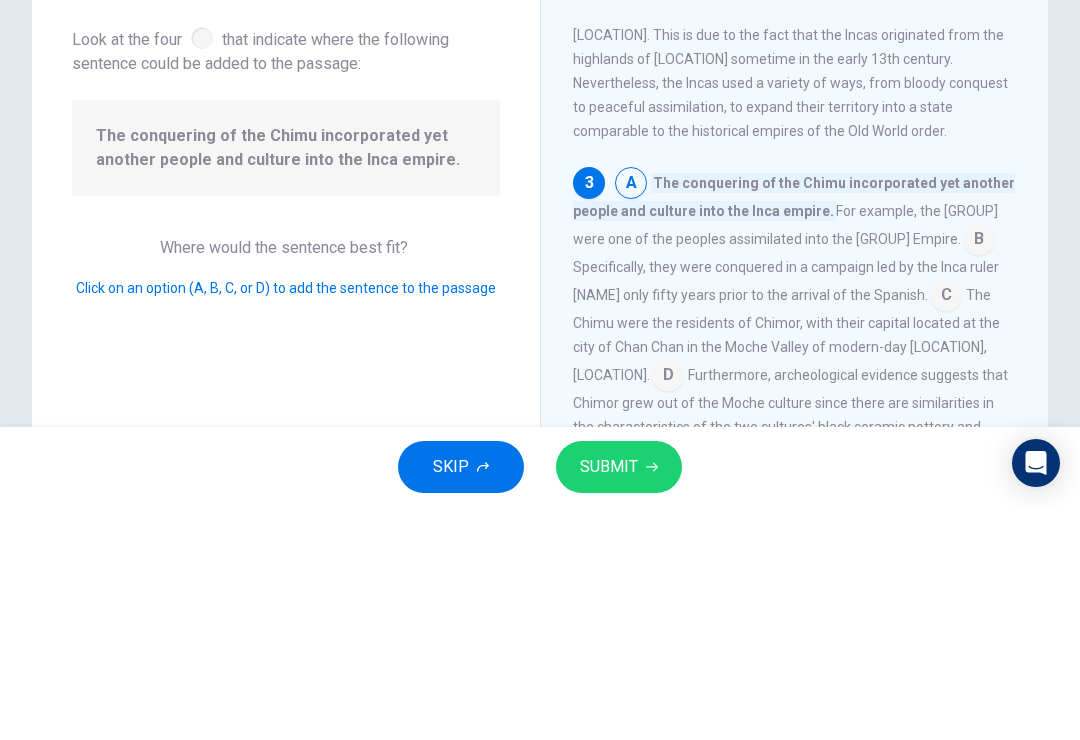 scroll, scrollTop: 672, scrollLeft: 0, axis: vertical 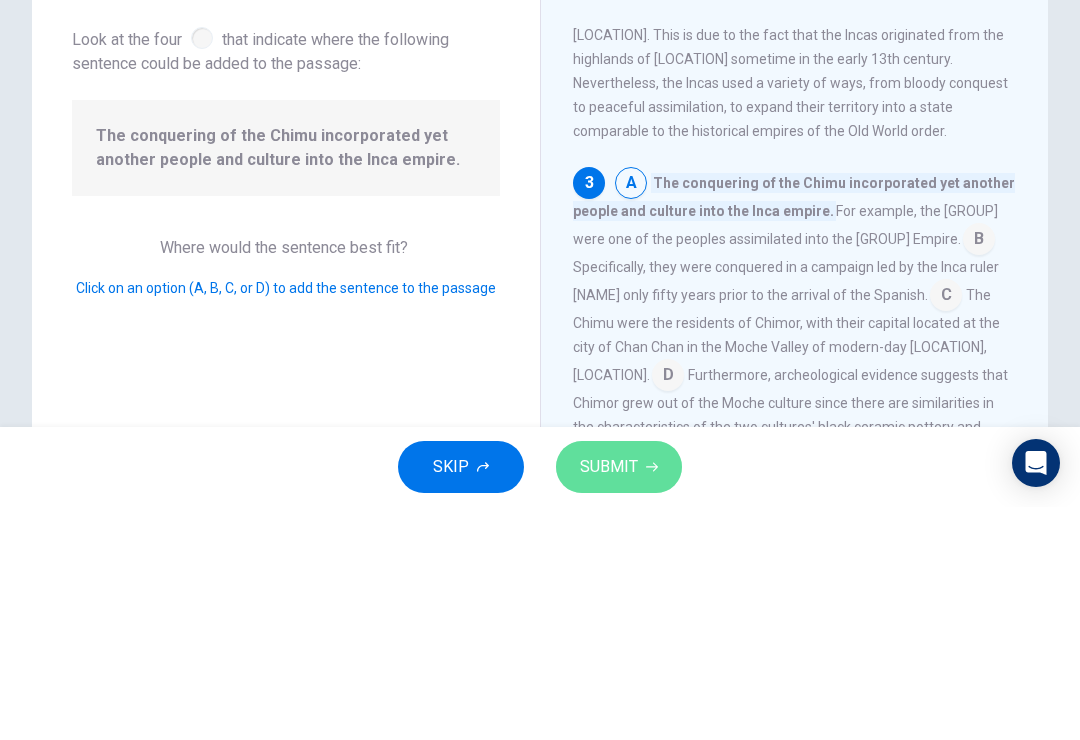 click on "SUBMIT" at bounding box center (609, 700) 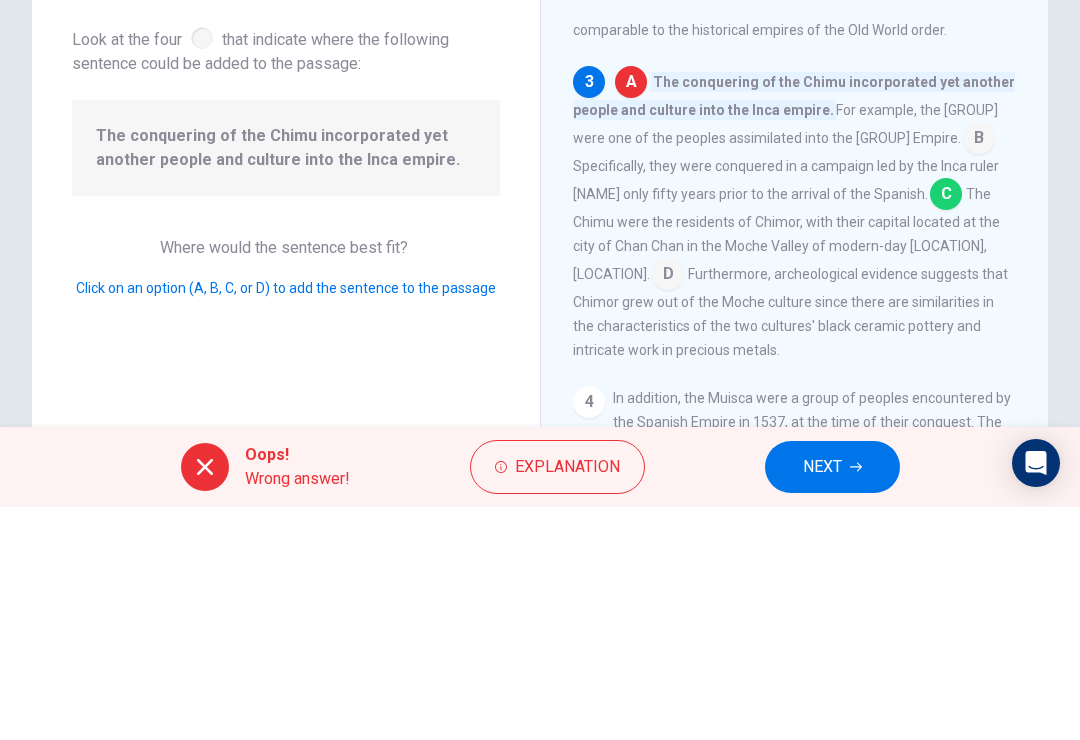 scroll, scrollTop: 773, scrollLeft: 0, axis: vertical 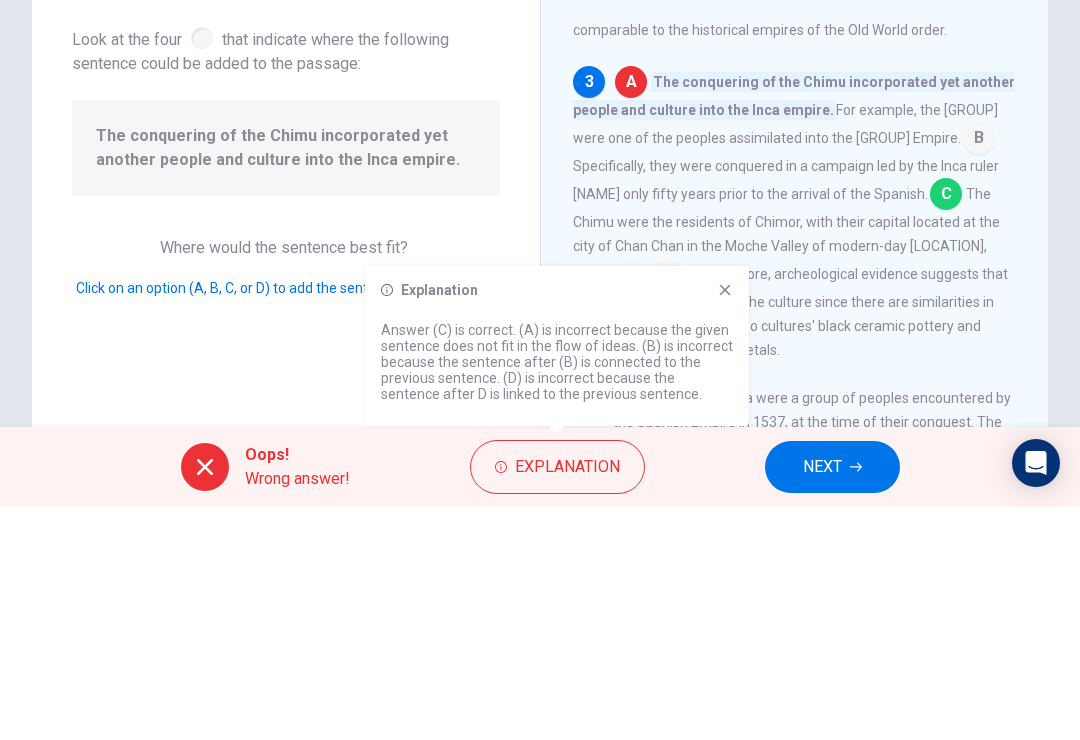 click at bounding box center (725, 523) 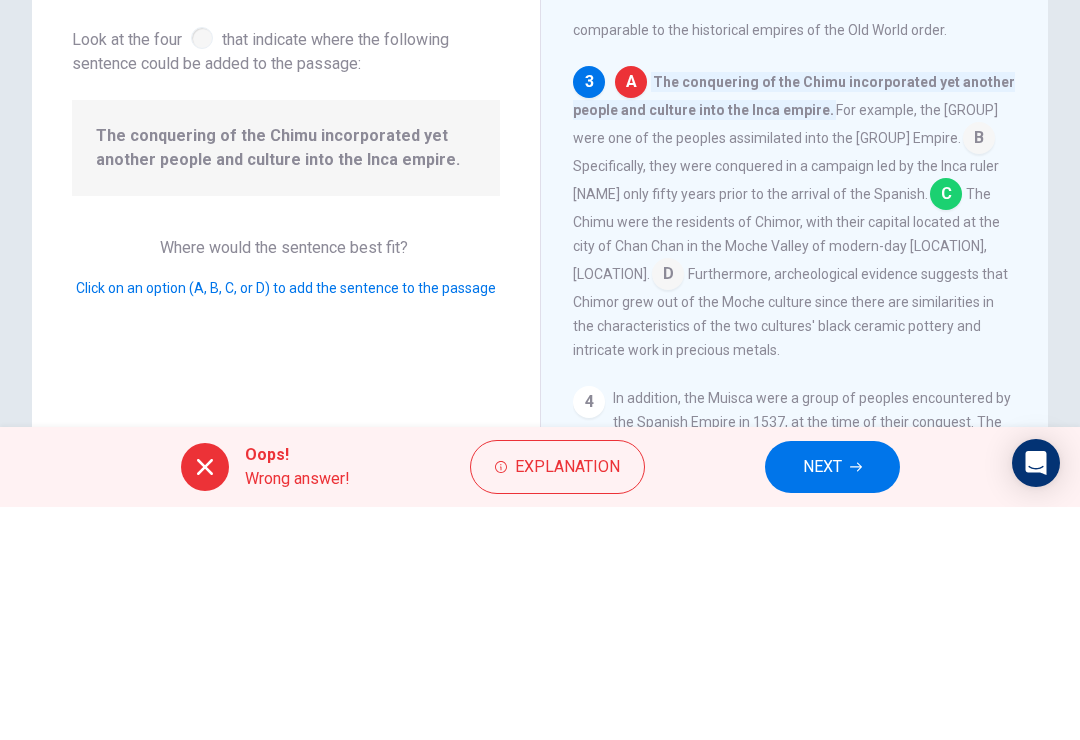 click on "NEXT" at bounding box center [832, 700] 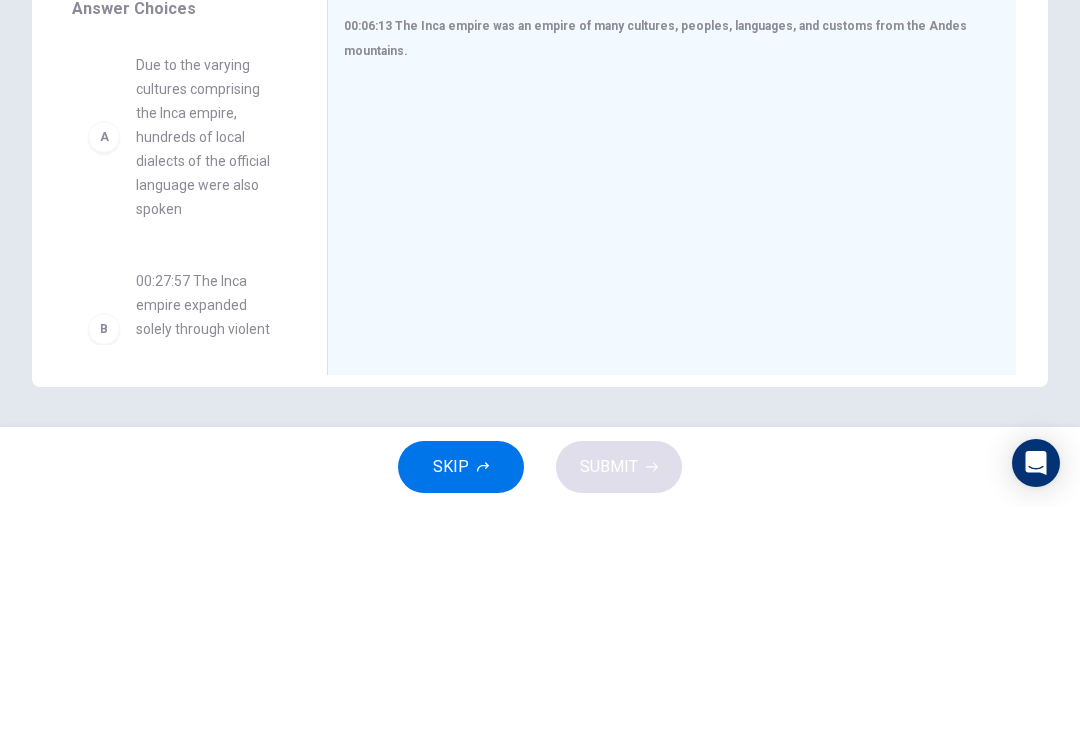 scroll, scrollTop: 227, scrollLeft: 0, axis: vertical 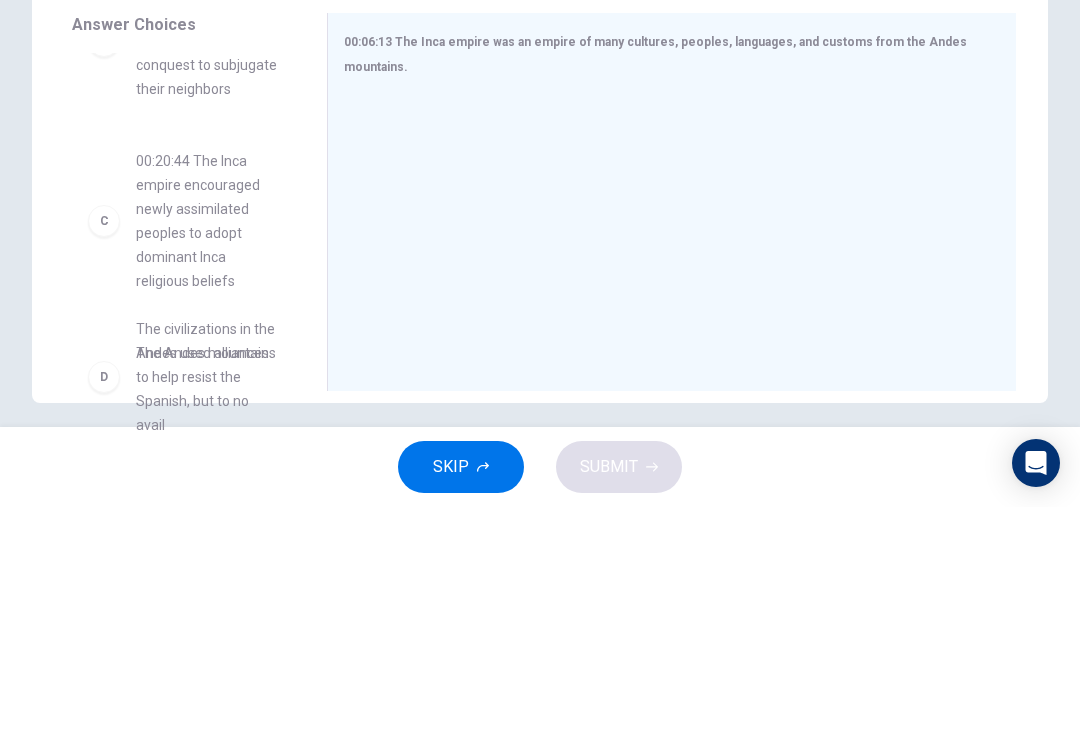 click on "A Due to the varying cultures comprising the Inca empire, hundreds of local dialects of the official language were also spoken B The Inca empire expanded solely through violent conquest to subjugate their neighbors C The Inca empire encouraged newly assimilated peoples to adopt dominant Inca religious beliefs E The Andes mountains were isolated enough to prevent the creation of one, broad empire F The Spanish struggled to capture the Andean civilizations and never fully conquered the region nor the Inca empire" at bounding box center (191, 440) 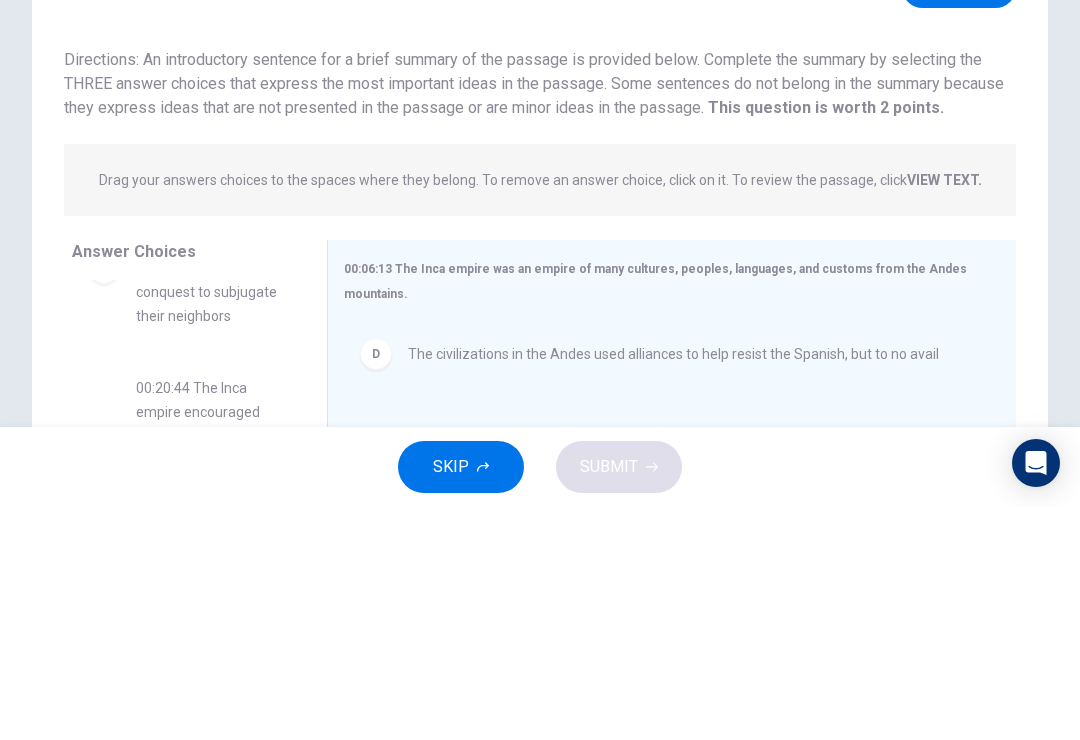 scroll, scrollTop: 0, scrollLeft: 0, axis: both 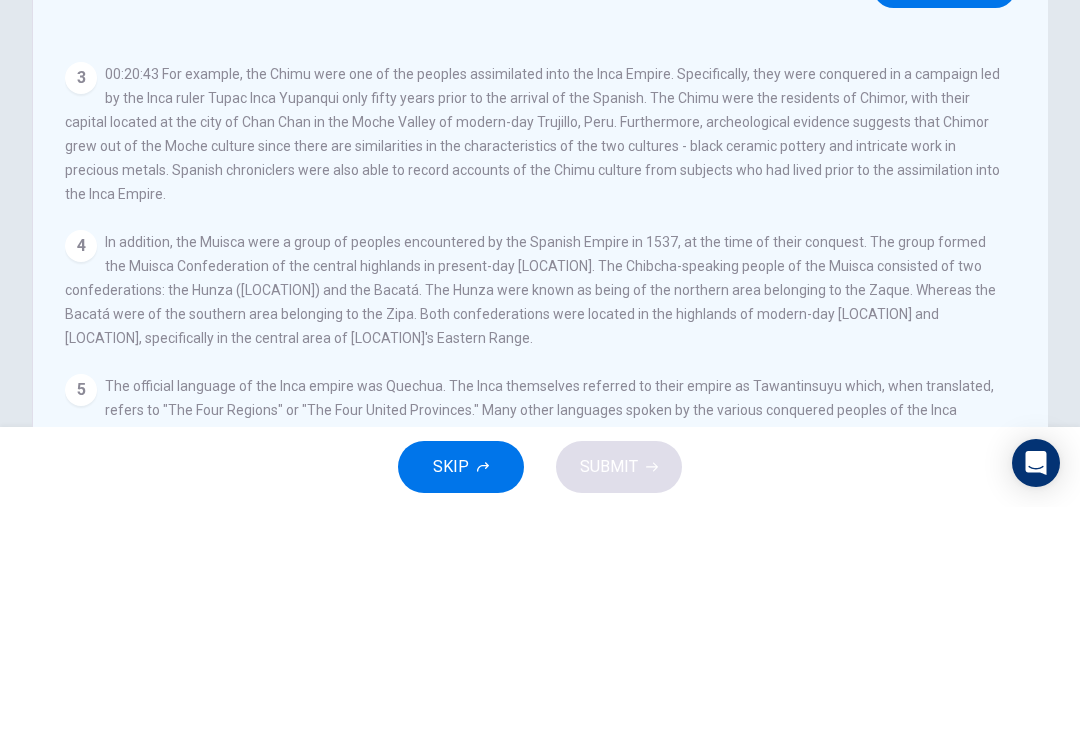 click on "View Question" at bounding box center (944, 220) 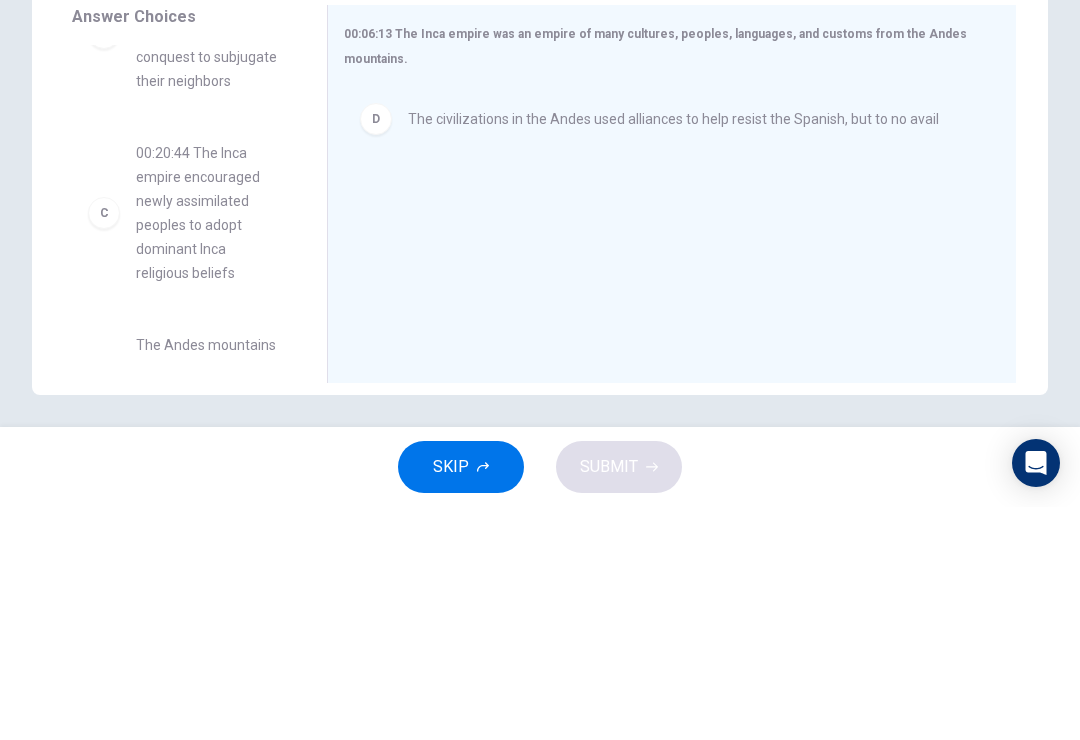 scroll, scrollTop: 237, scrollLeft: 0, axis: vertical 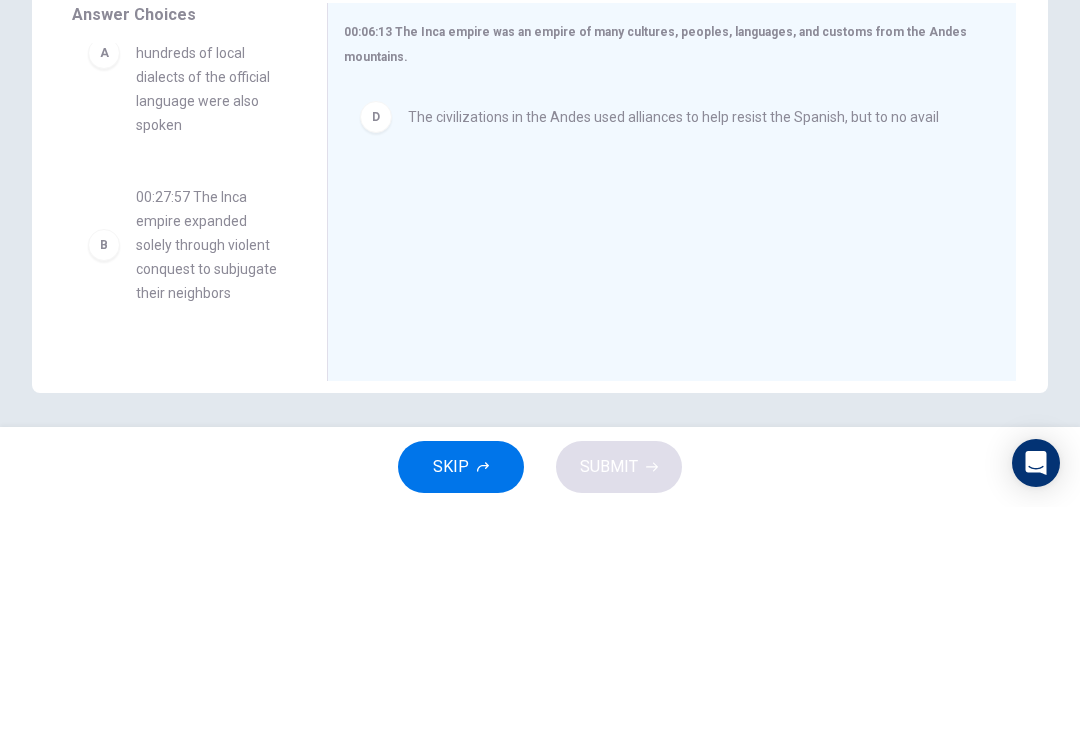 click on "B" at bounding box center [104, 286] 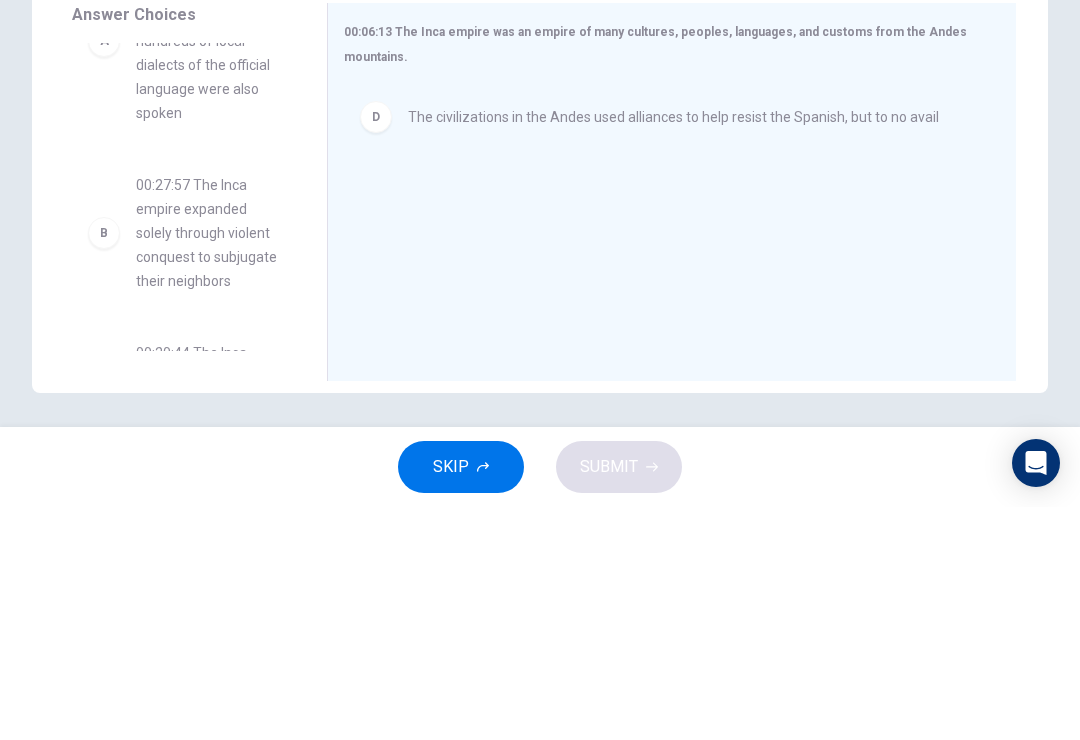 click on "D" at bounding box center (376, 350) 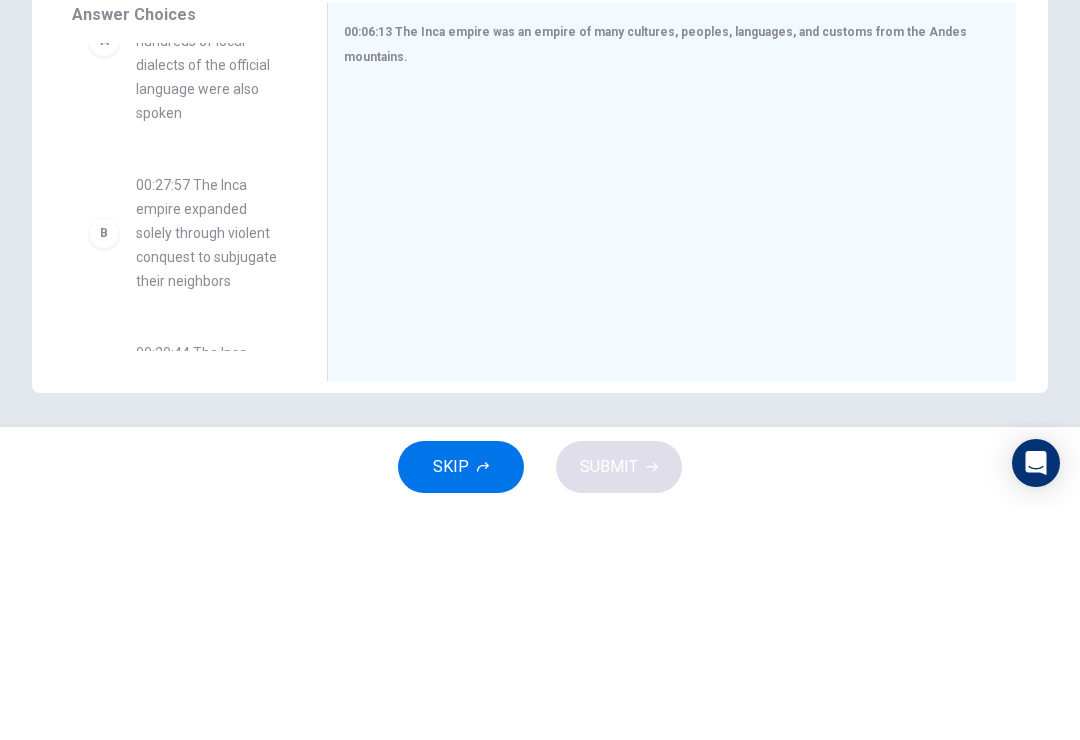 click on "00:27:57 The Inca empire expanded solely through violent conquest to subjugate their neighbors" at bounding box center (207, 274) 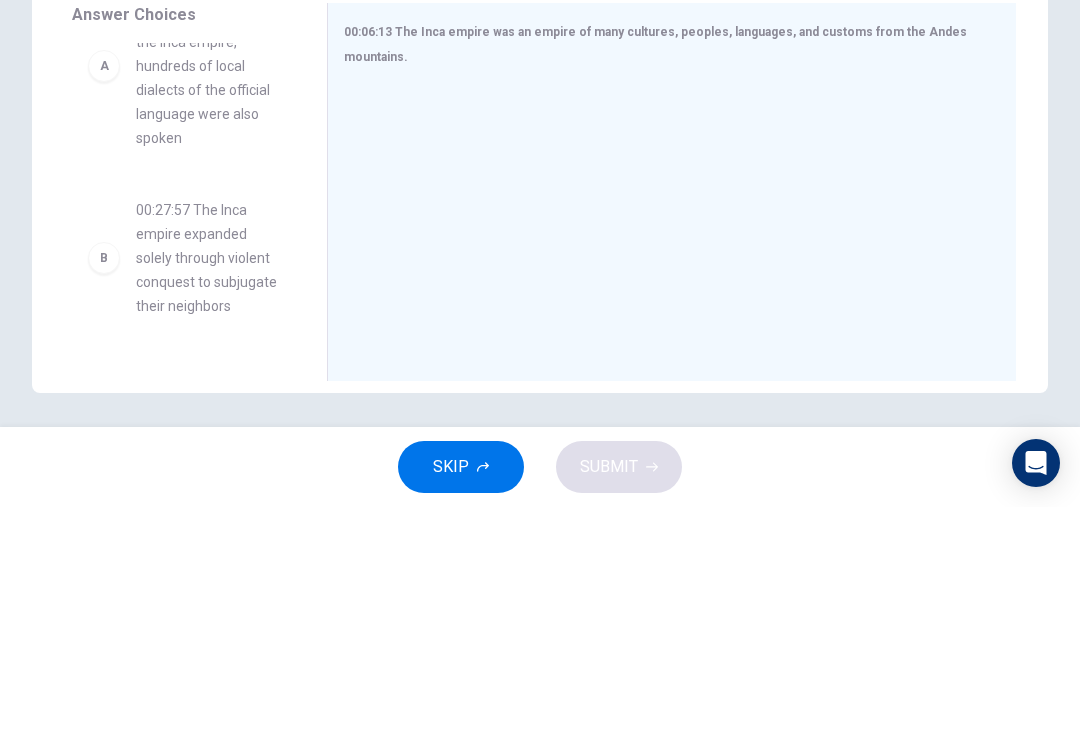 scroll, scrollTop: 84, scrollLeft: 0, axis: vertical 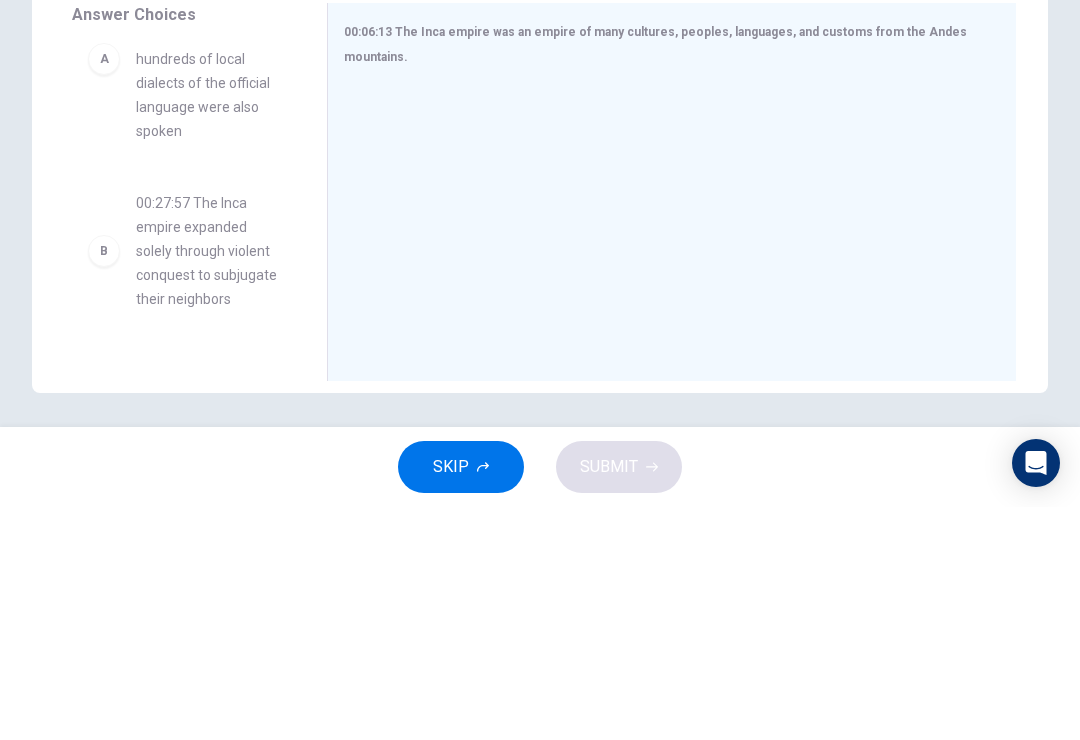 click on "B The Inca empire expanded solely through violent conquest to subjugate their neighbors" at bounding box center (183, 292) 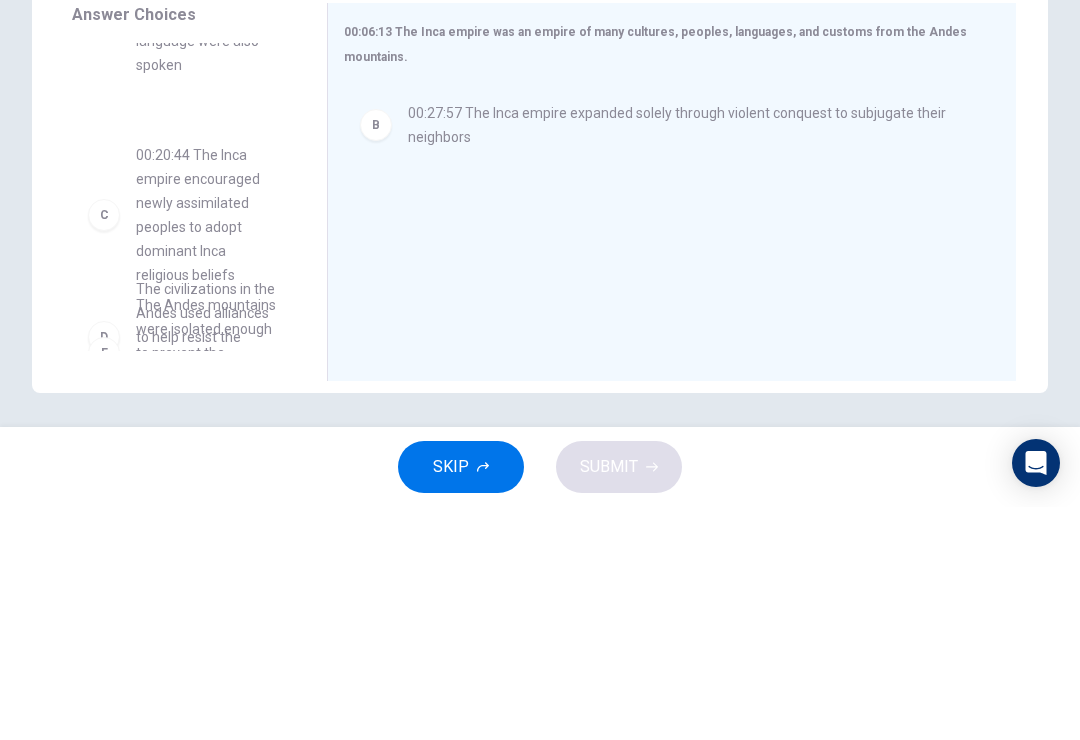 scroll, scrollTop: 150, scrollLeft: 0, axis: vertical 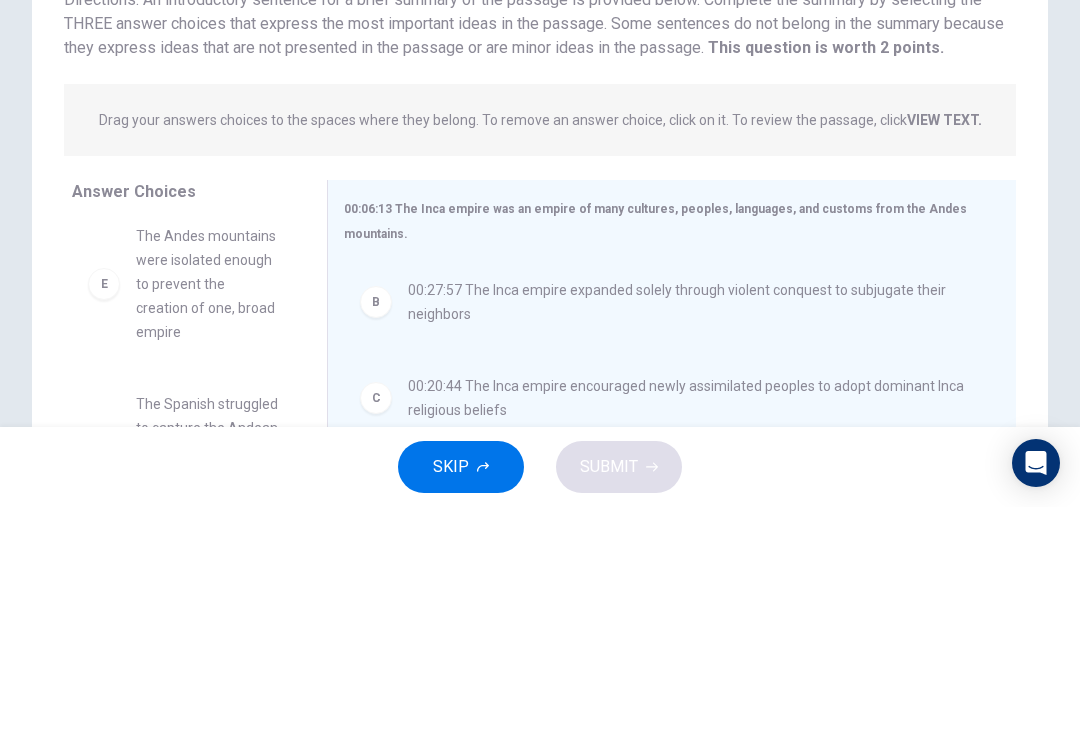 click on "View Text" at bounding box center [959, 160] 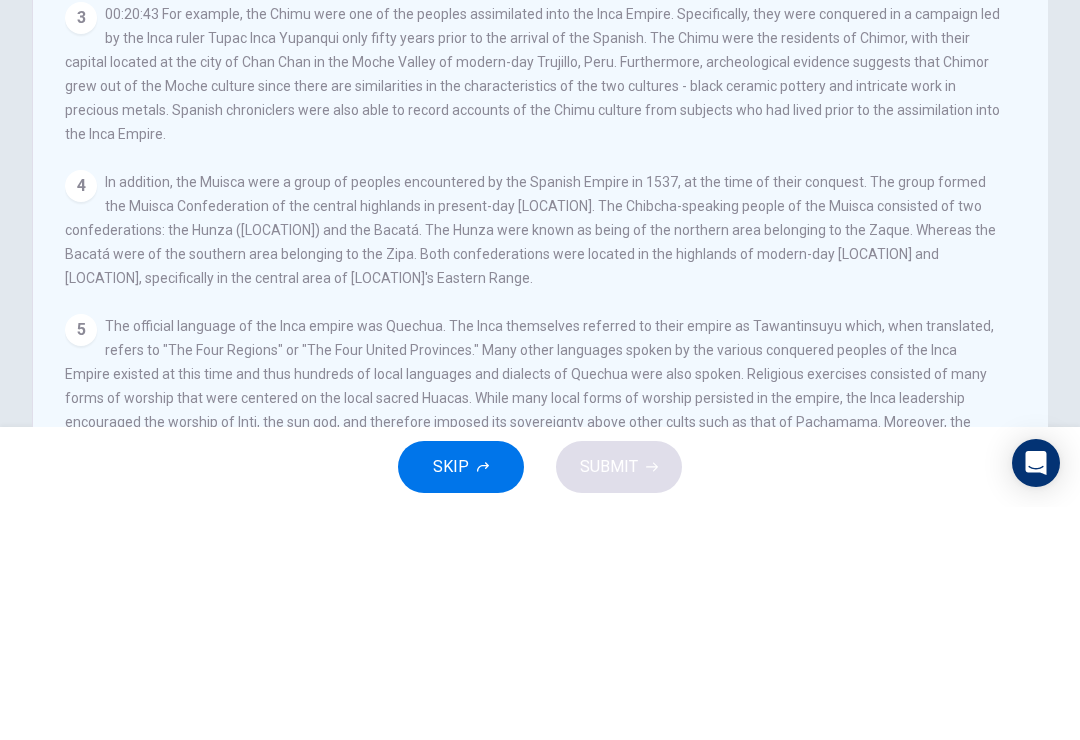 scroll, scrollTop: 395, scrollLeft: 0, axis: vertical 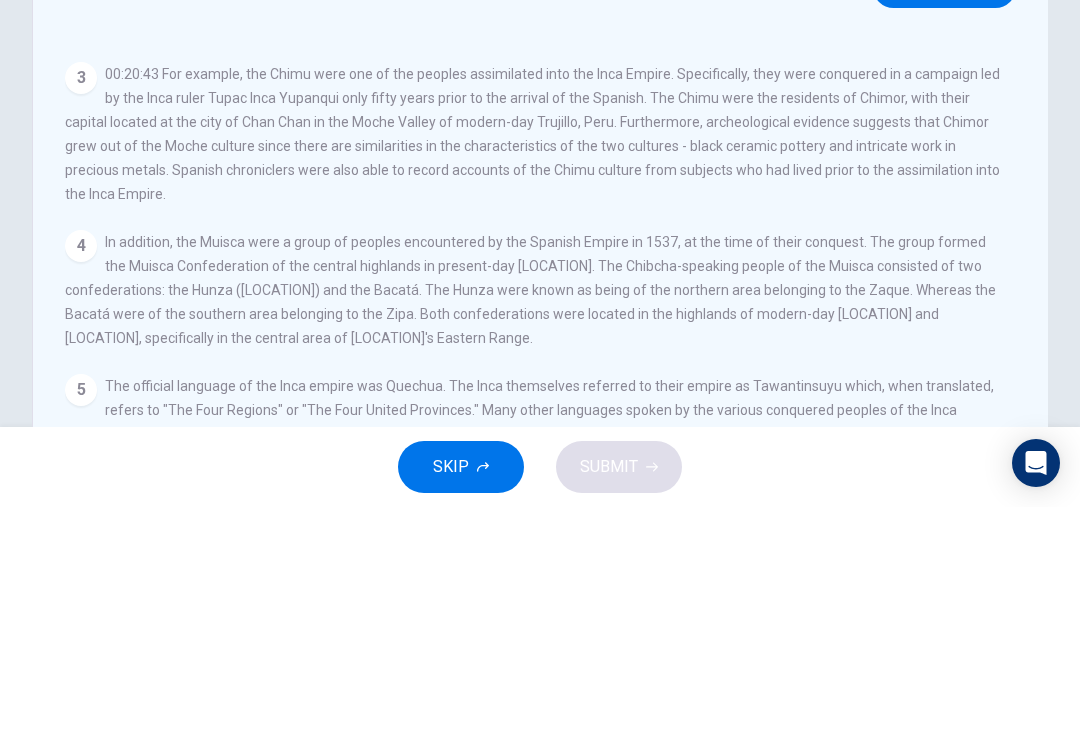 click on "View Question" at bounding box center [944, 220] 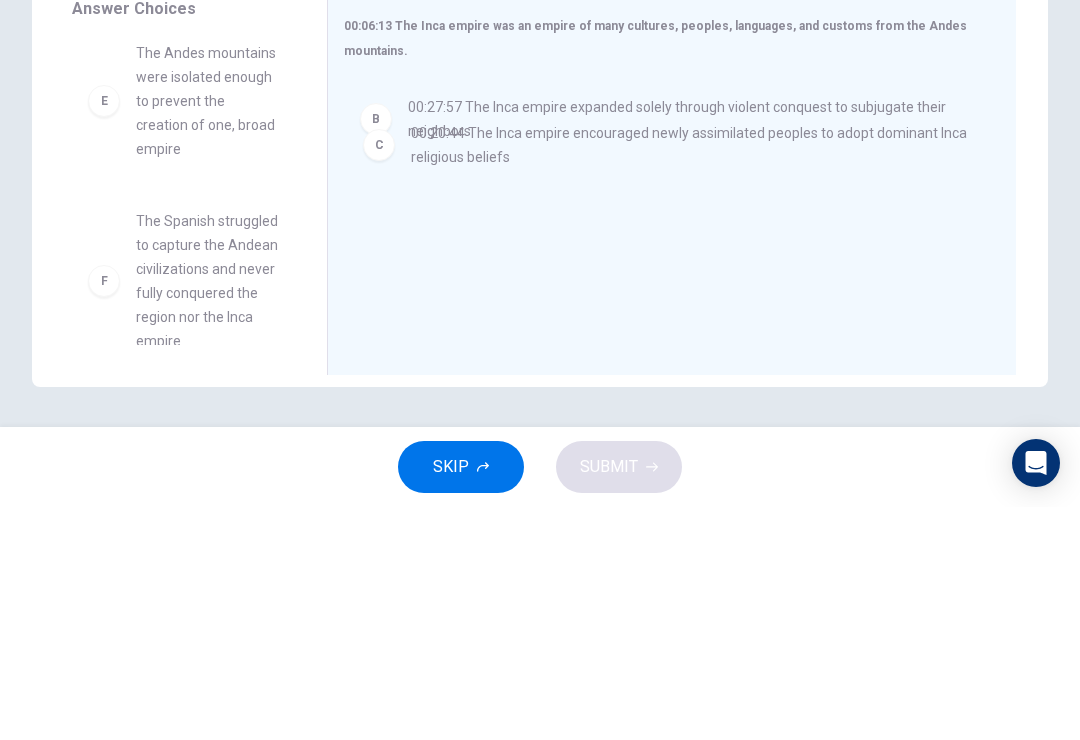 scroll, scrollTop: 243, scrollLeft: 0, axis: vertical 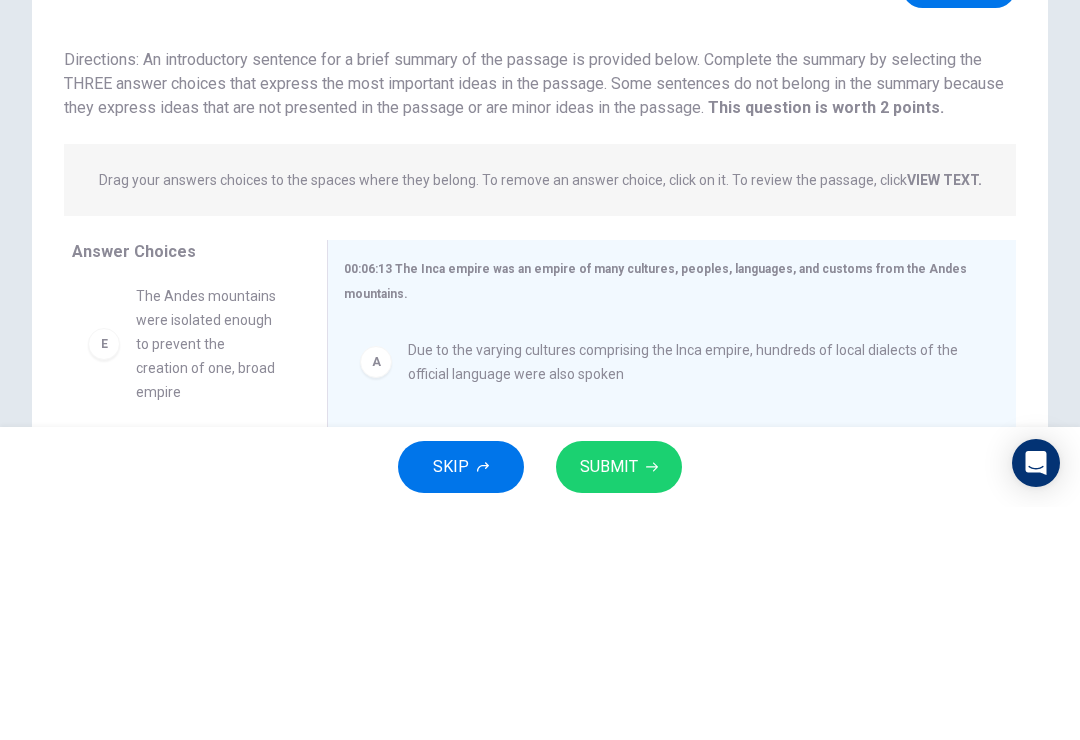 click on "View Text" at bounding box center [959, 220] 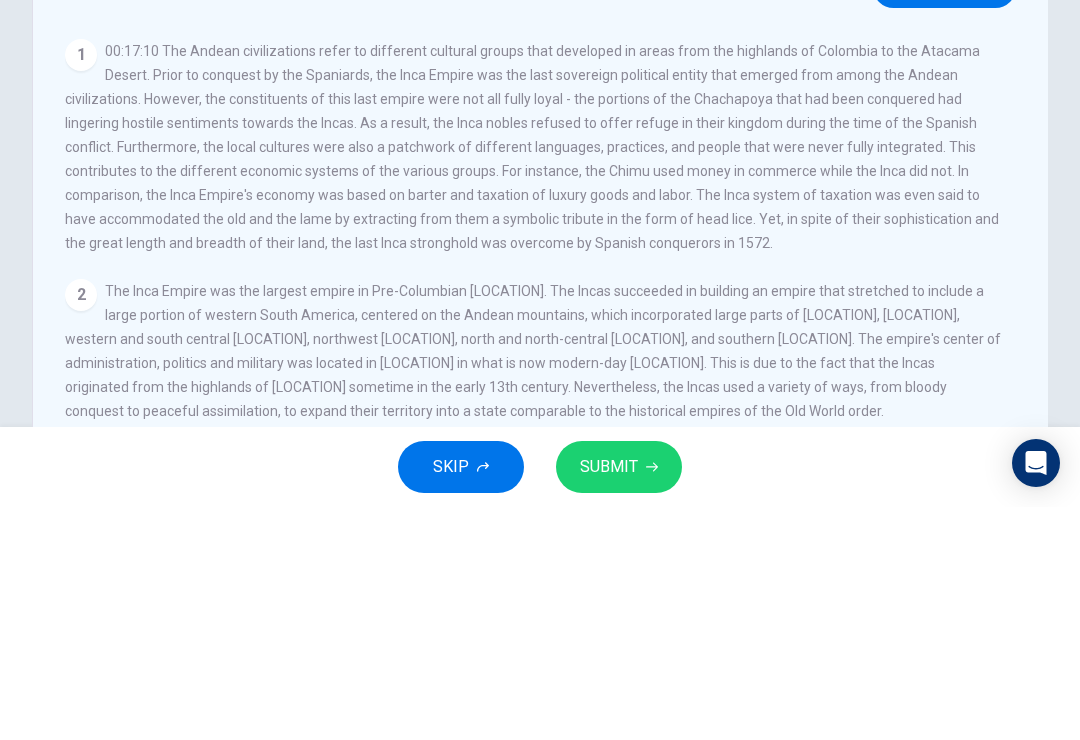 click on "SUBMIT" at bounding box center [609, 700] 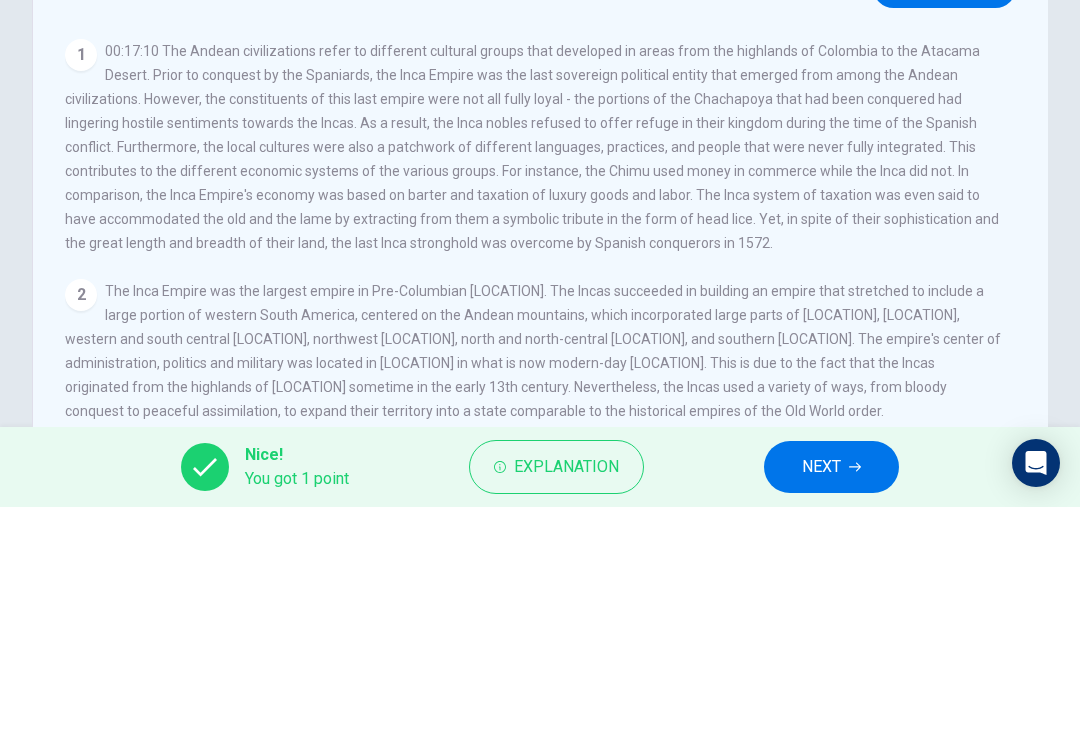 click on "View Question" at bounding box center (944, 220) 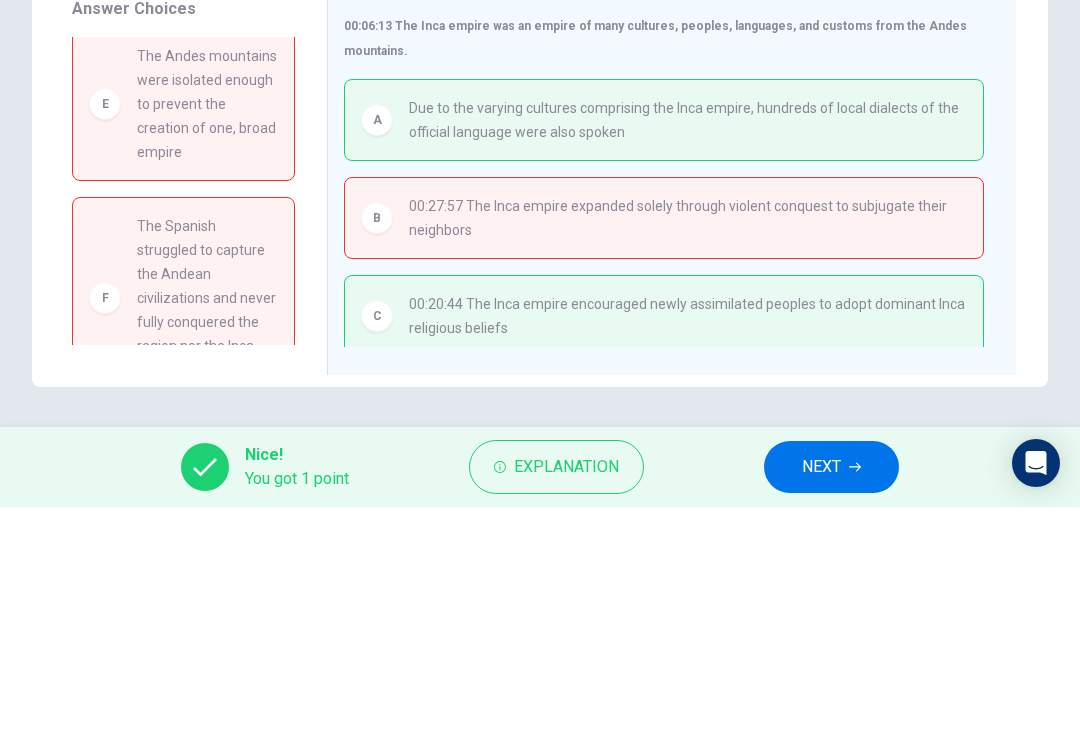 scroll, scrollTop: 243, scrollLeft: 0, axis: vertical 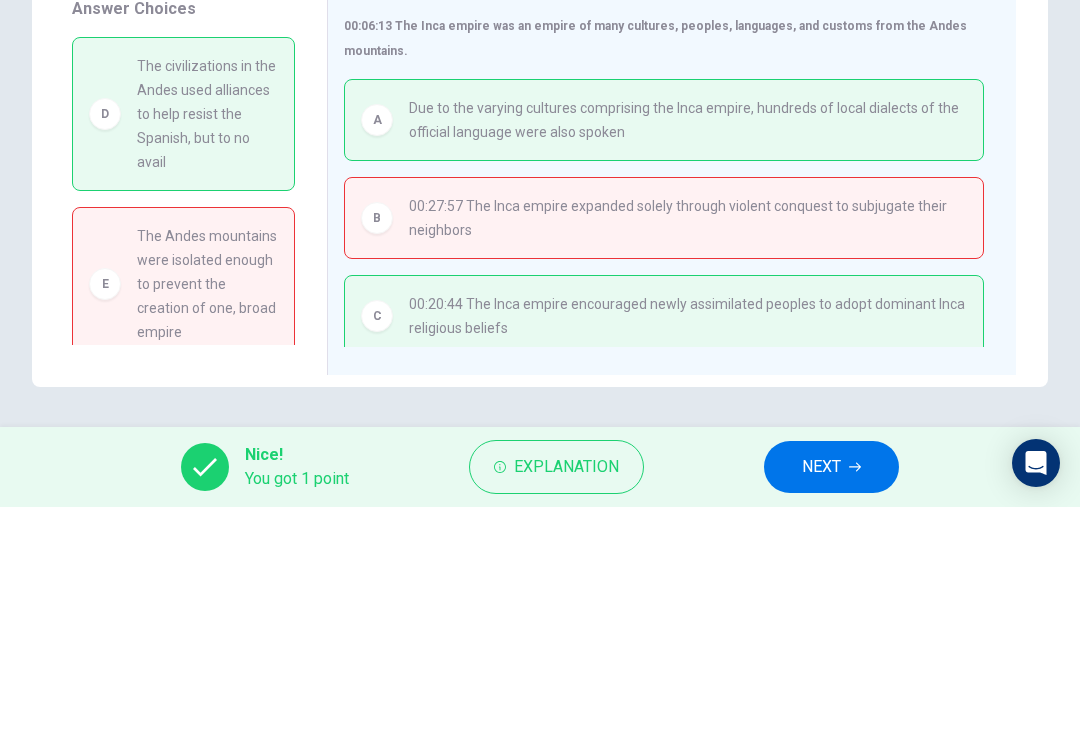 click on "NEXT" at bounding box center [821, 700] 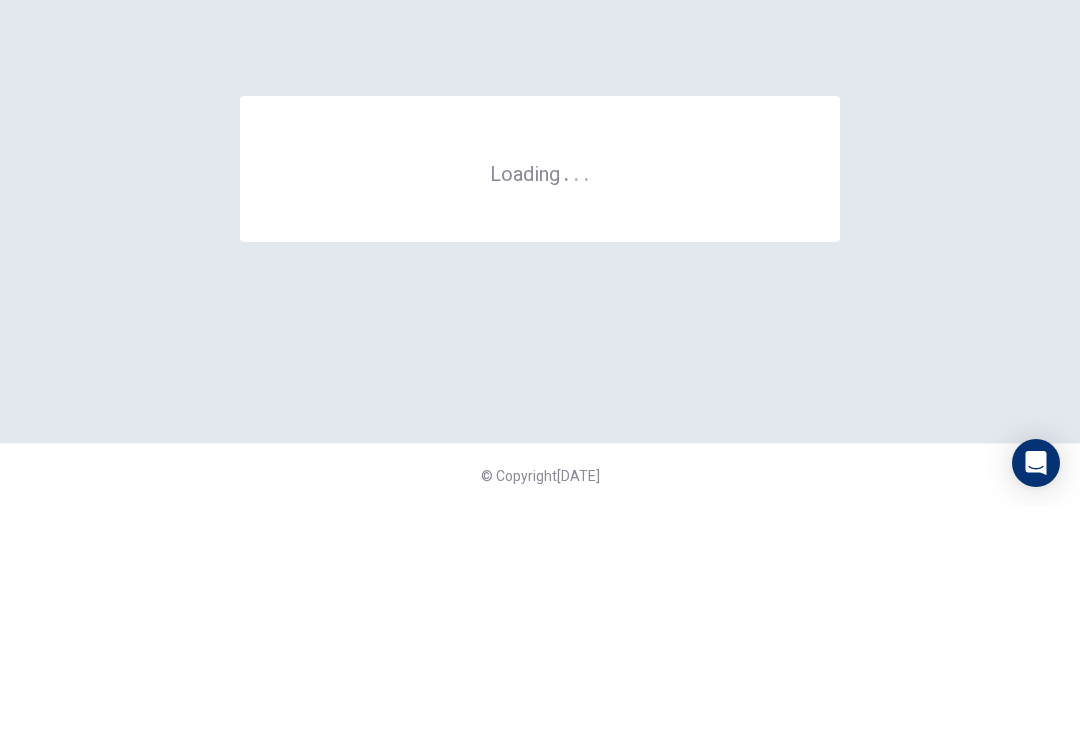 scroll, scrollTop: 0, scrollLeft: 0, axis: both 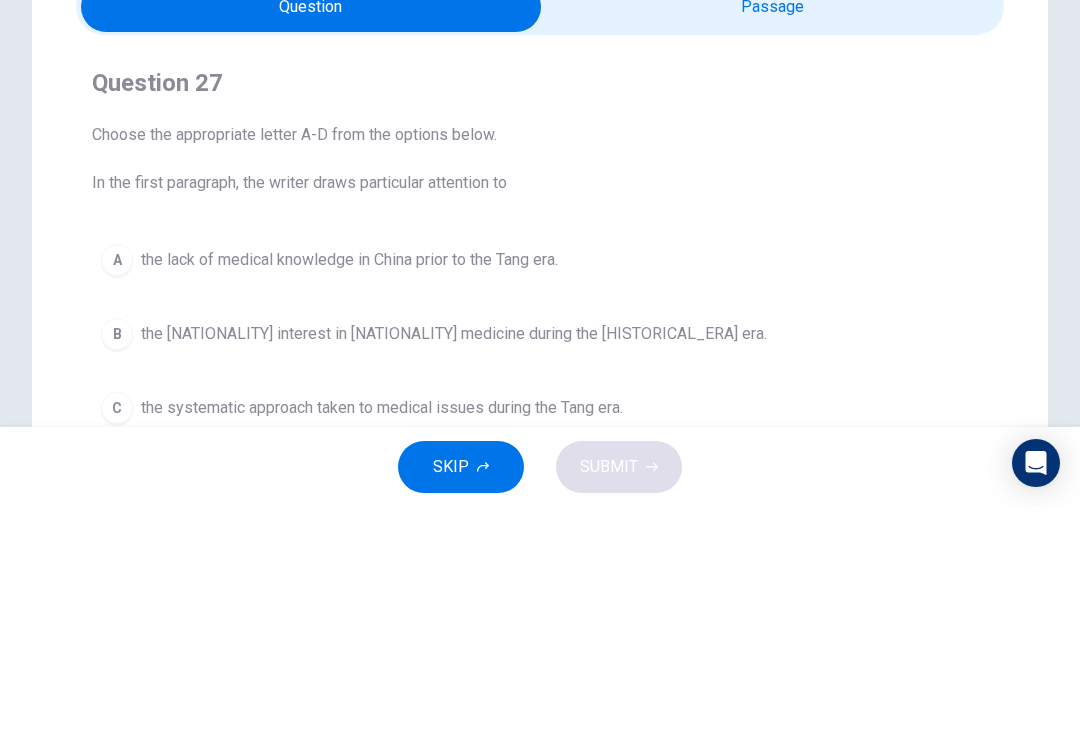click on "END SESSION" at bounding box center (989, 96) 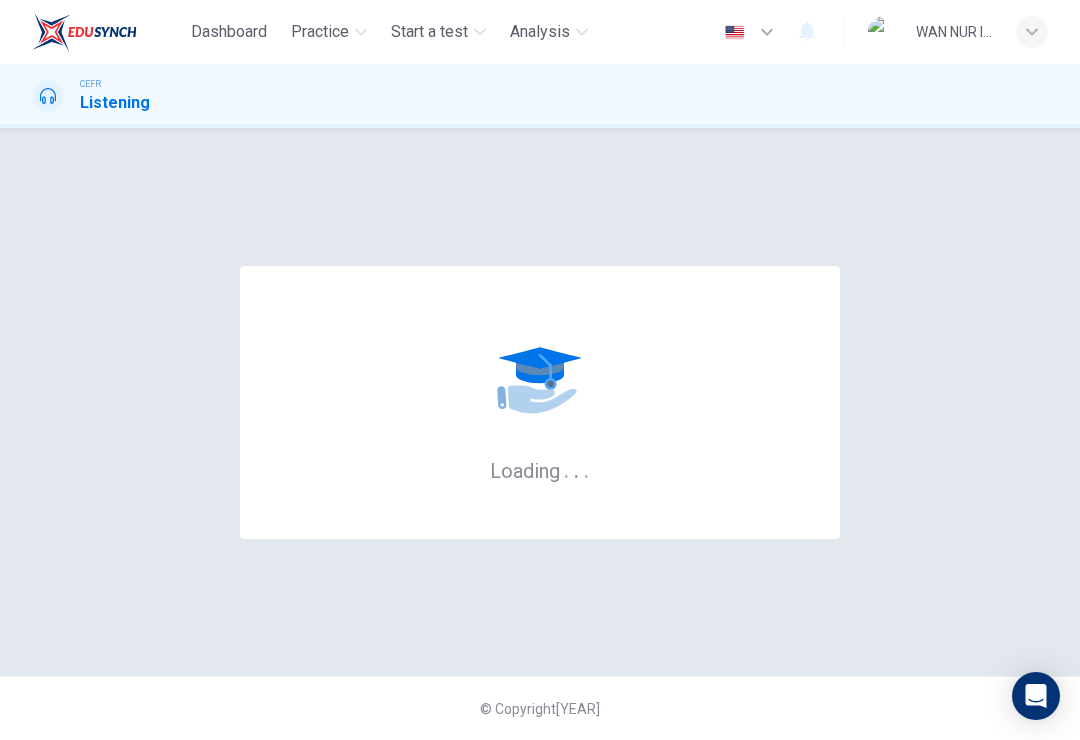 scroll, scrollTop: 0, scrollLeft: 0, axis: both 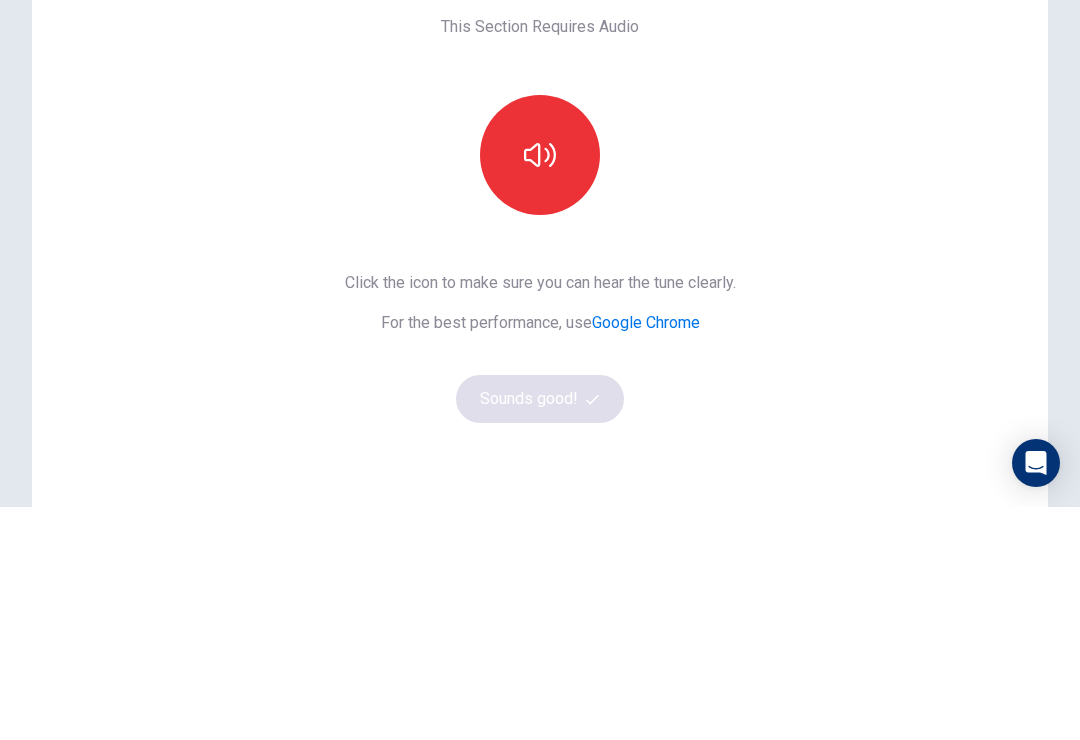 click at bounding box center [540, 388] 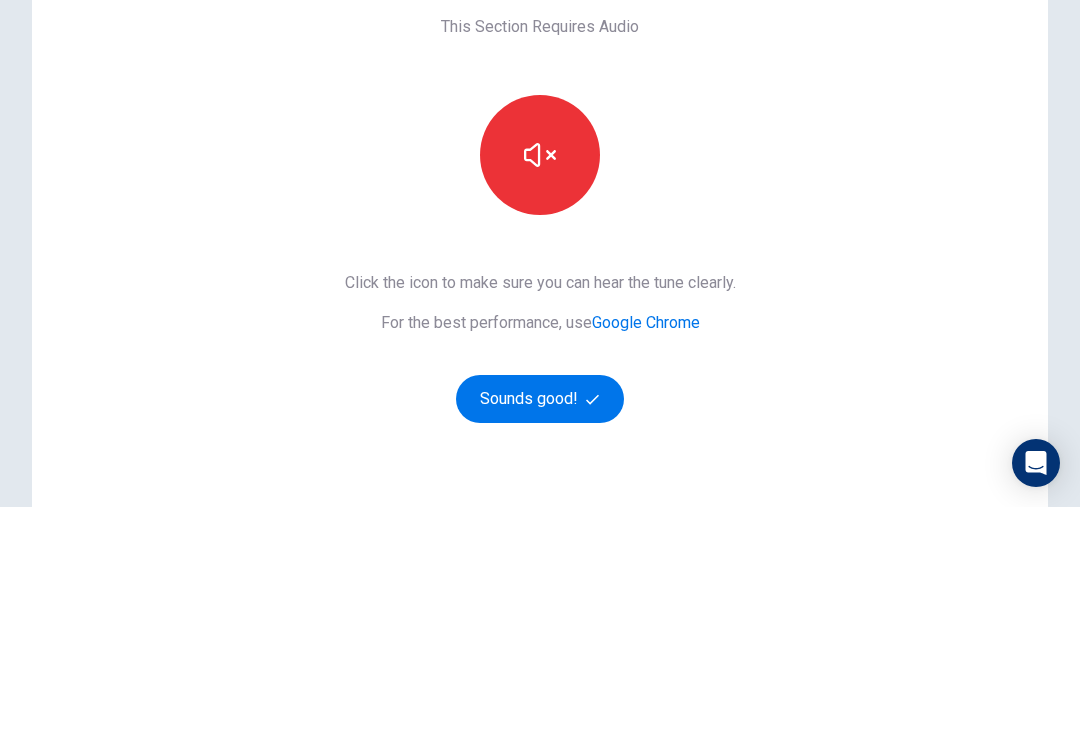click on "Sounds good!" at bounding box center (540, 632) 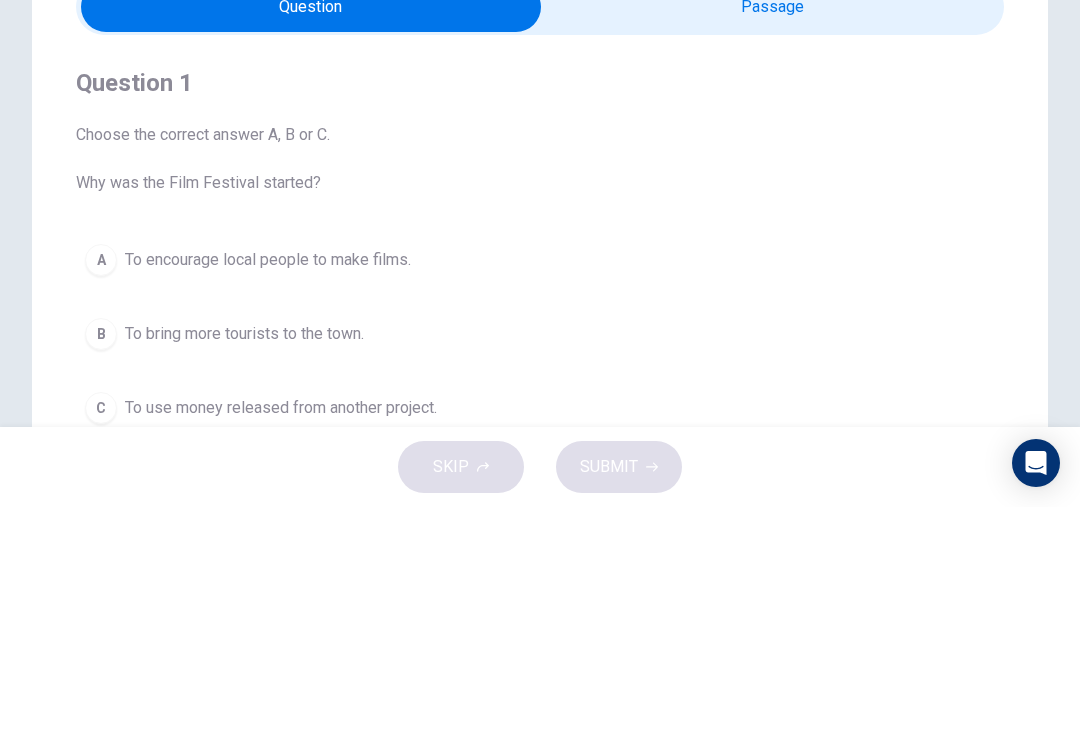 scroll, scrollTop: 0, scrollLeft: 0, axis: both 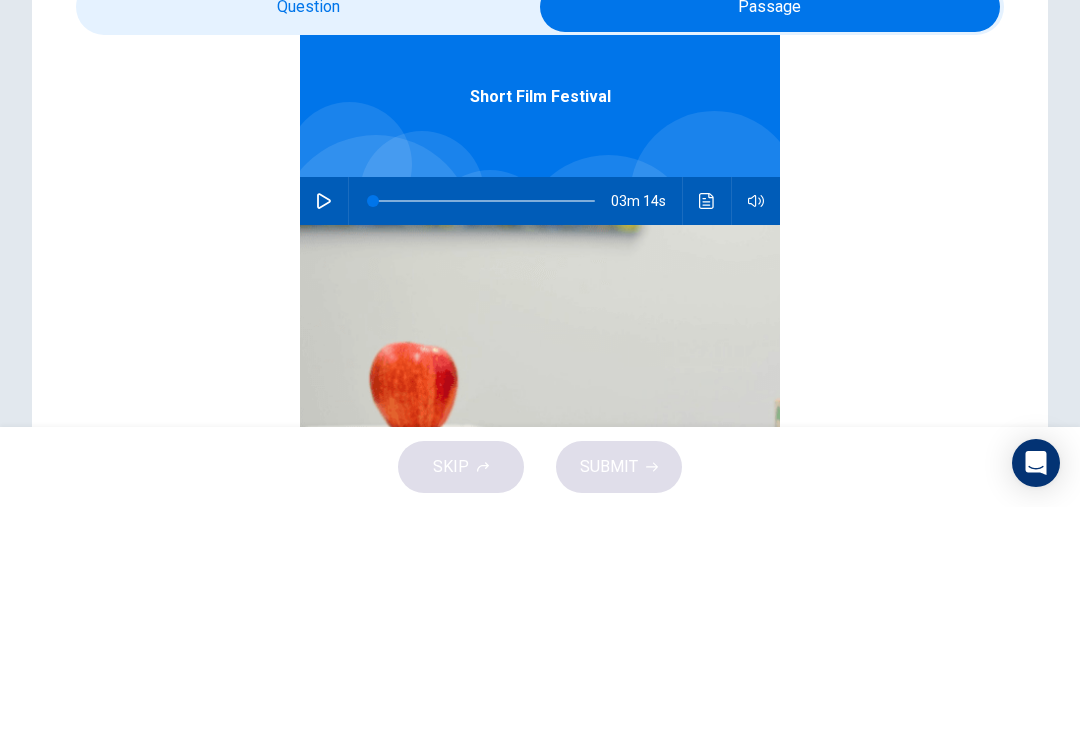 click at bounding box center [324, 434] 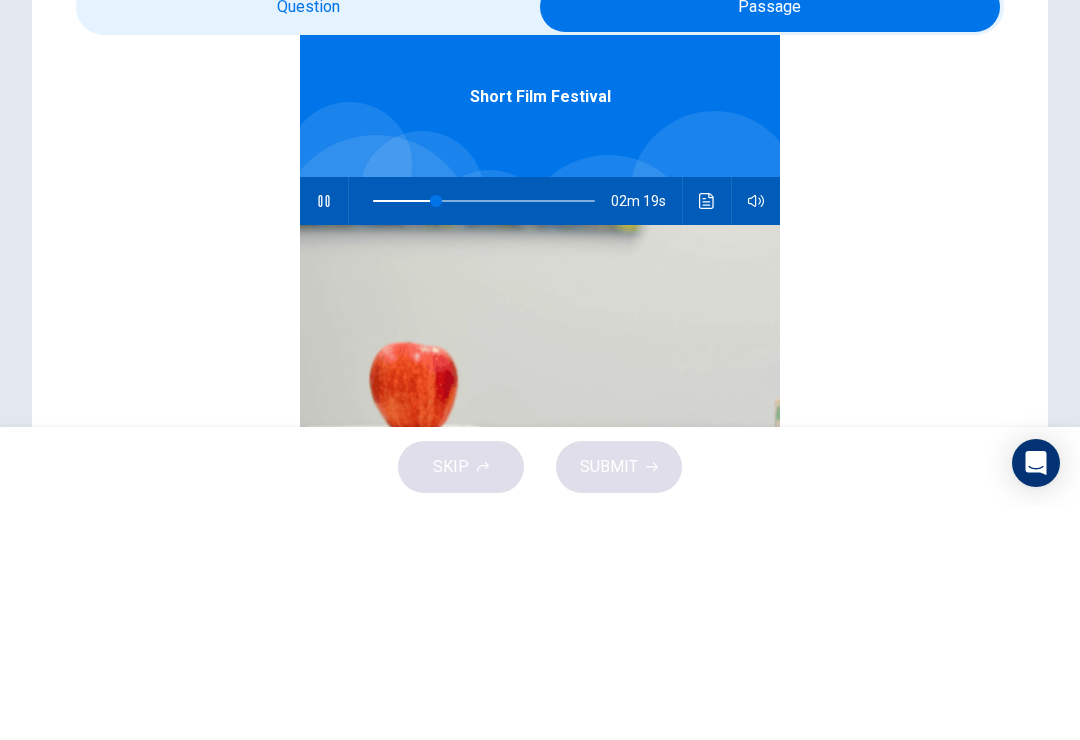 click at bounding box center [324, 434] 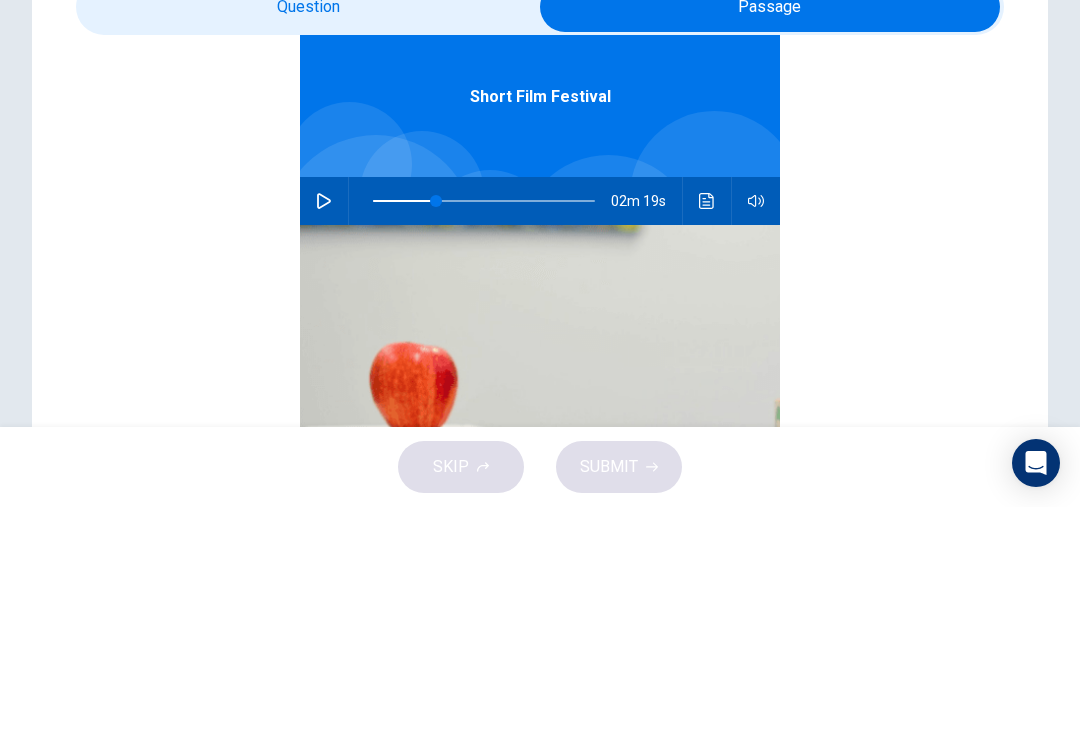 click at bounding box center (324, 434) 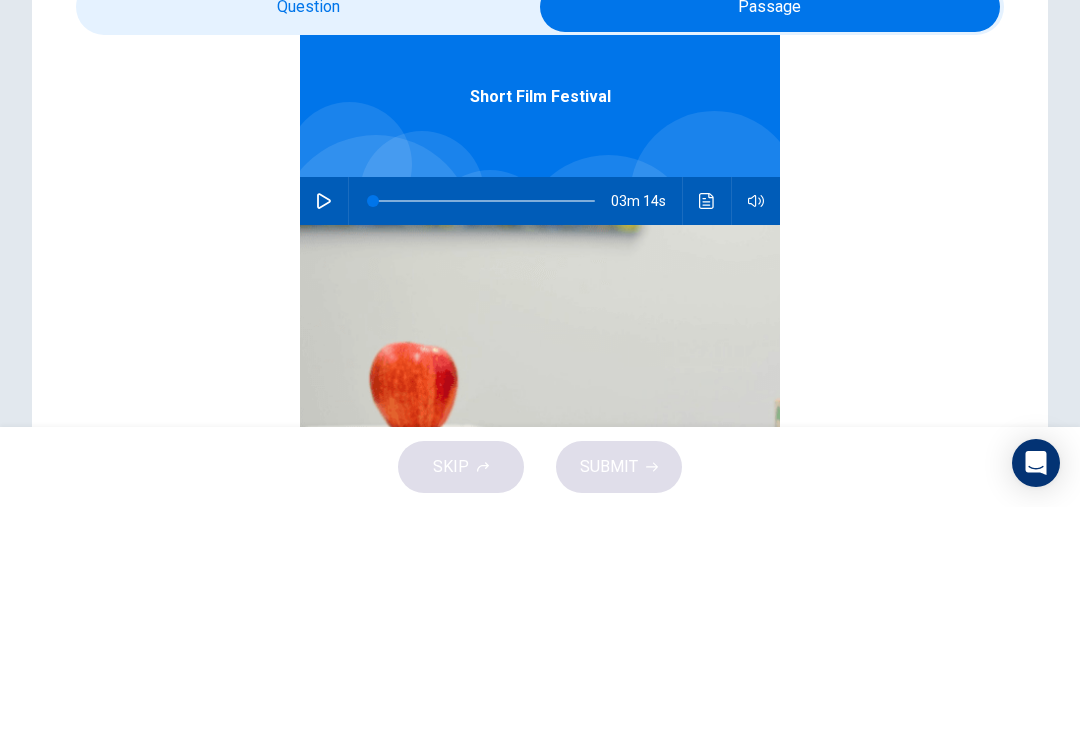 click on "Question Passage Question 1 Choose the correct answer A, B or C. Why was the Film Festival started? A To encourage local people to make films. B To bring more tourists to the town. C To use money released from another project. Short Film Festival 03m 14s" at bounding box center [540, 570] 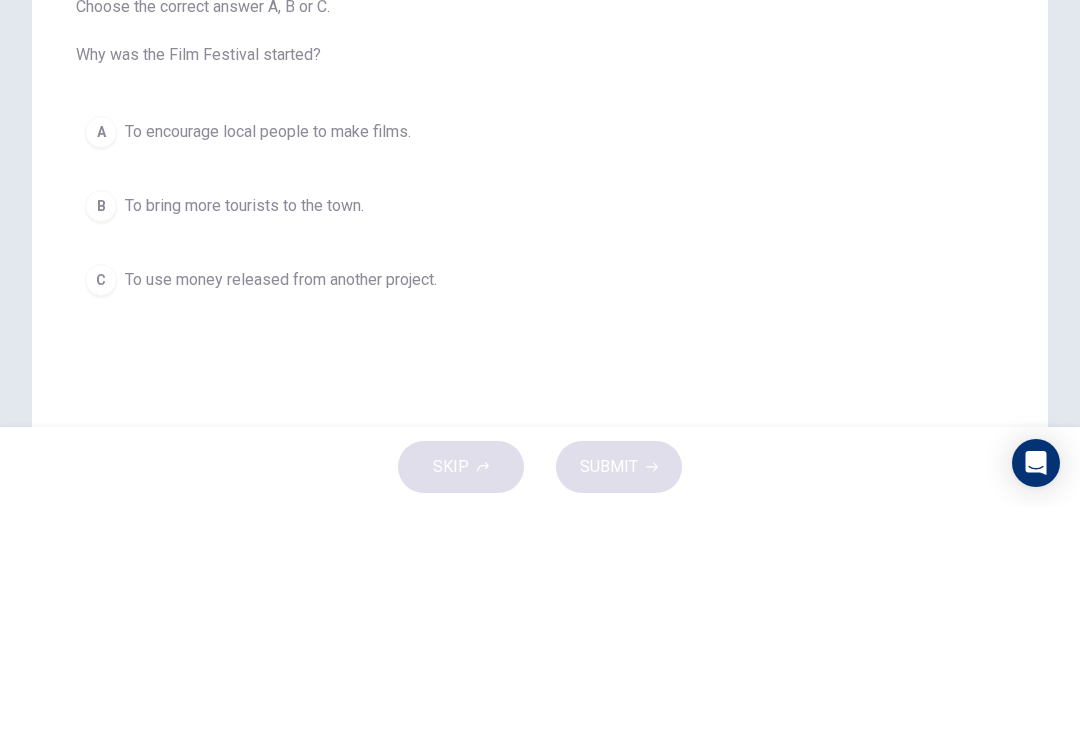 scroll, scrollTop: 127, scrollLeft: 0, axis: vertical 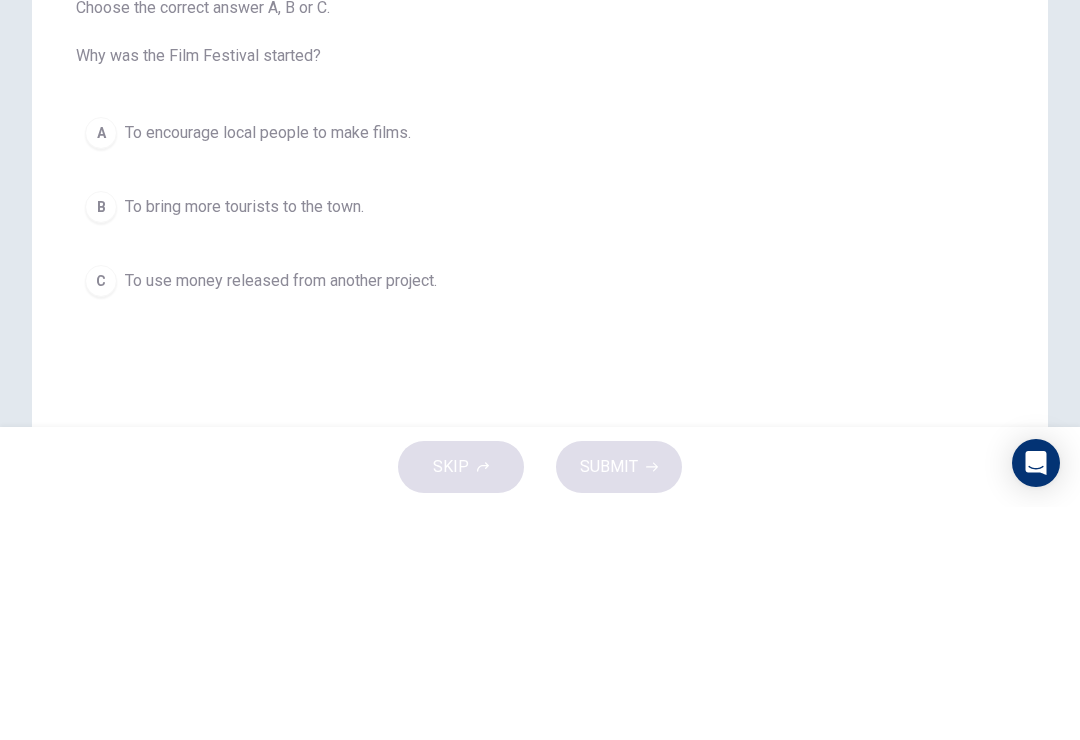 click on "A" at bounding box center (101, 366) 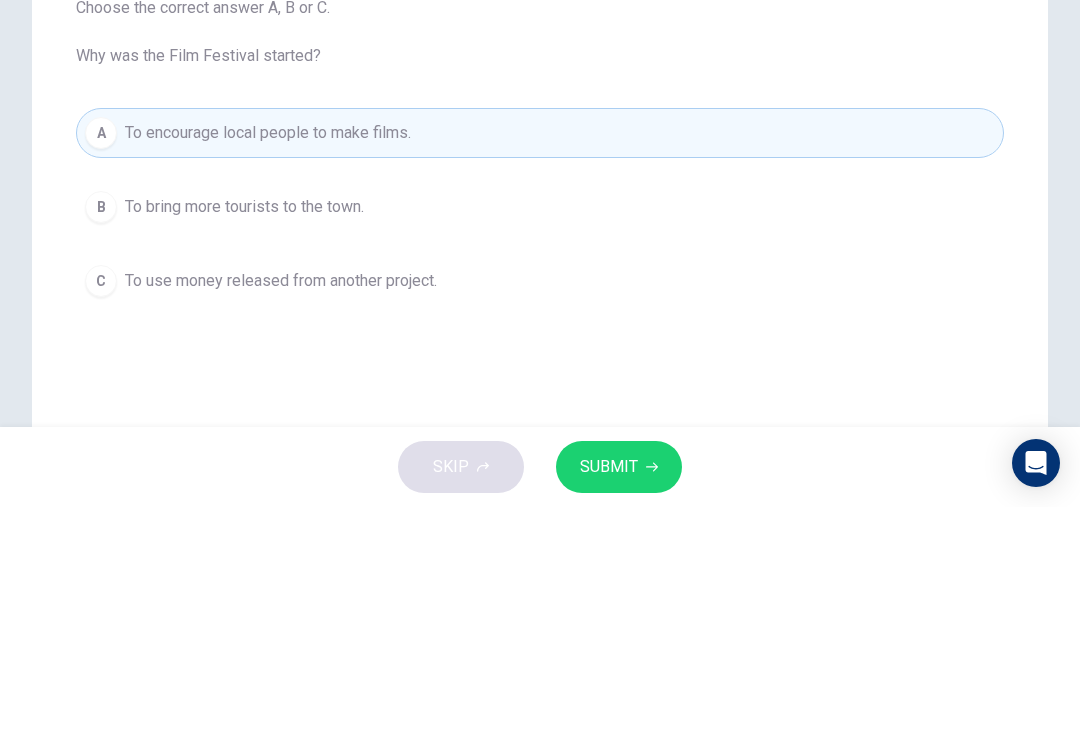 click on "SUBMIT" at bounding box center (609, 700) 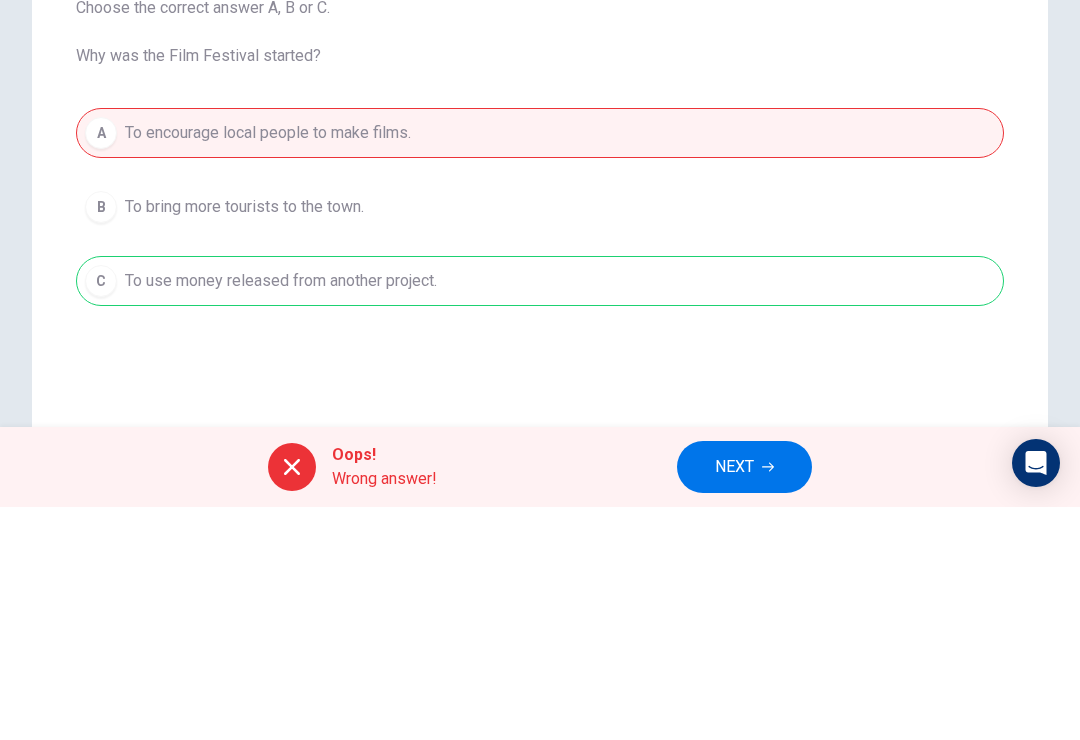 click on "NEXT" at bounding box center [744, 700] 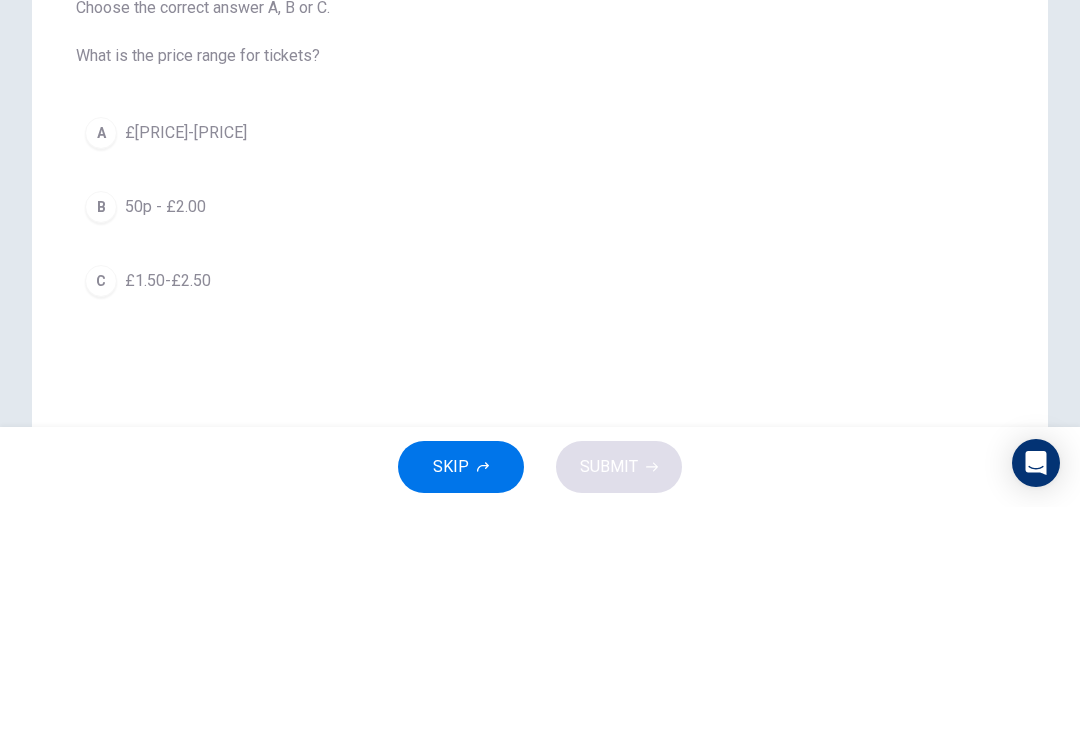 click on "C £1.50-£2.50" at bounding box center (540, 514) 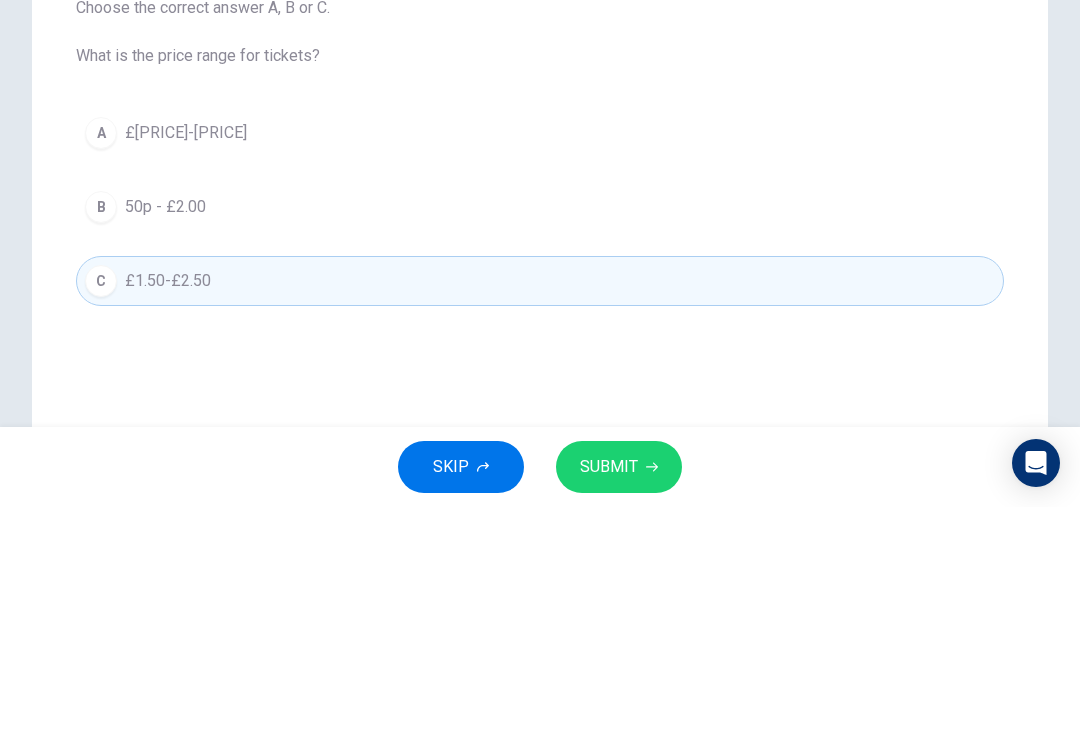click on "SUBMIT" at bounding box center (609, 700) 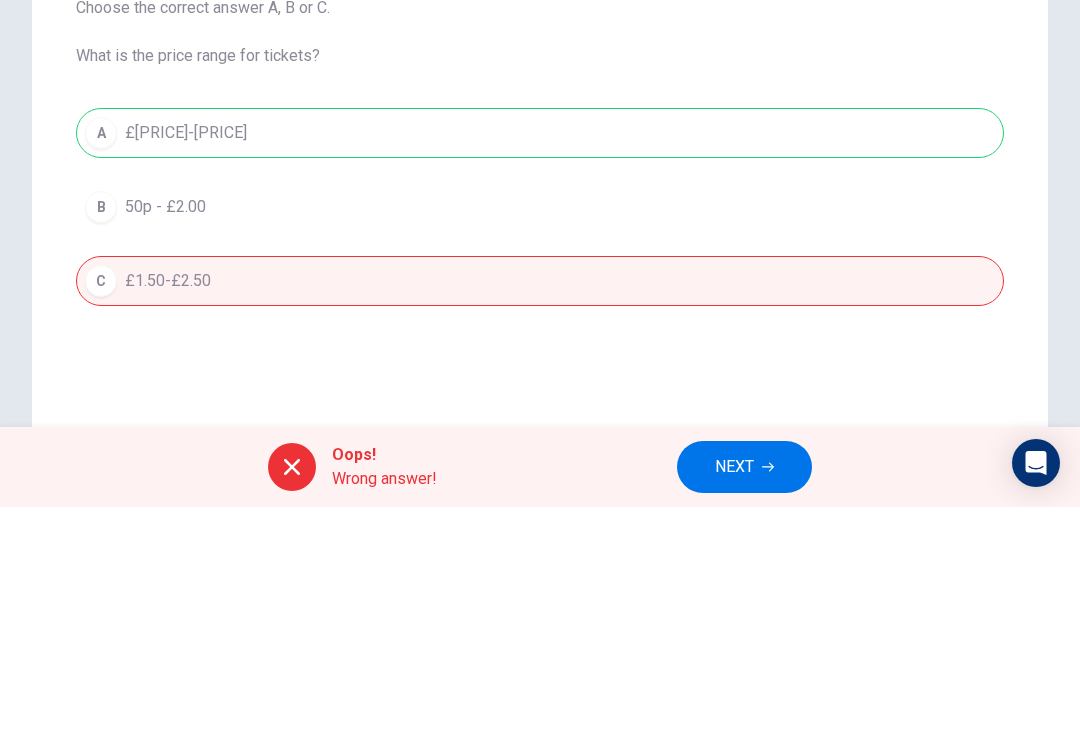 click on "NEXT" at bounding box center (744, 700) 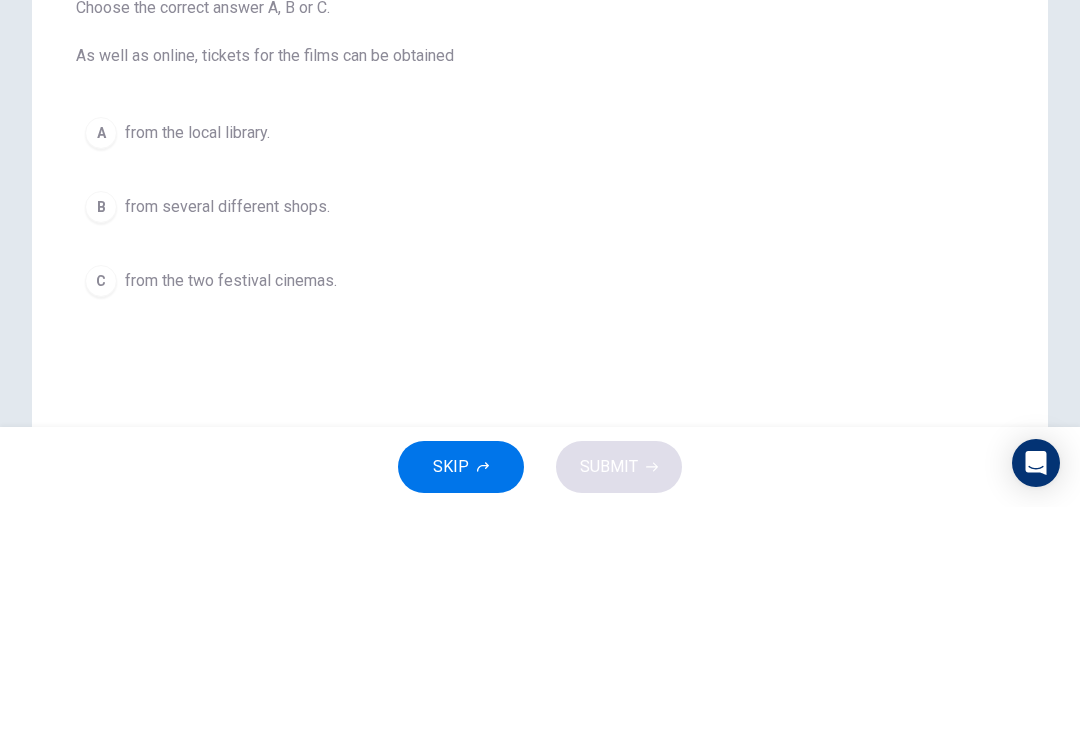 click on "from the local library." at bounding box center [197, 366] 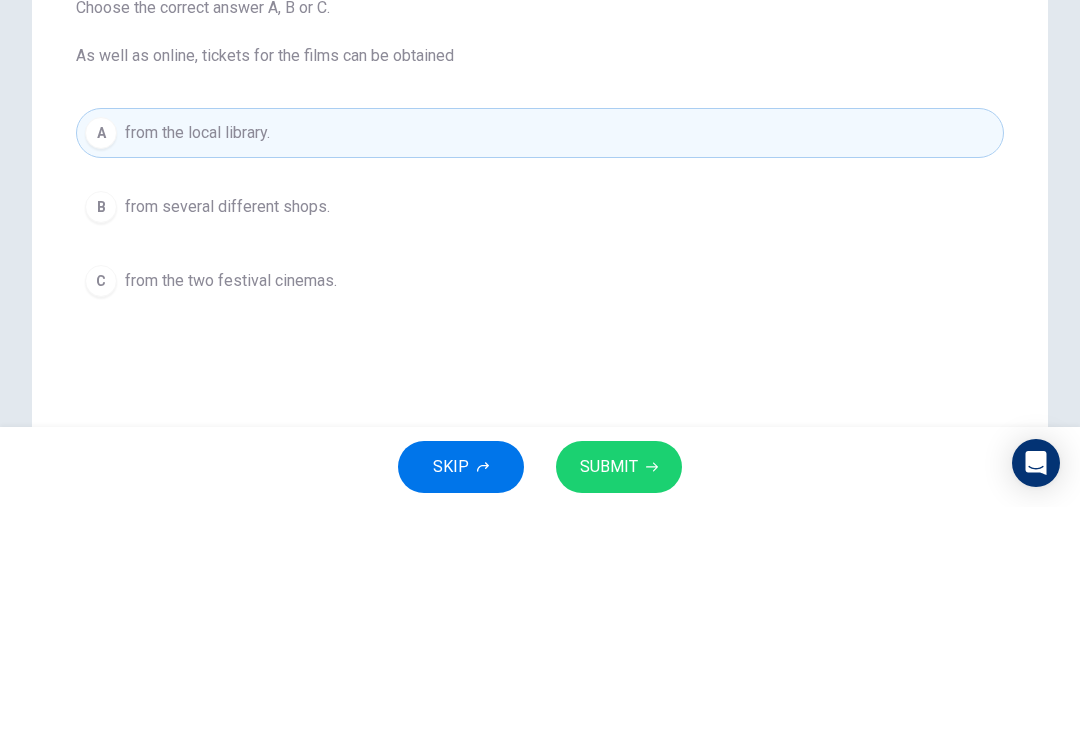 click on "SUBMIT" at bounding box center (609, 700) 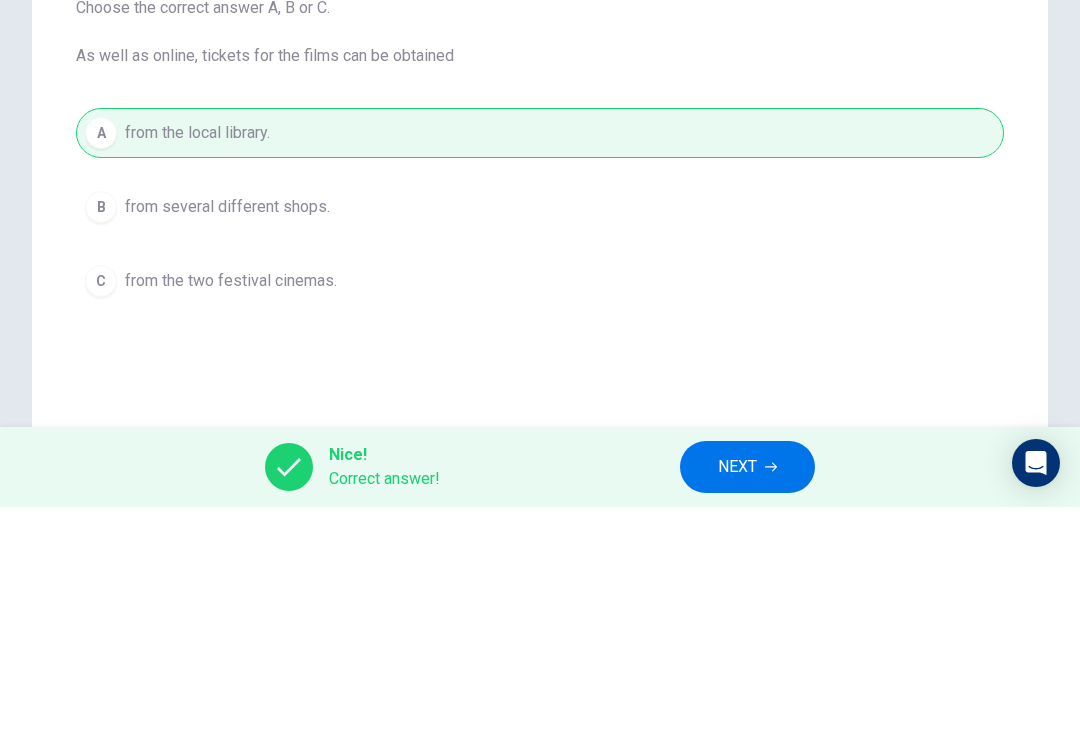 click on "NEXT" at bounding box center (737, 700) 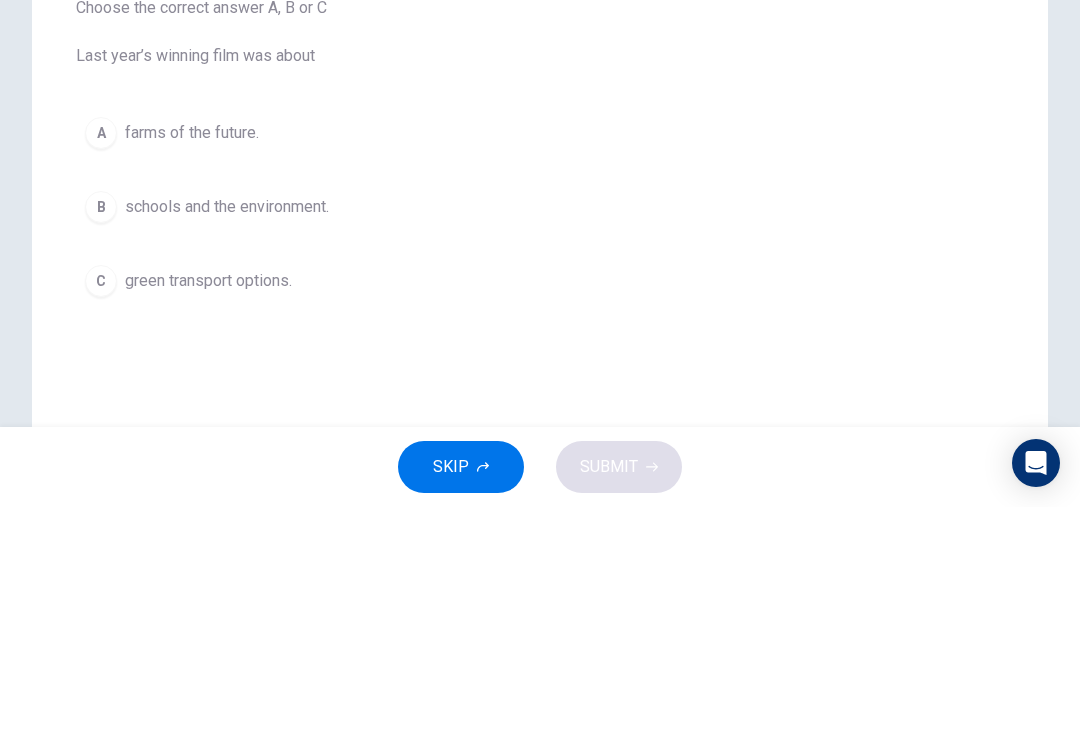 click on "schools and the environment." at bounding box center (192, 366) 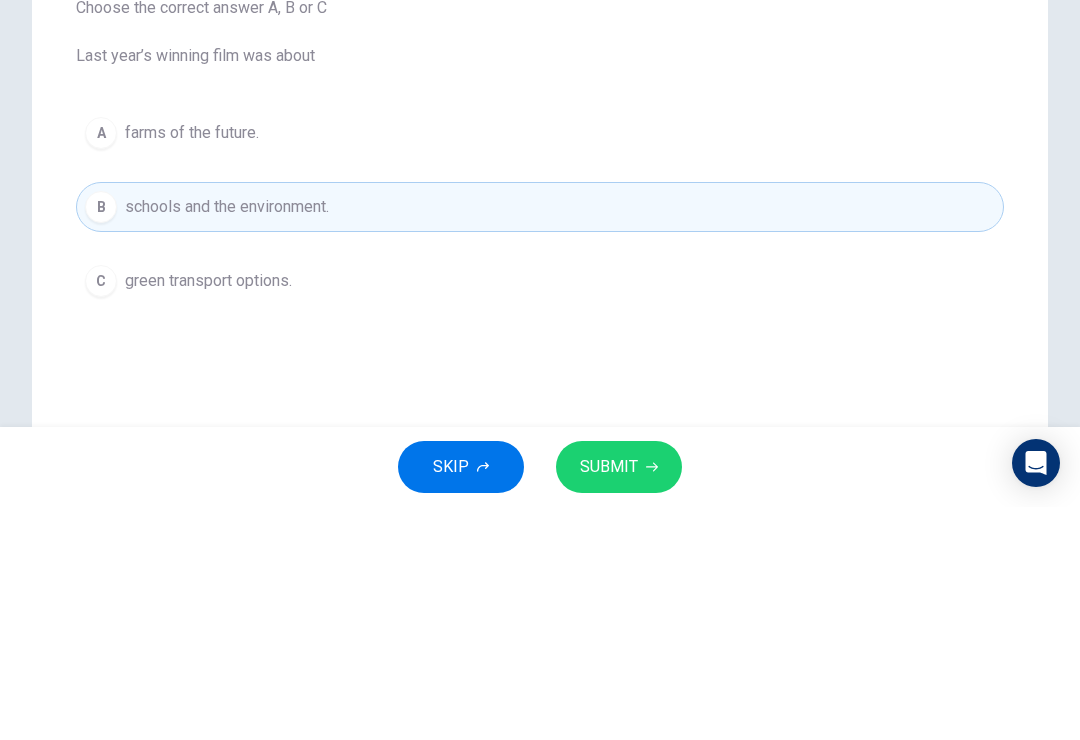 click on "SUBMIT" at bounding box center (619, 700) 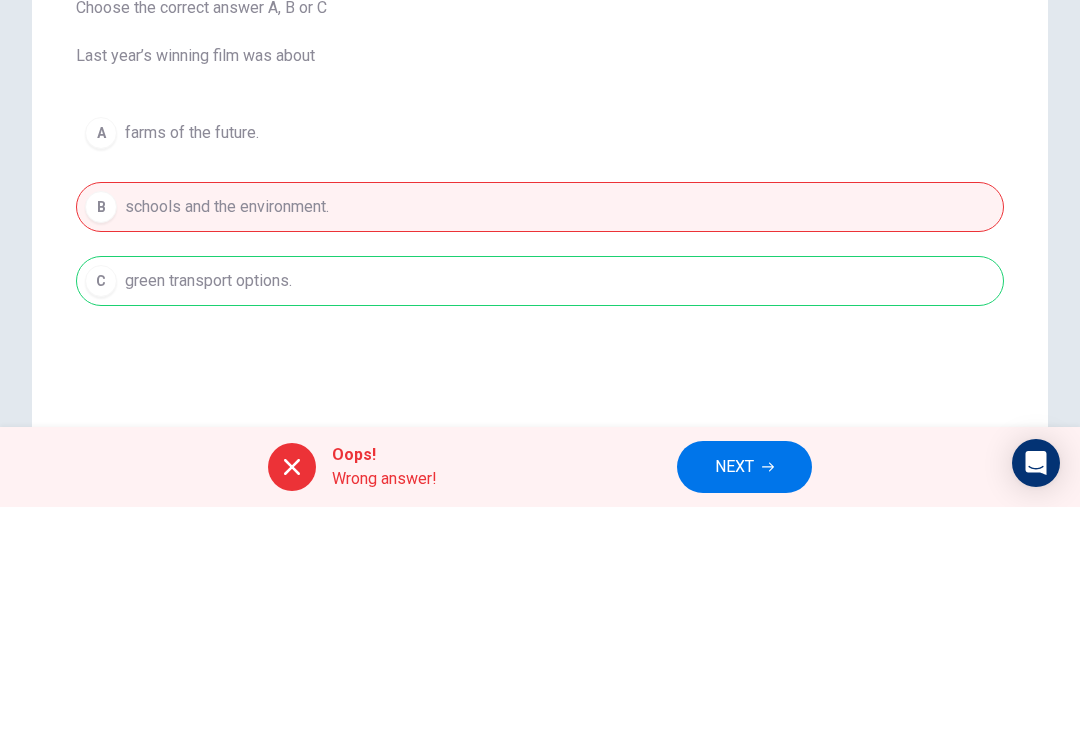 click on "Oops! Wrong answer! NEXT" at bounding box center (540, 700) 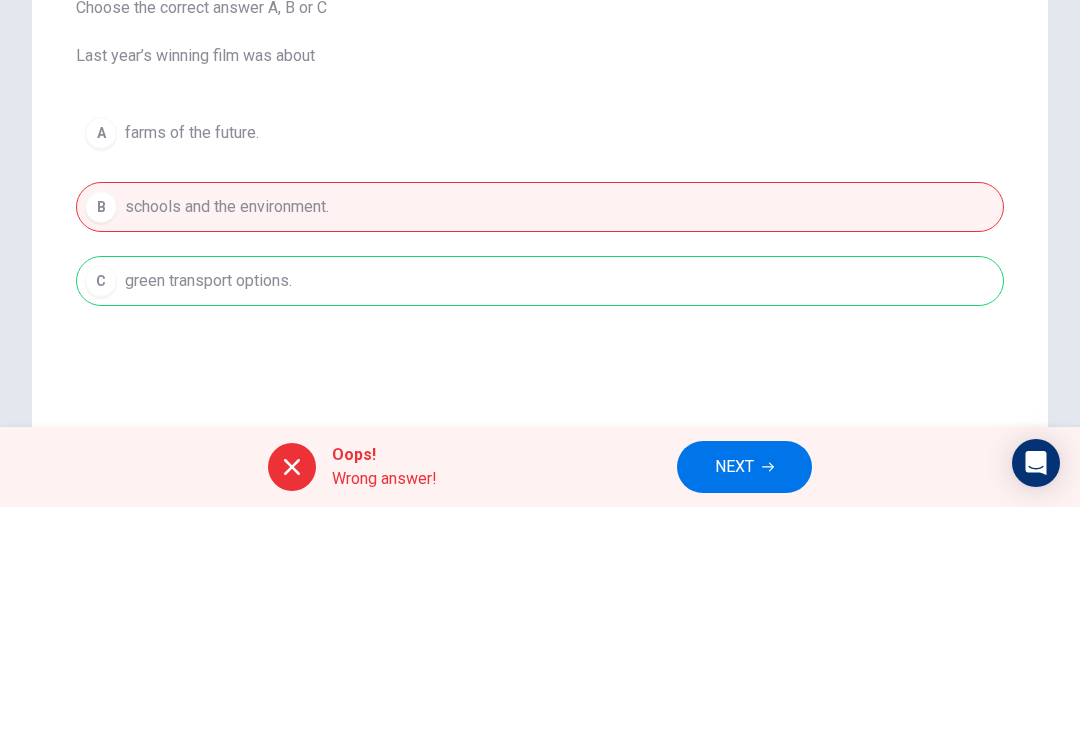 click on "NEXT" at bounding box center (734, 700) 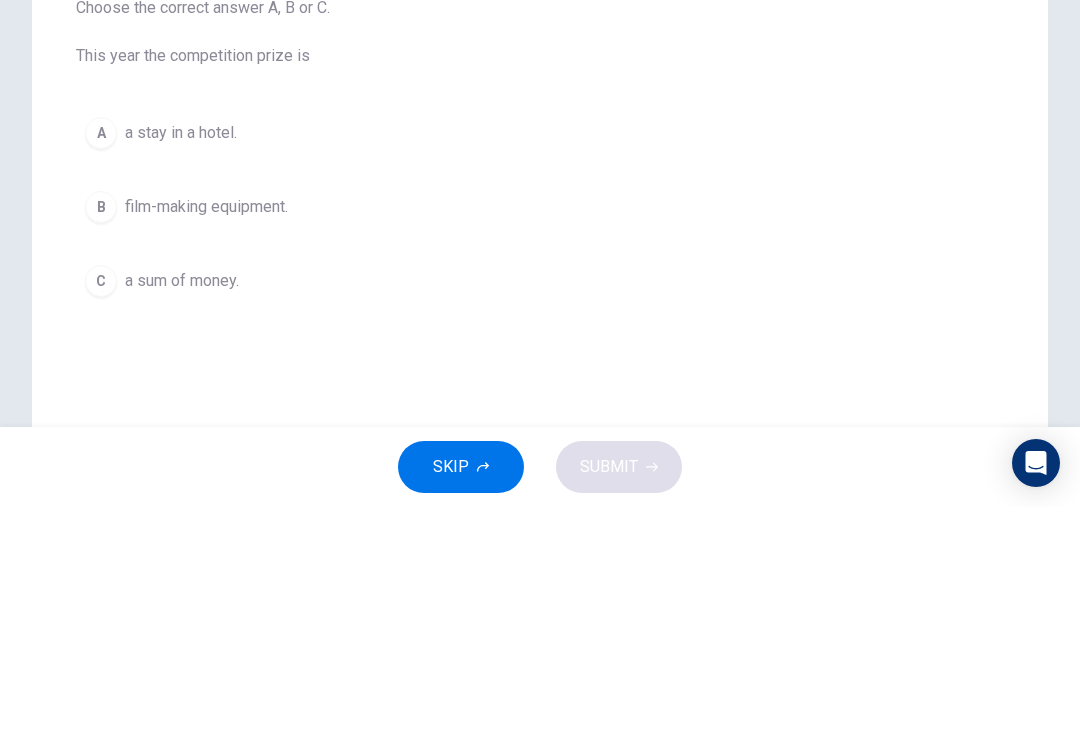 click on "a stay in a hotel." at bounding box center (181, 366) 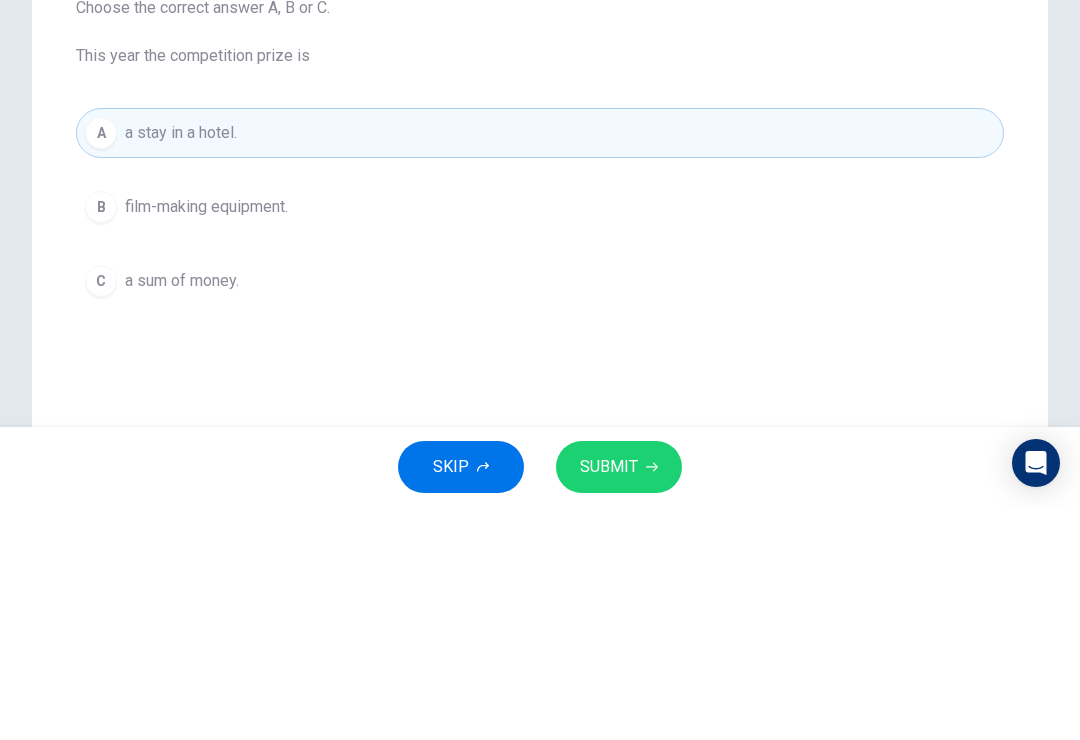 click on "SUBMIT" at bounding box center [619, 700] 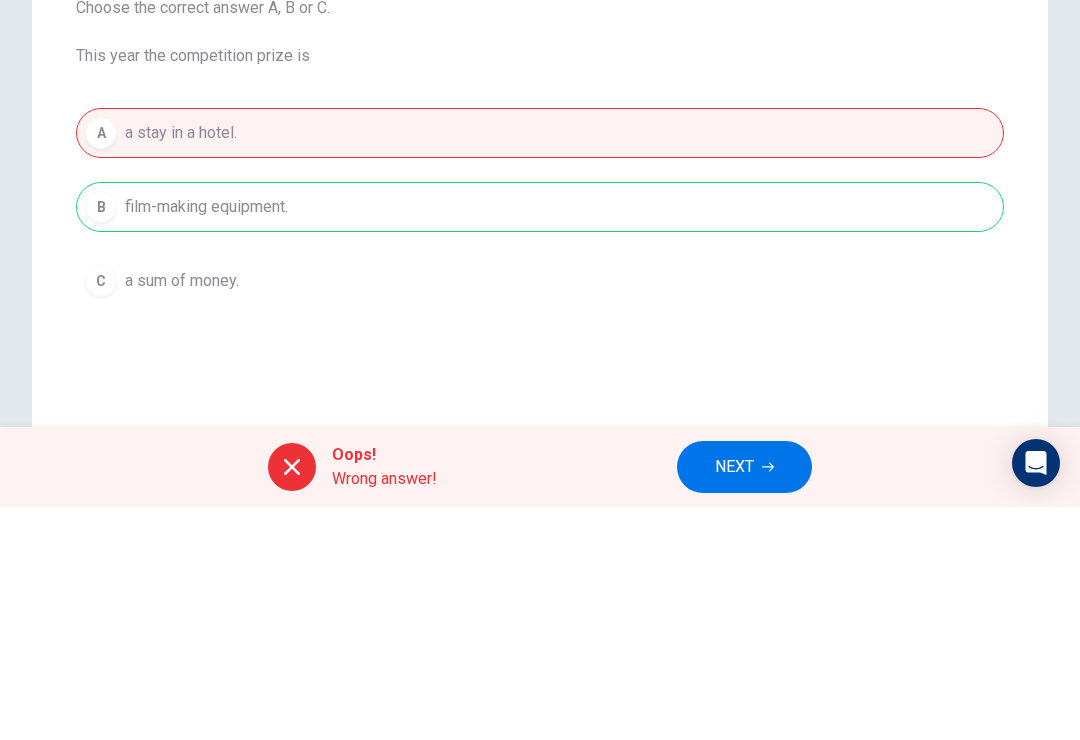 click on "NEXT" at bounding box center (744, 700) 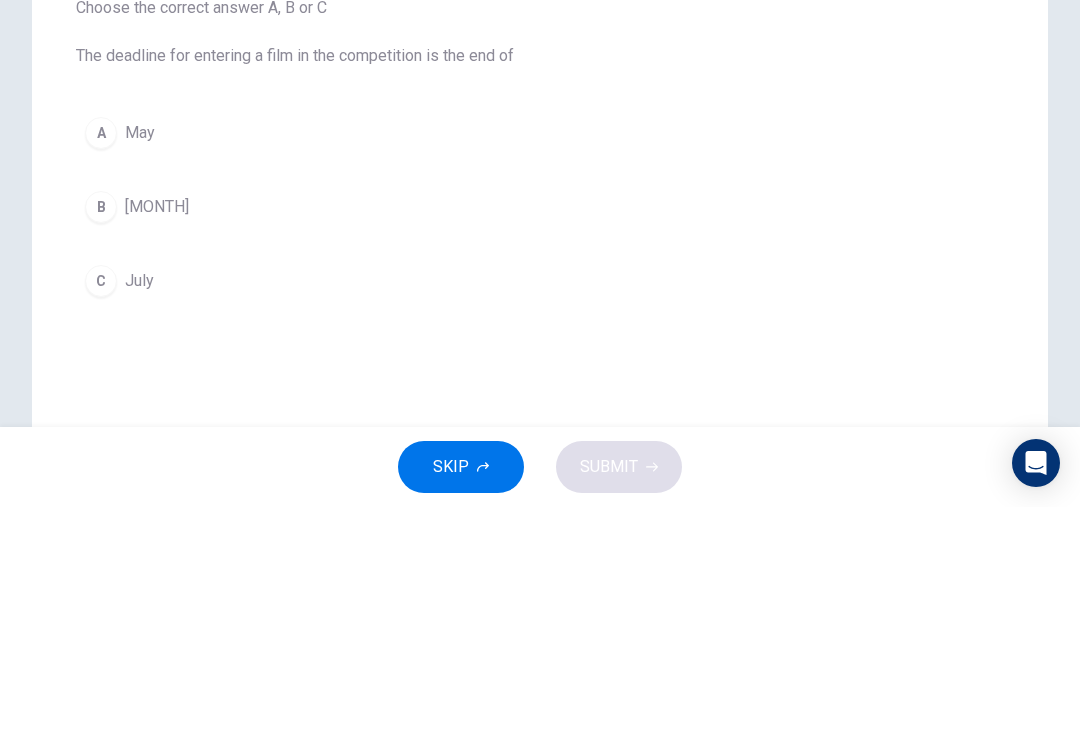 click on "July" at bounding box center [140, 366] 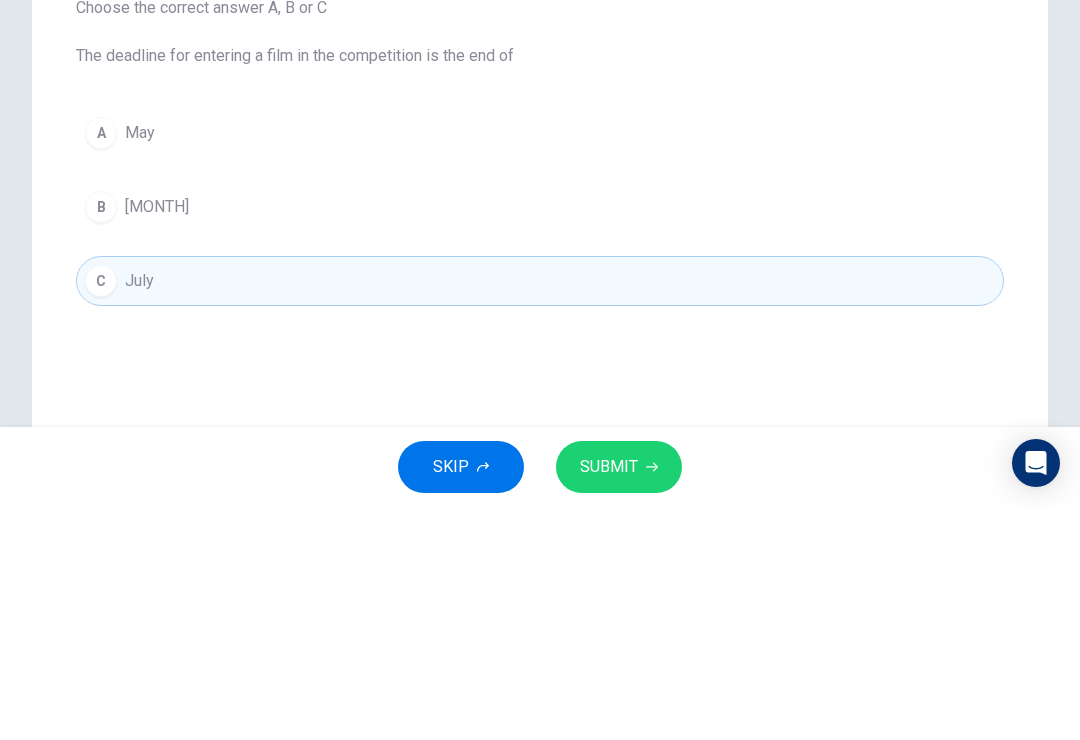 click on "SUBMIT" at bounding box center [609, 700] 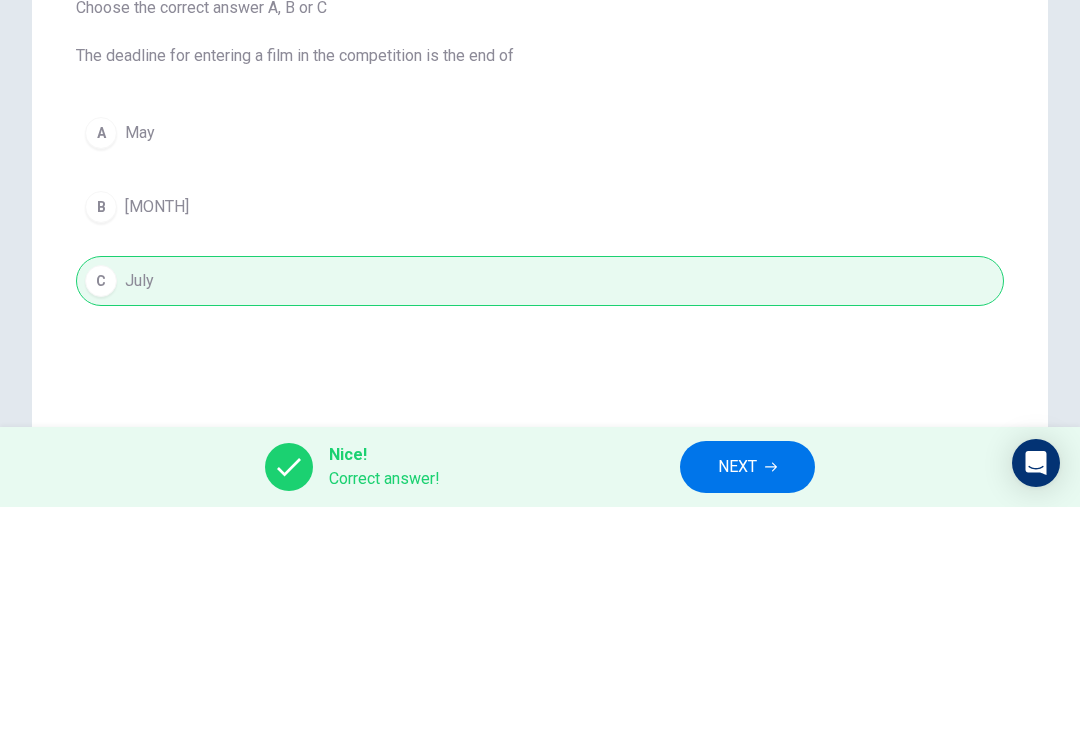 click on "NEXT" at bounding box center (737, 700) 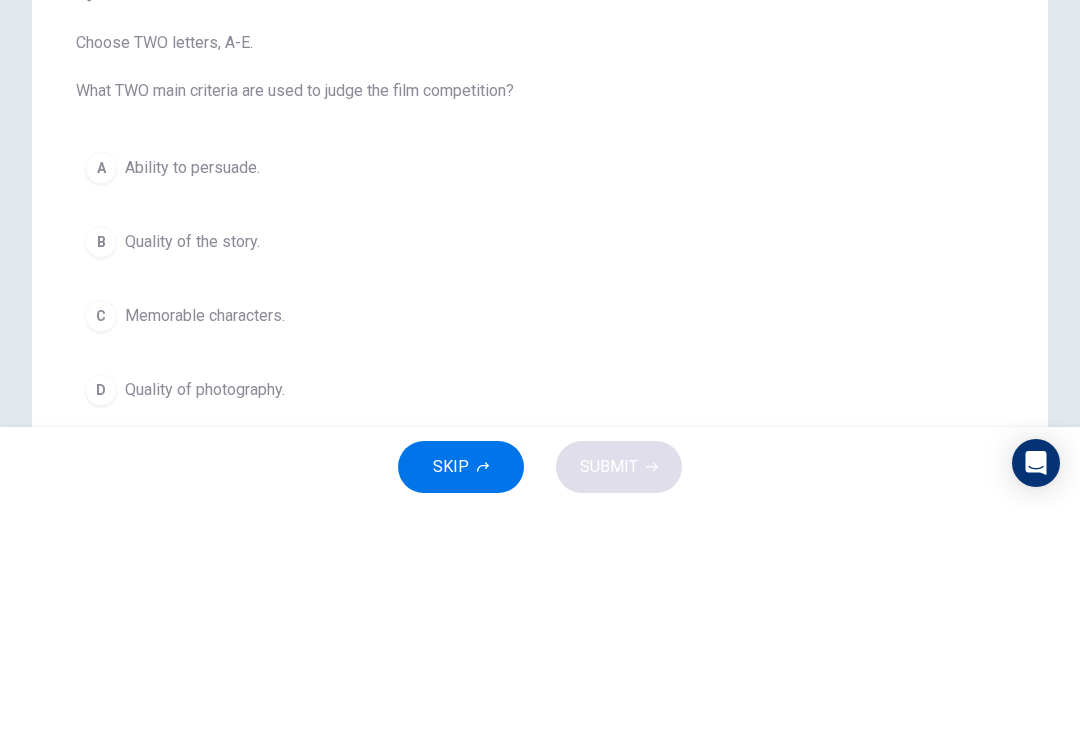 scroll, scrollTop: 90, scrollLeft: 0, axis: vertical 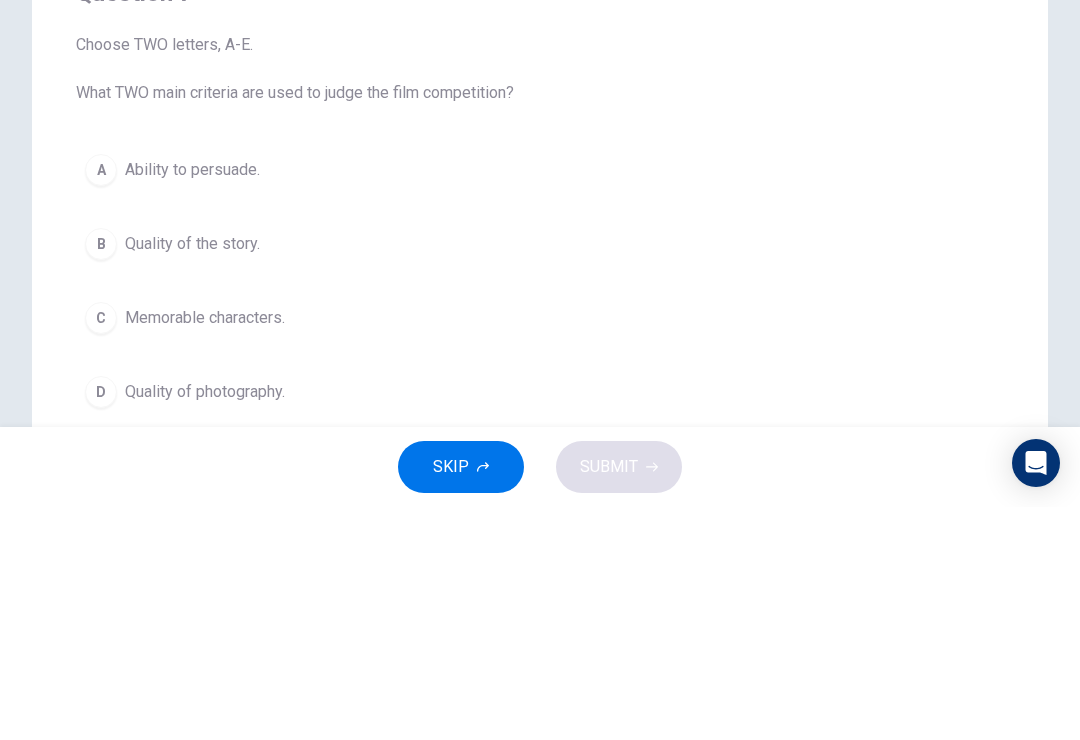 click at bounding box center [311, 150] 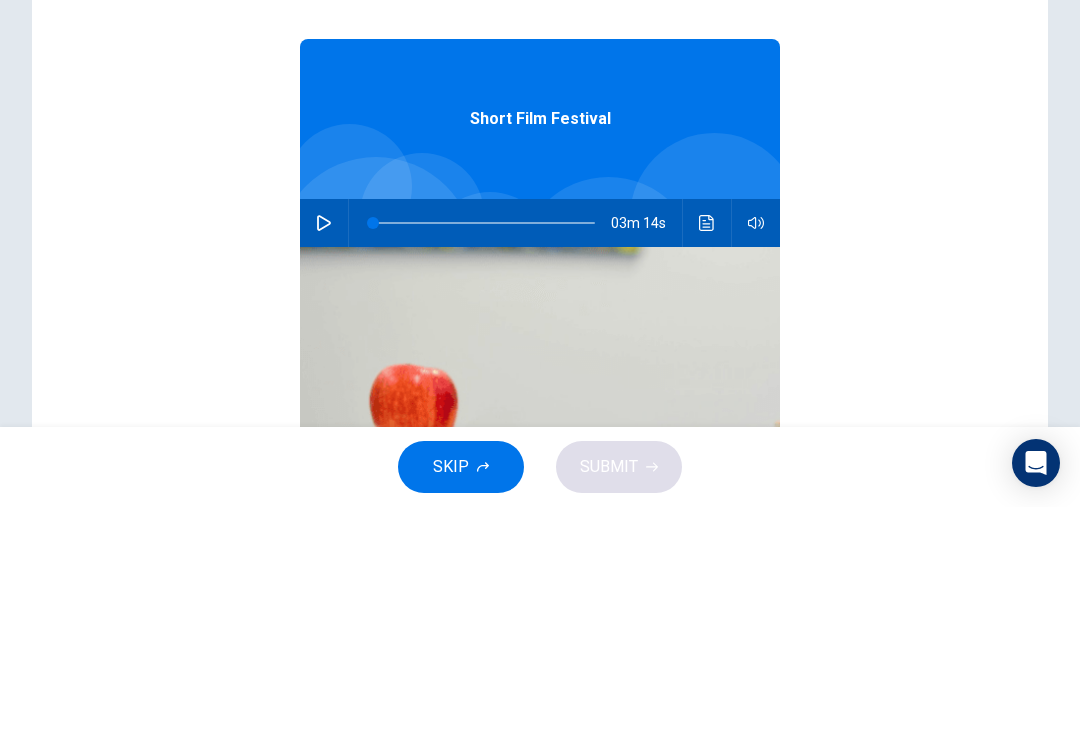 click at bounding box center [770, 150] 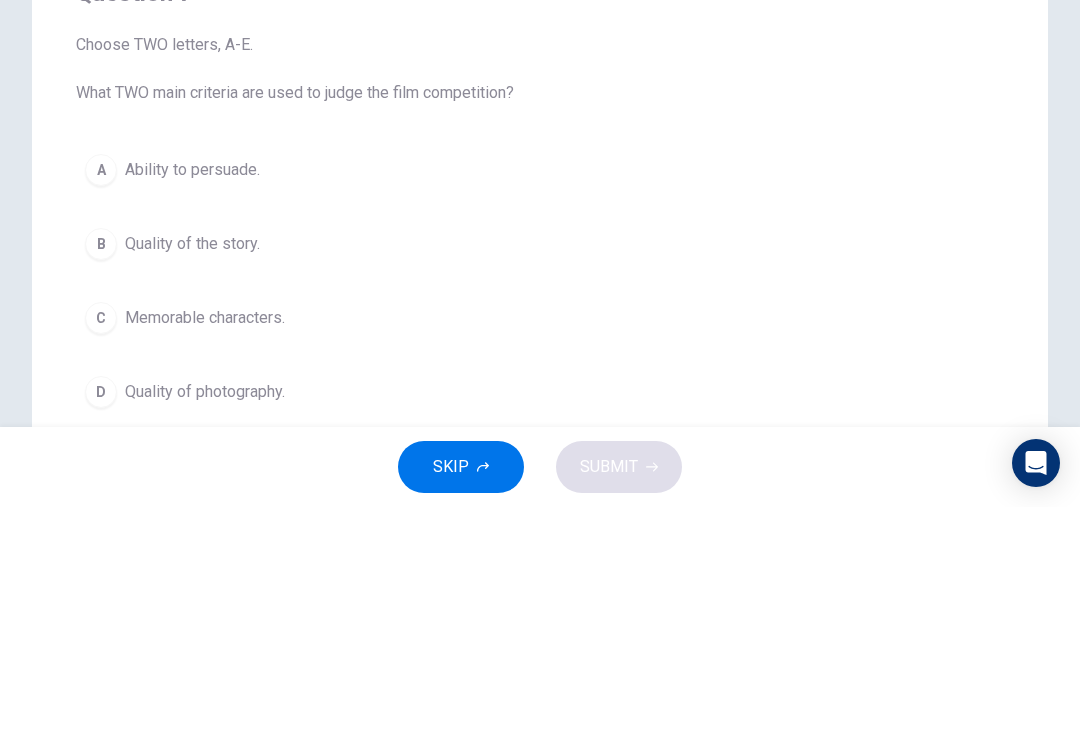 click at bounding box center [311, 150] 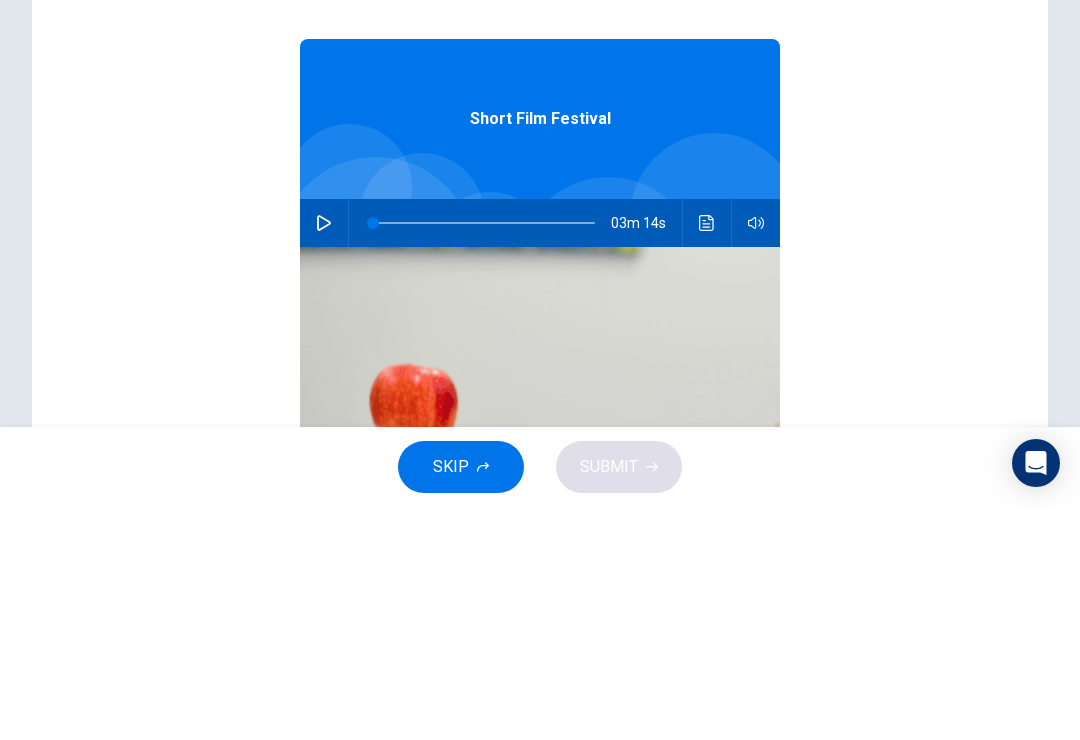 click at bounding box center (770, 150) 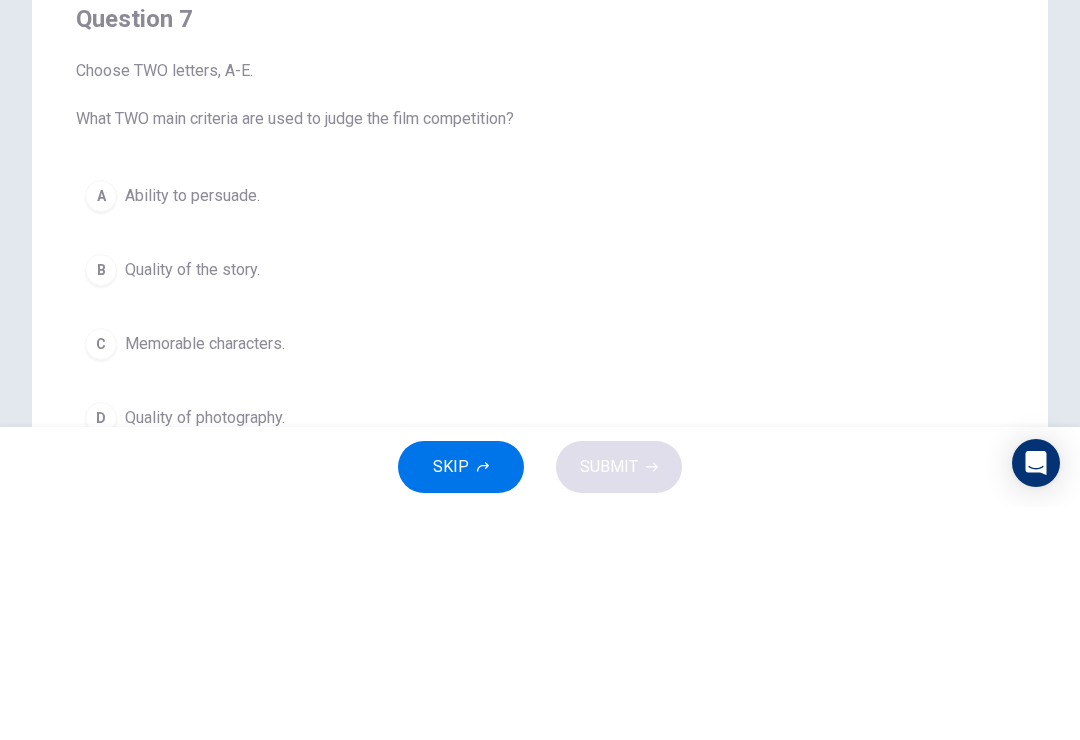 scroll, scrollTop: 64, scrollLeft: 0, axis: vertical 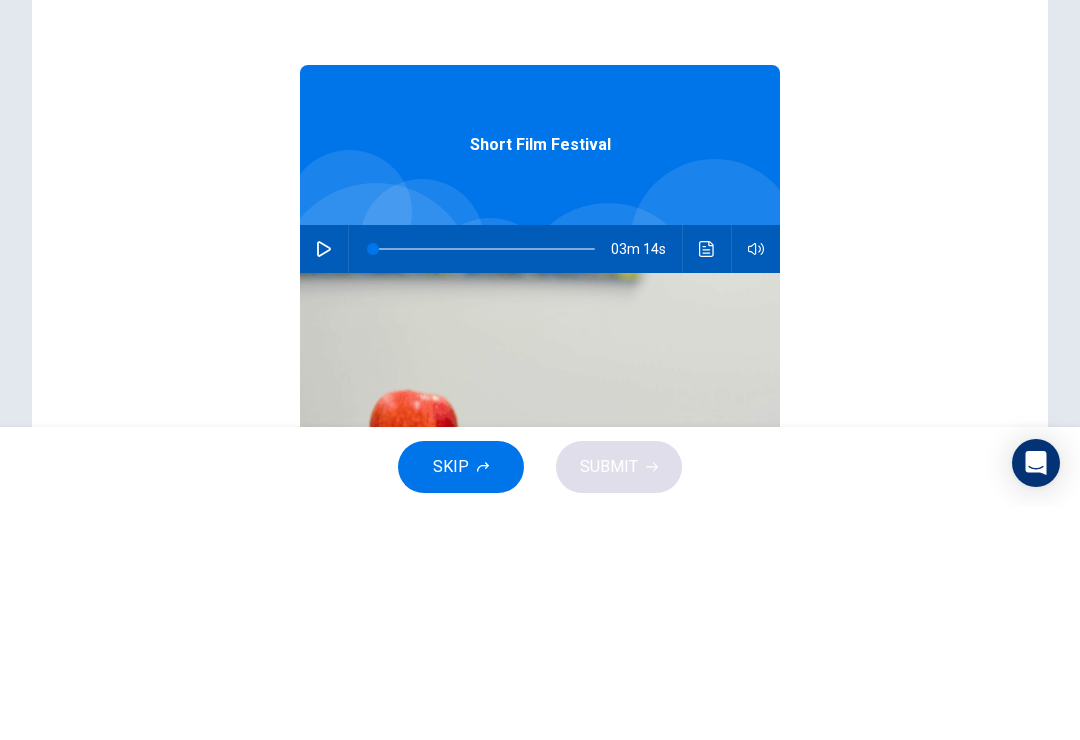 click at bounding box center [770, 176] 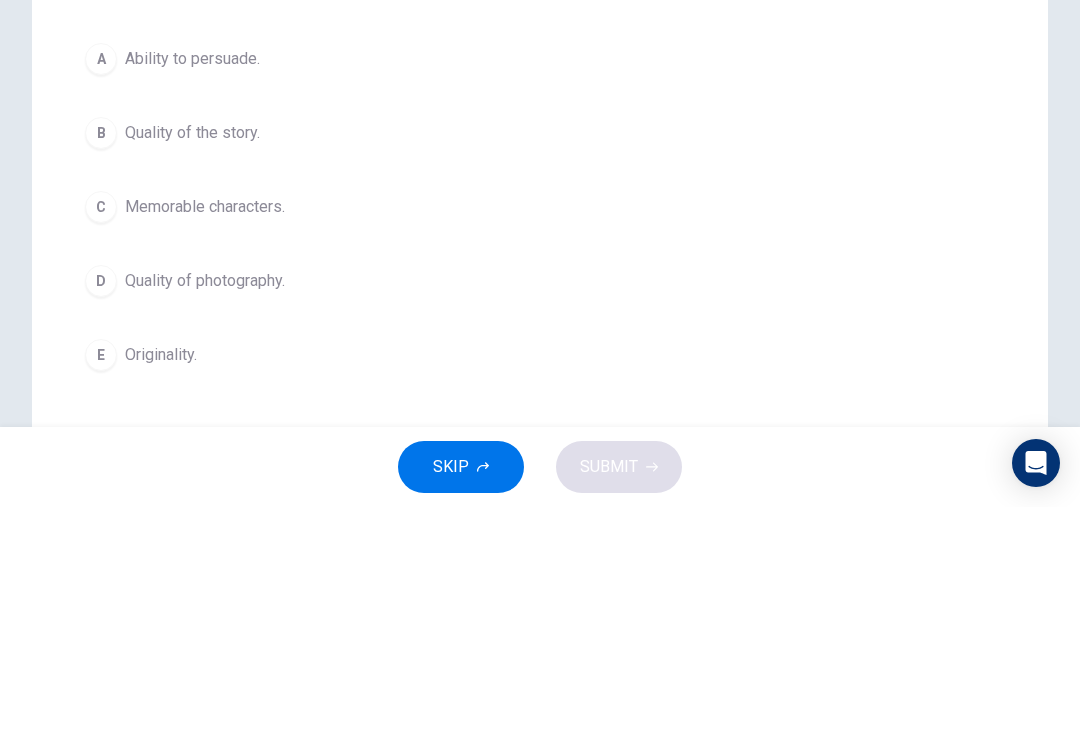 scroll, scrollTop: 200, scrollLeft: 0, axis: vertical 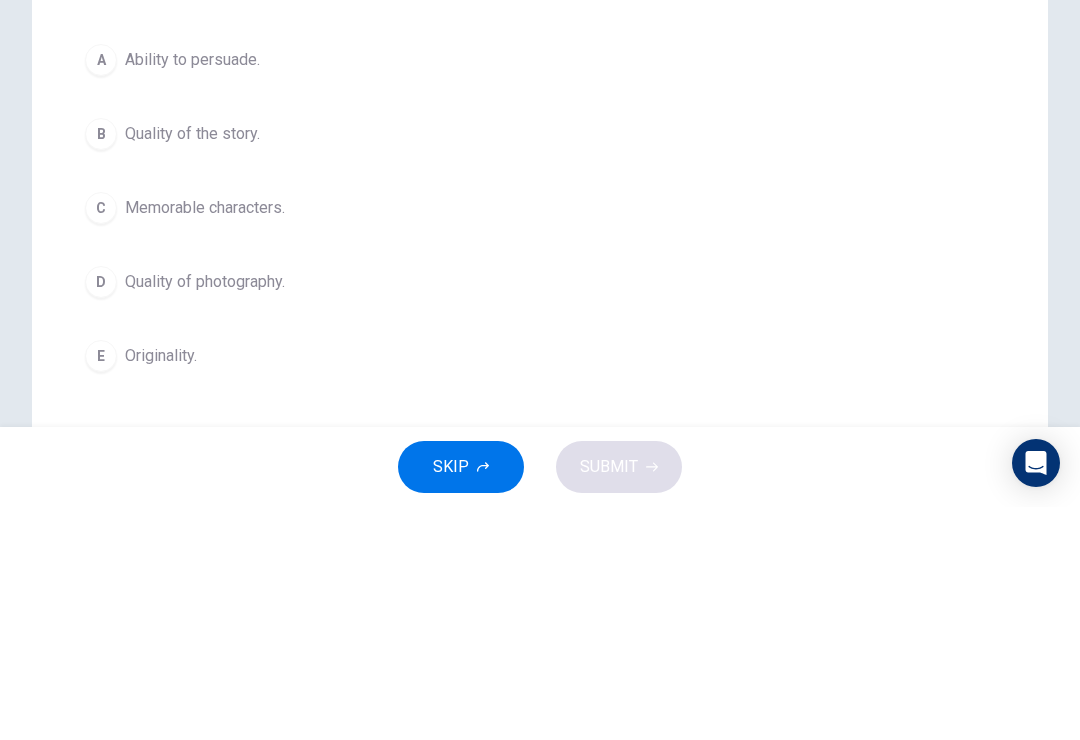 click on "Ability to persuade." at bounding box center [192, 293] 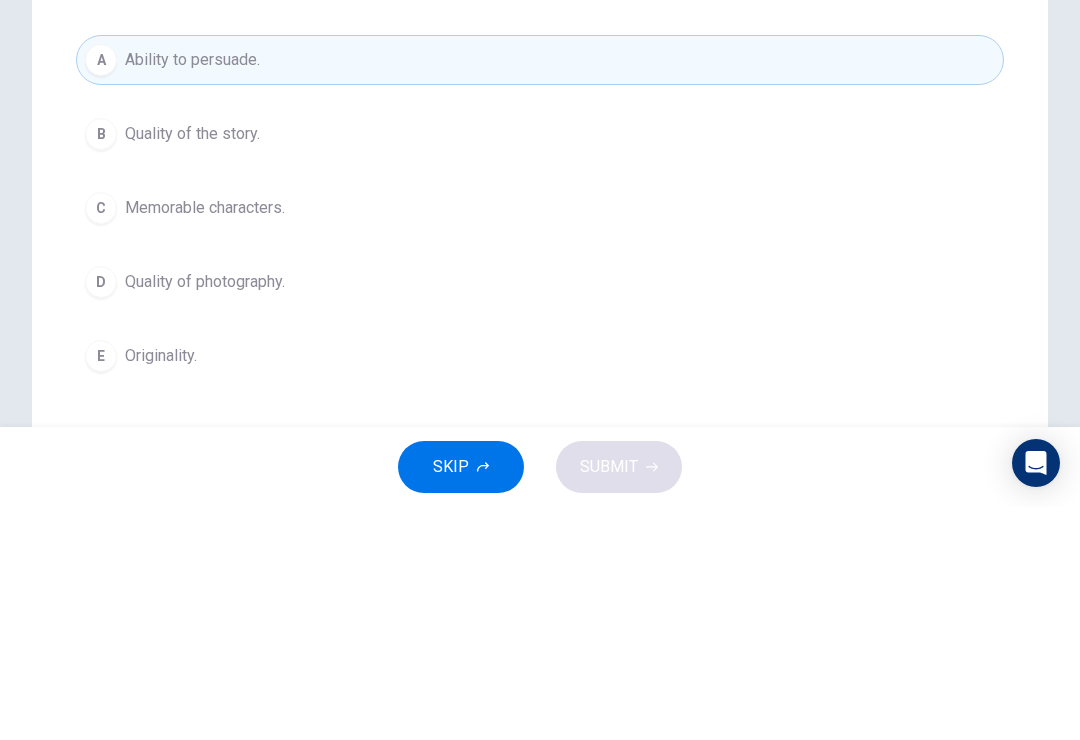 click on "D Quality of photography." at bounding box center (540, 515) 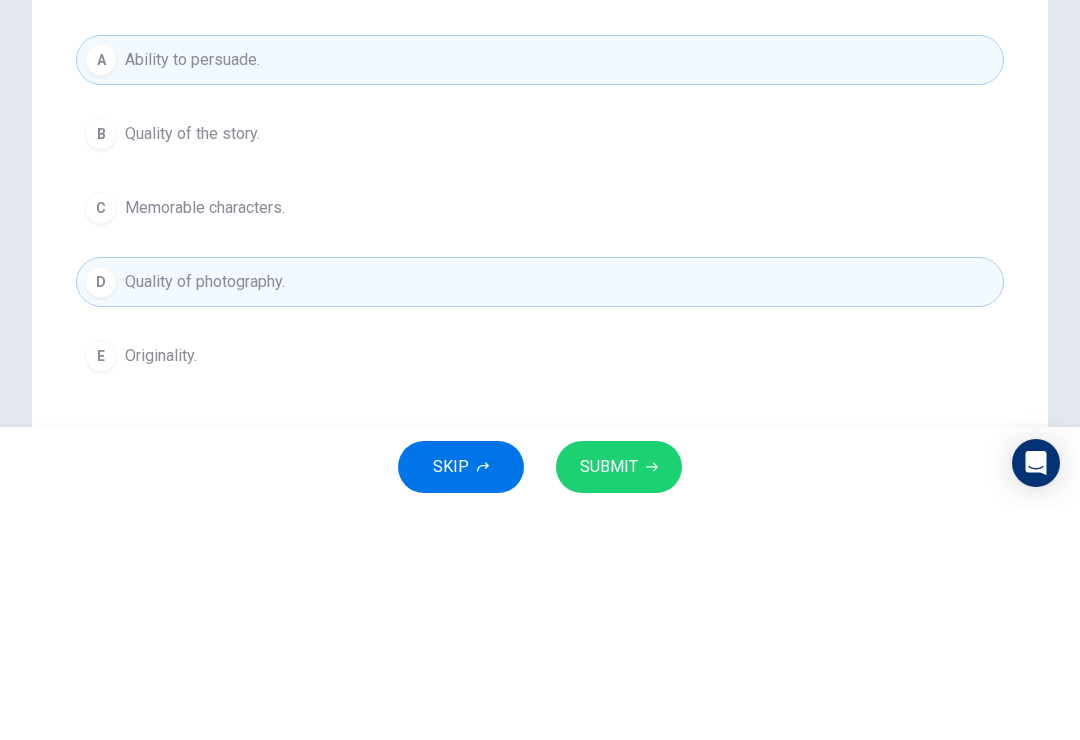 click on "E Originality." at bounding box center (540, 589) 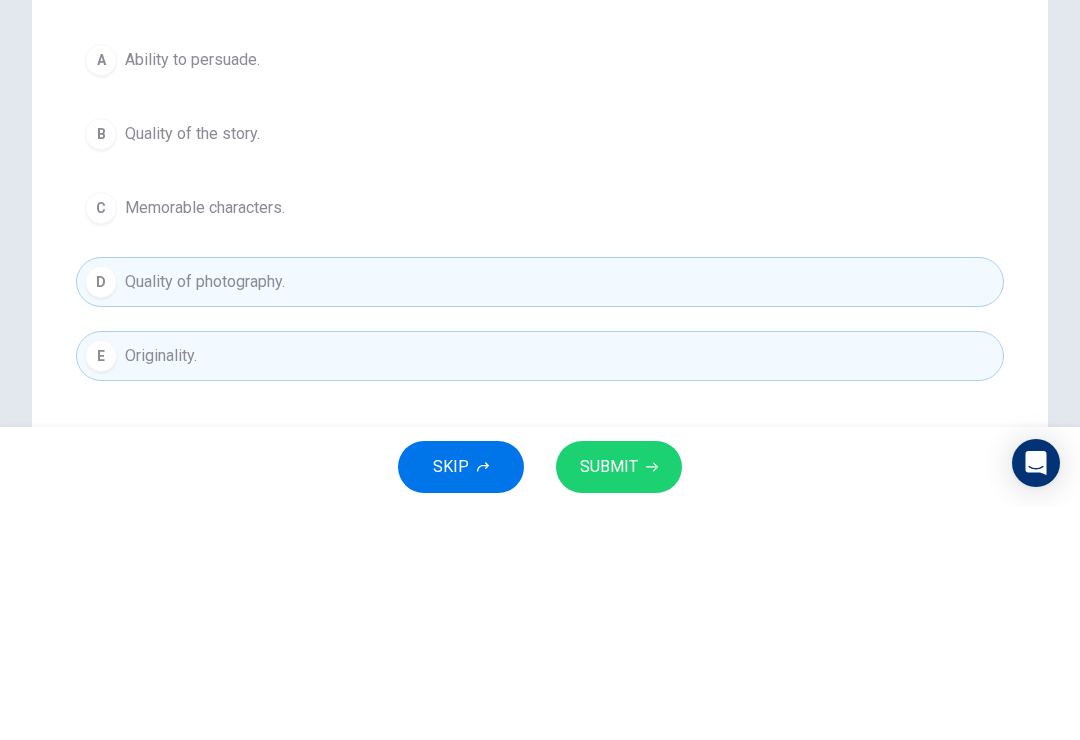 click on "D Quality of photography." at bounding box center [540, 515] 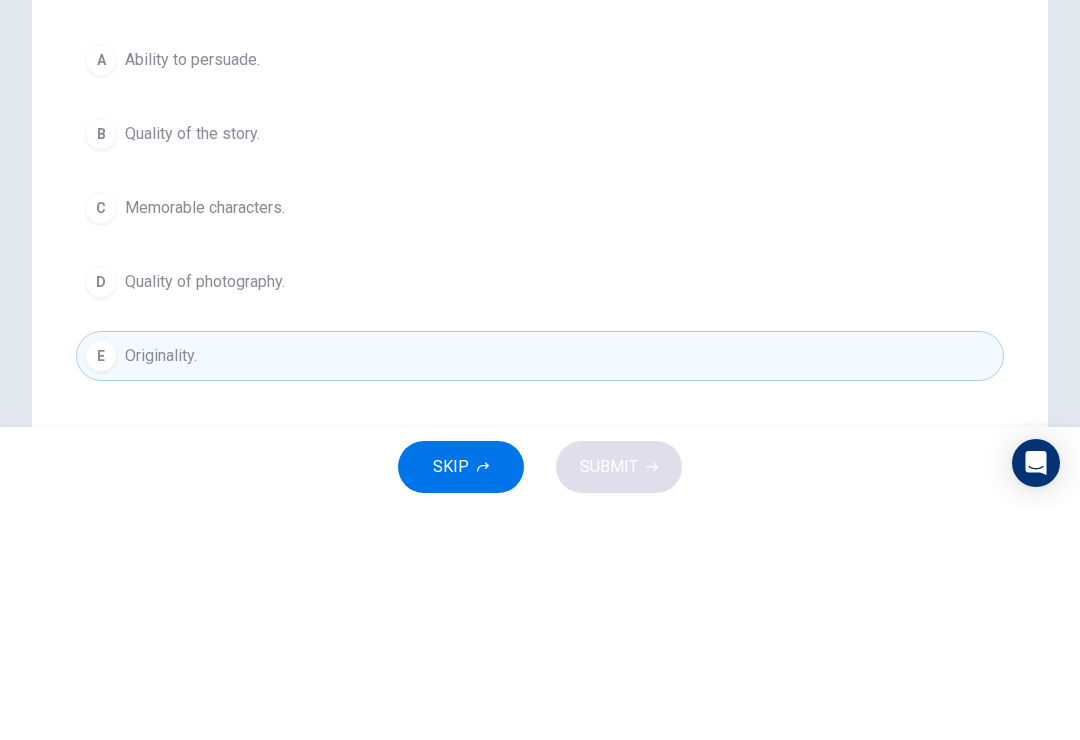 click on "E Originality." at bounding box center (540, 589) 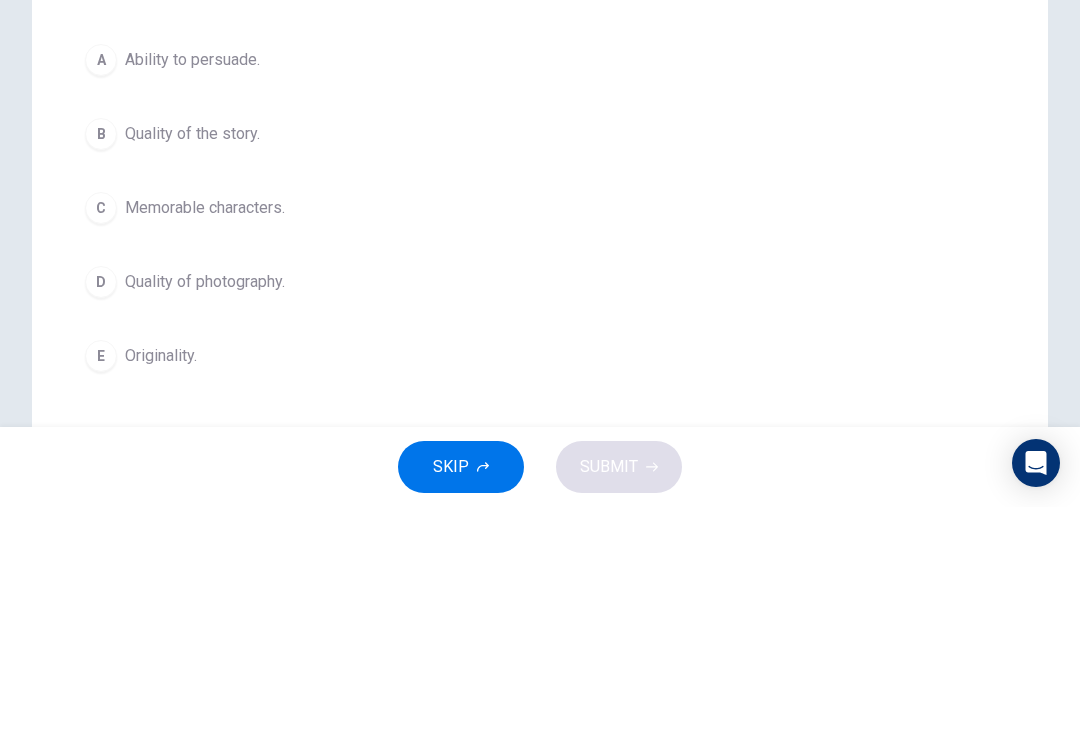 click on "D Quality of photography." at bounding box center [540, 515] 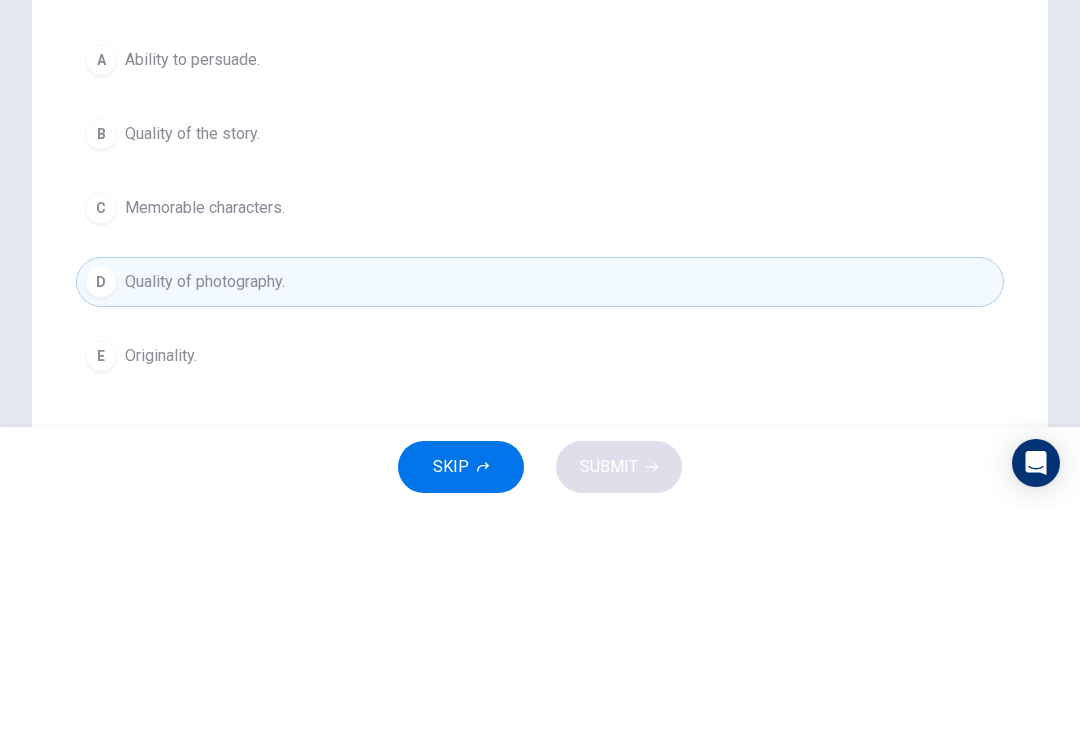click on "E Originality." at bounding box center (540, 589) 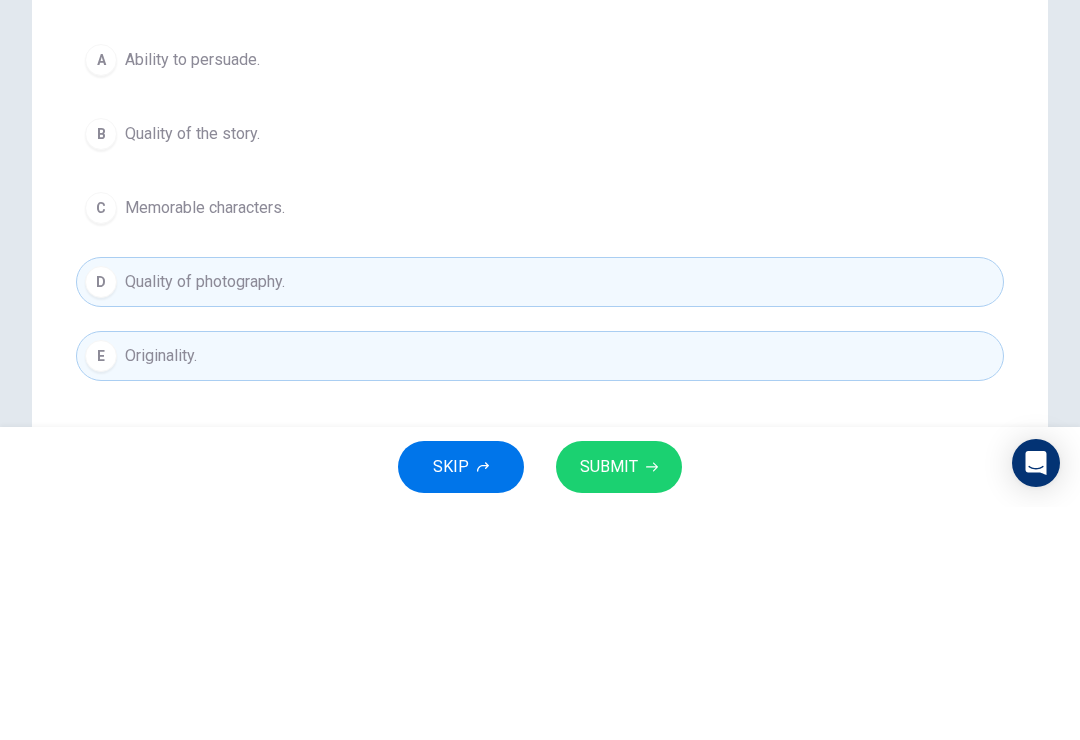 click on "SUBMIT" at bounding box center [609, 700] 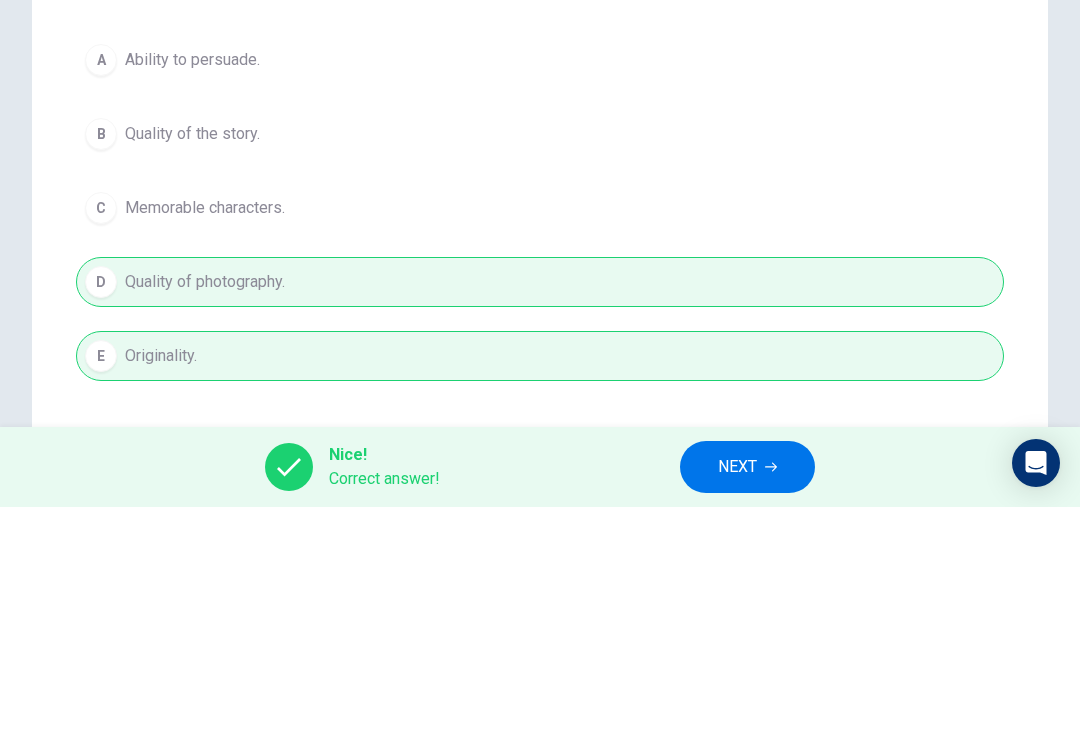 click on "NEXT" at bounding box center [737, 700] 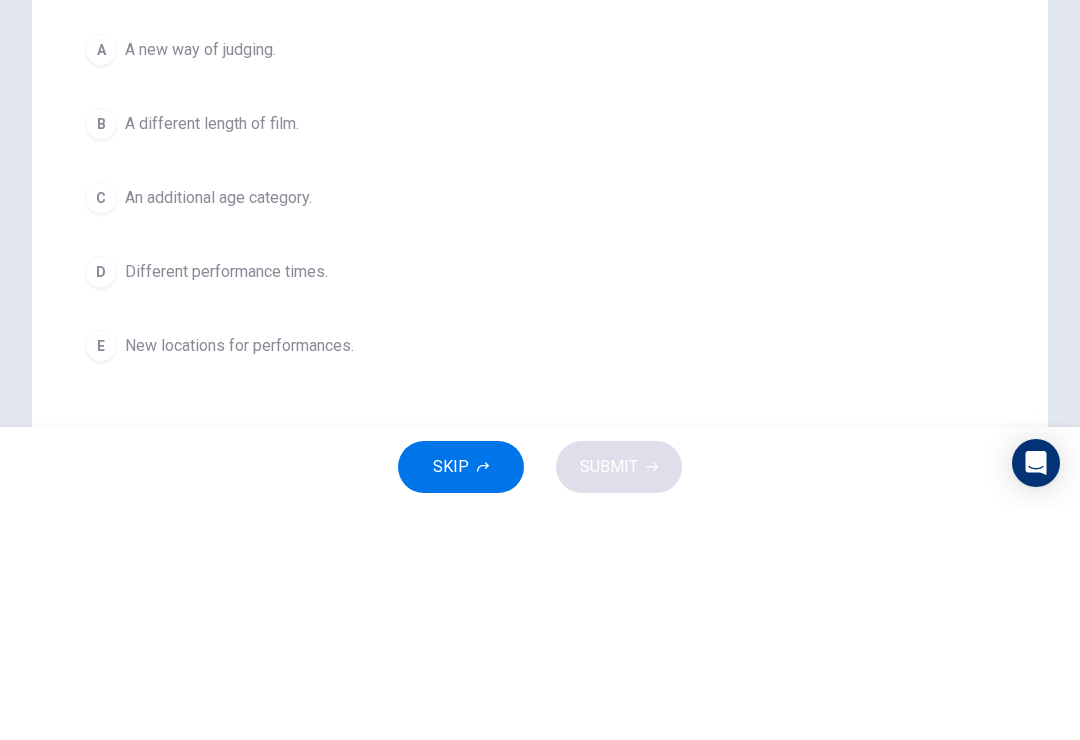 scroll, scrollTop: 209, scrollLeft: 0, axis: vertical 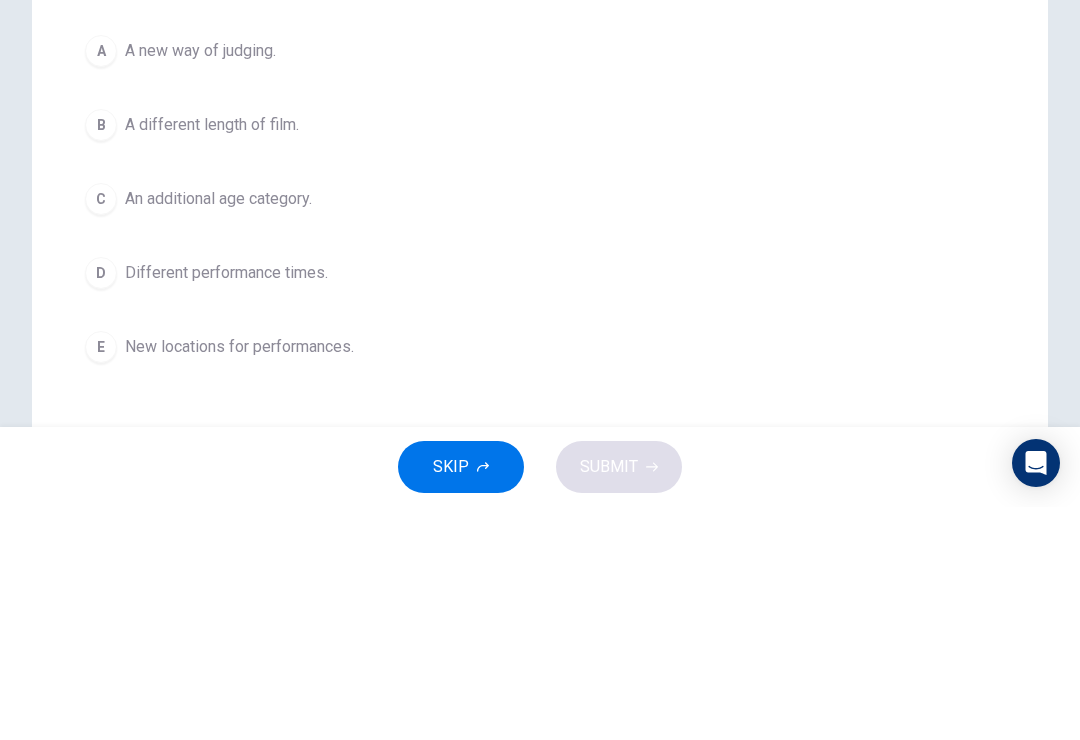 click on "New locations for performances." at bounding box center [200, 284] 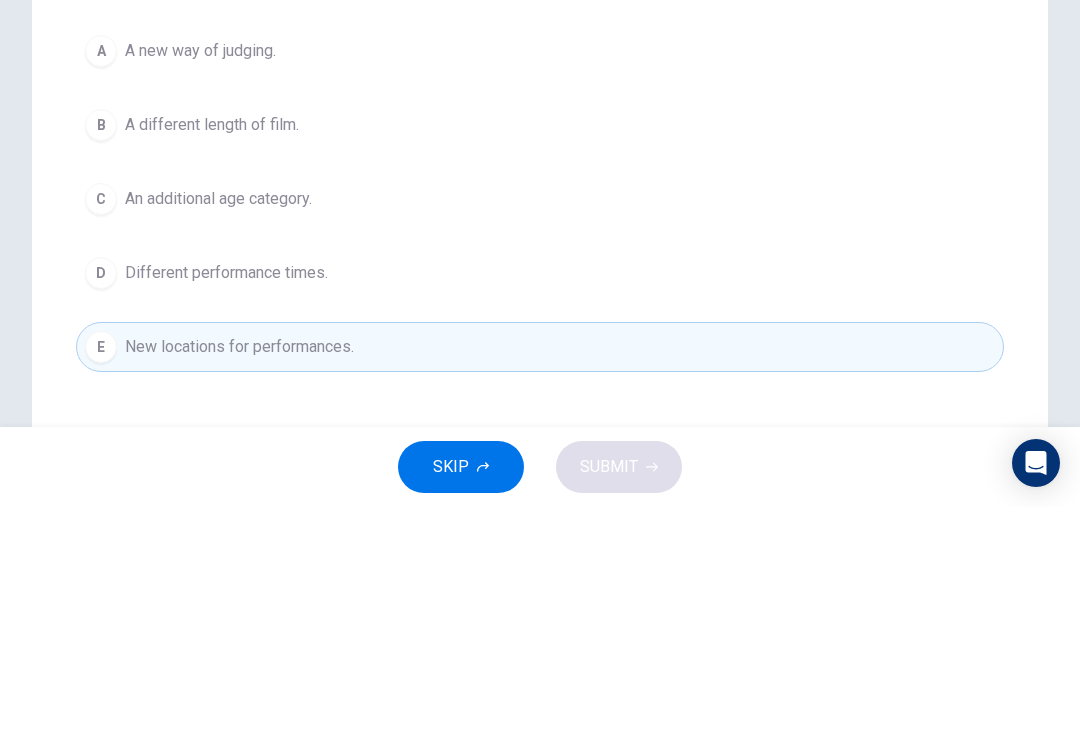 click on "A different length of film." at bounding box center (200, 284) 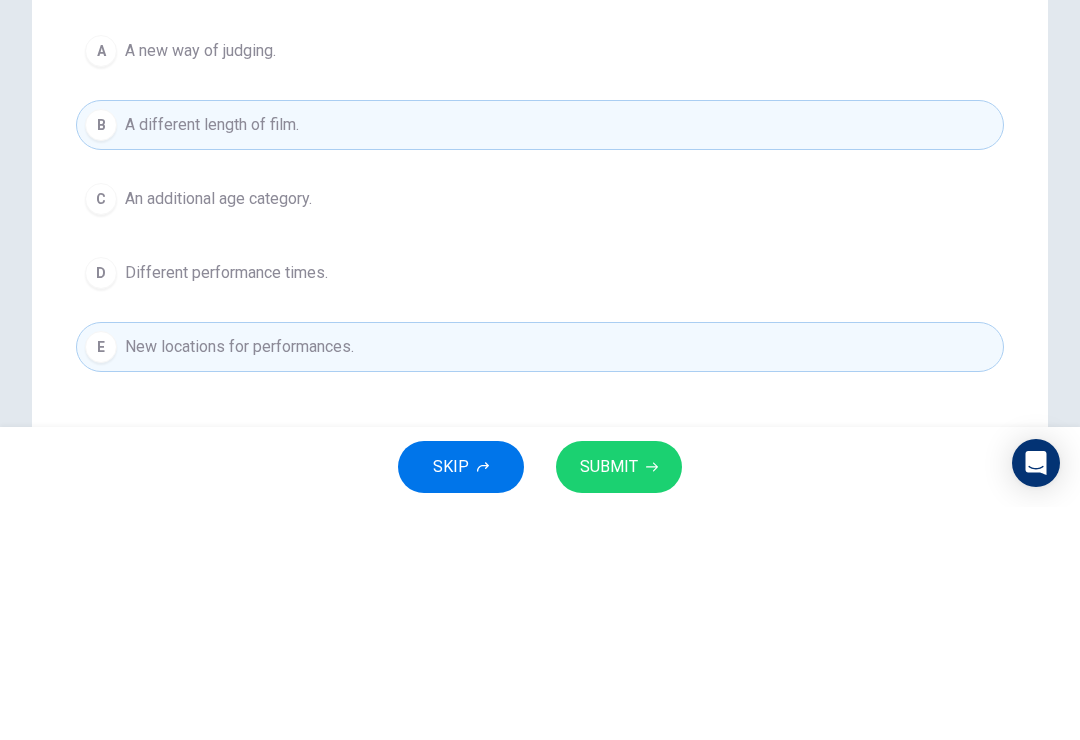 click on "SUBMIT" at bounding box center [609, 700] 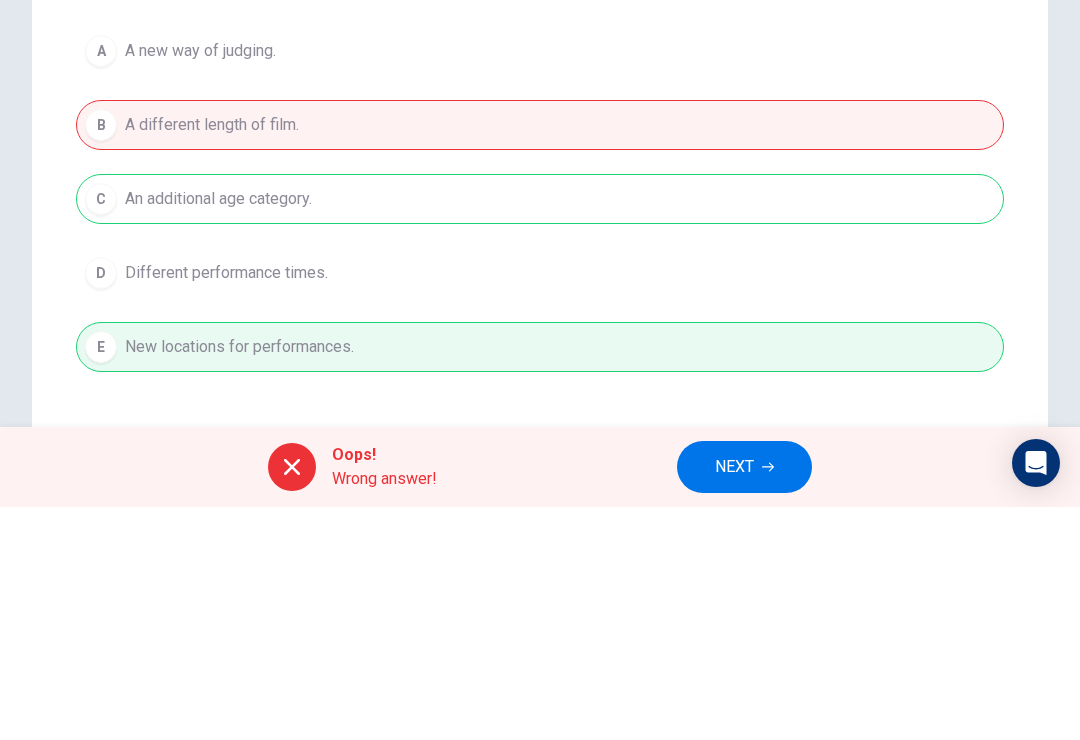 click on "NEXT" at bounding box center [734, 700] 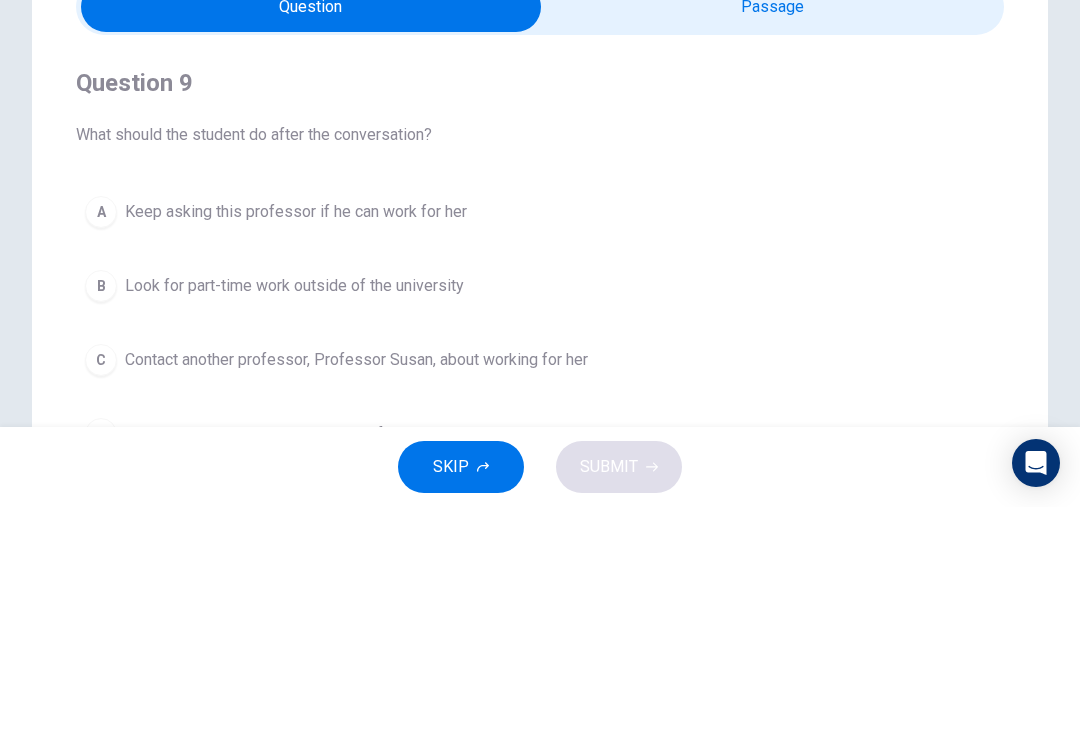 click at bounding box center [311, 240] 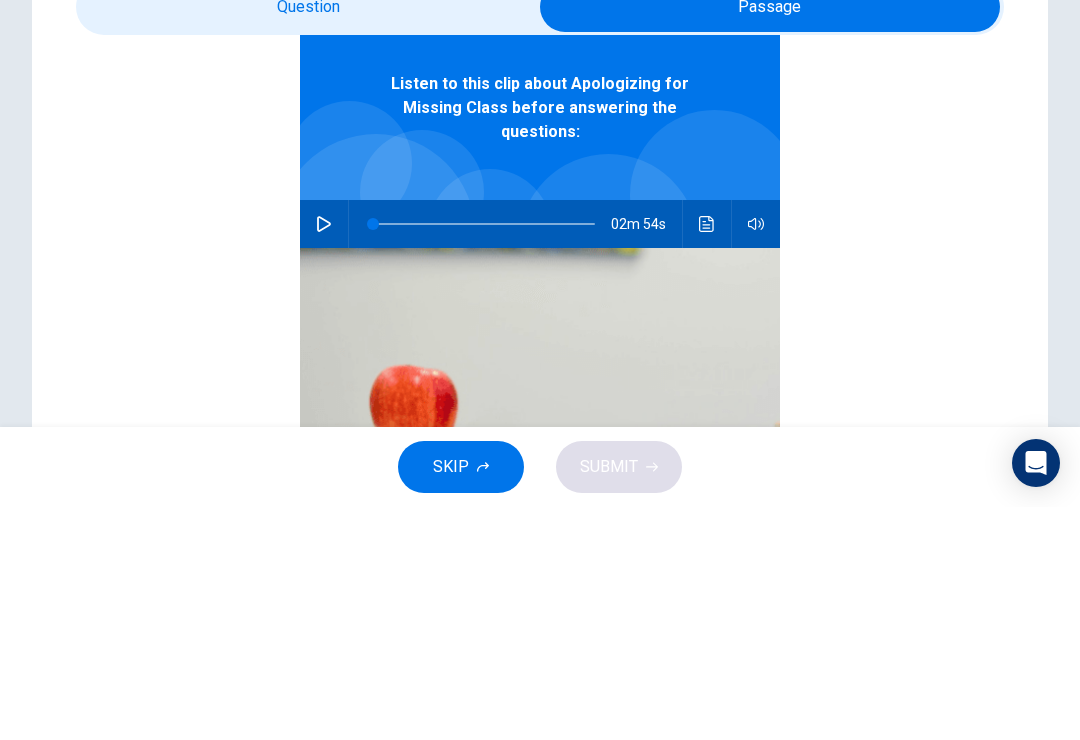 scroll, scrollTop: 112, scrollLeft: 0, axis: vertical 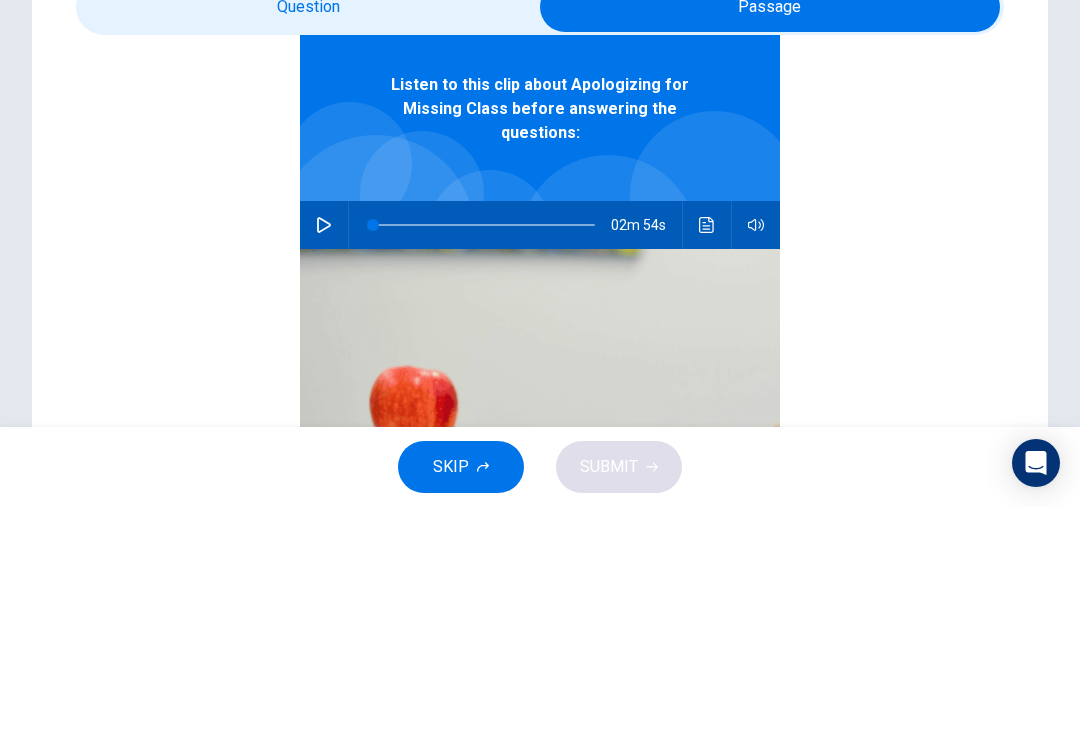 click at bounding box center (324, 458) 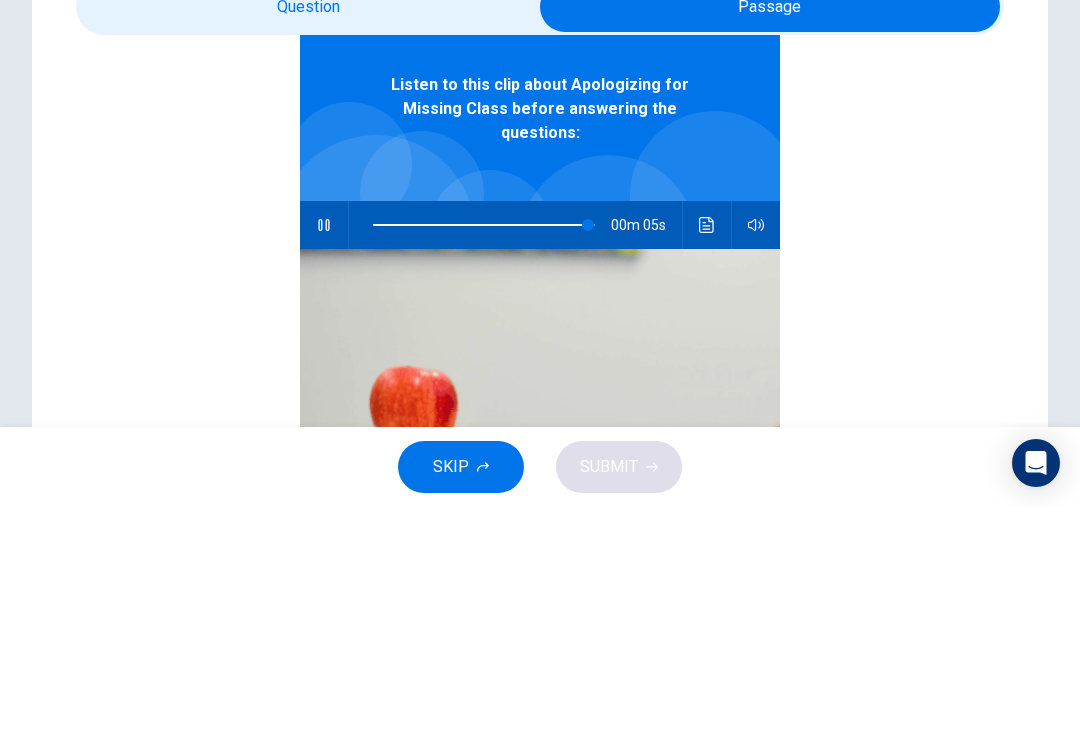 click at bounding box center (770, 240) 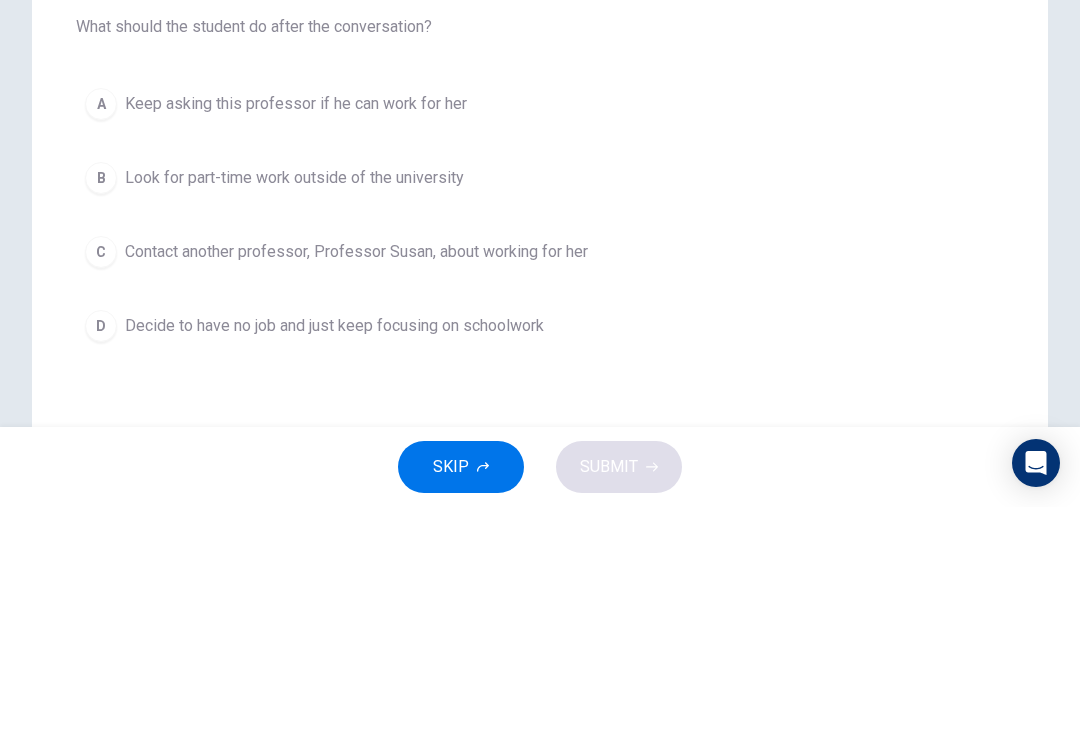 scroll, scrollTop: 111, scrollLeft: 0, axis: vertical 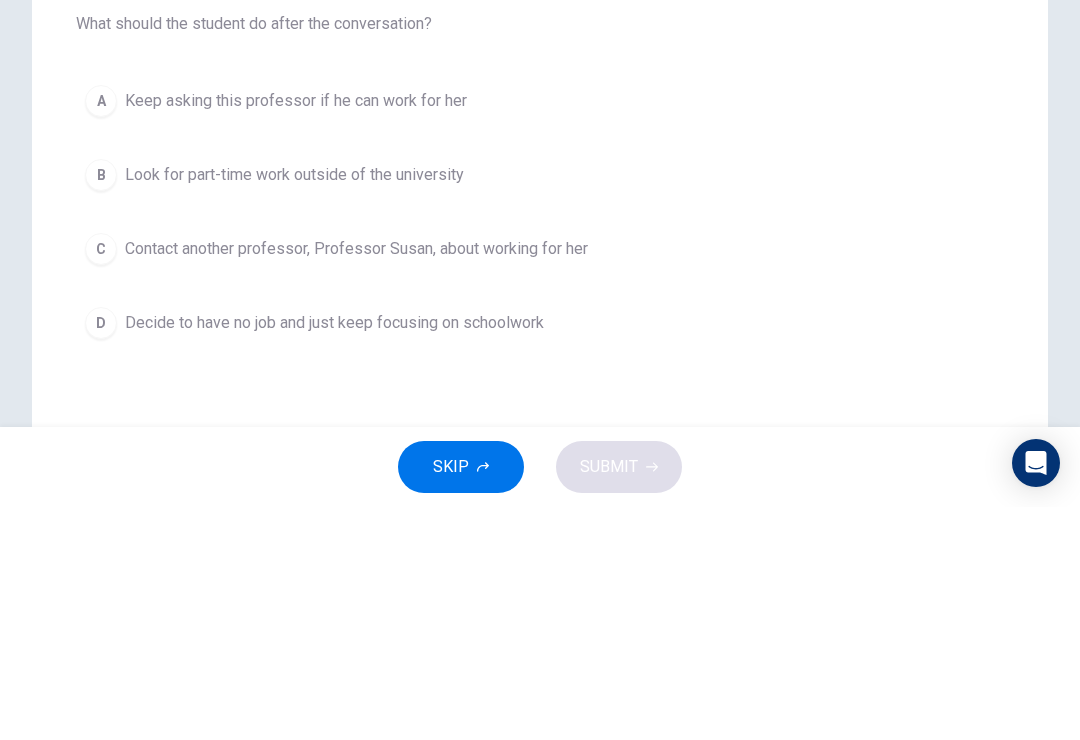 click on "Contact another professor, Professor Susan, about working for her" at bounding box center [296, 334] 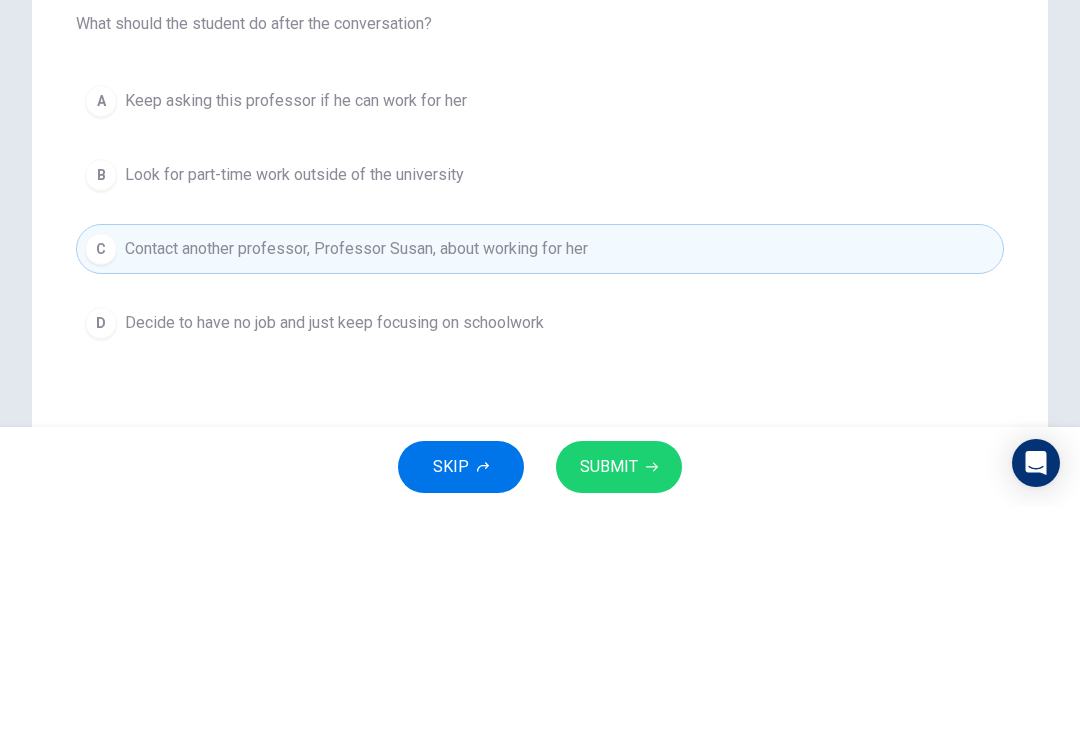 click on "SUBMIT" at bounding box center [619, 700] 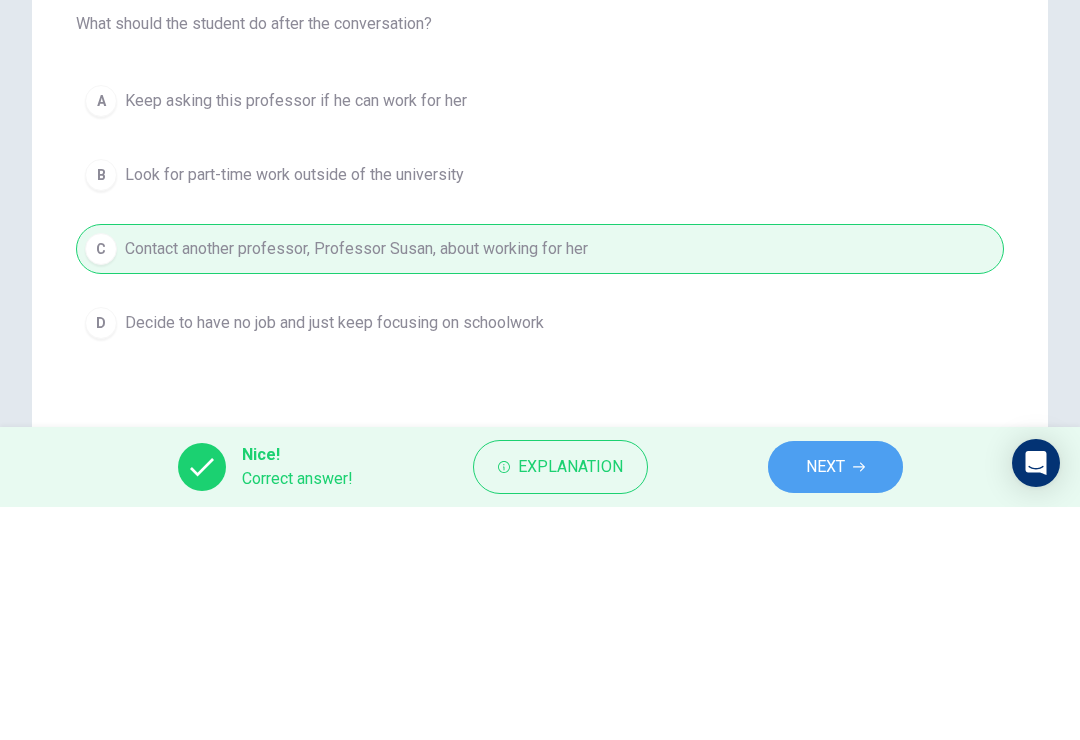 click on "NEXT" at bounding box center (835, 700) 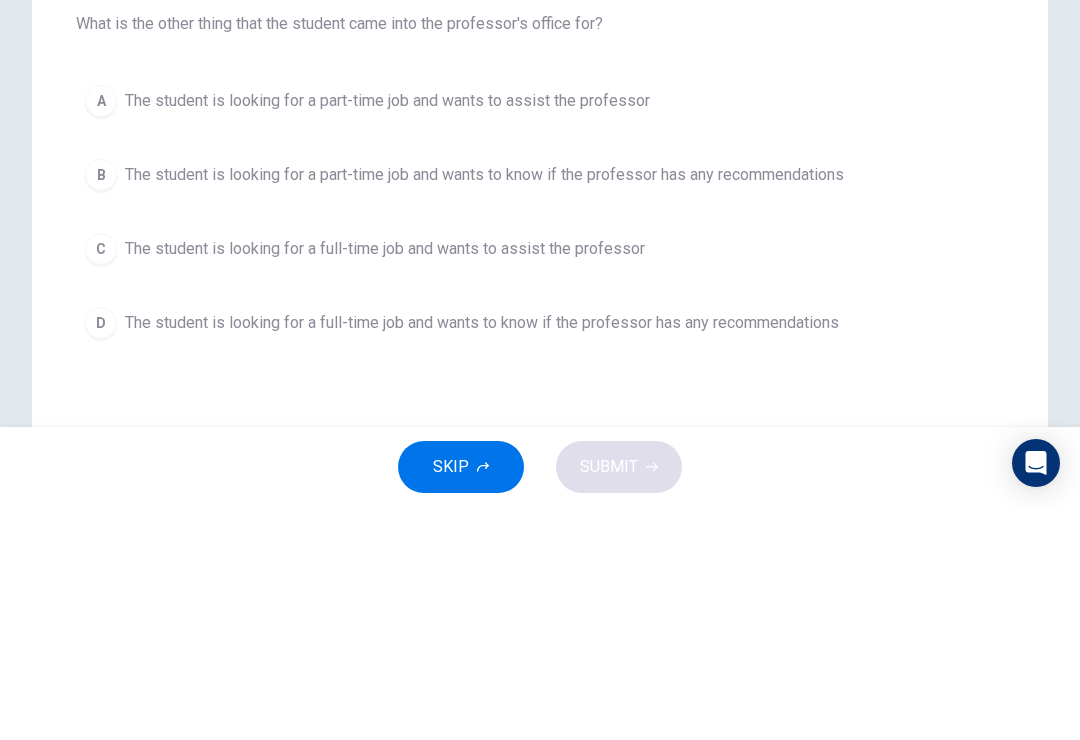 click on "The student is looking for a part-time job and wants to assist the professor" at bounding box center (387, 334) 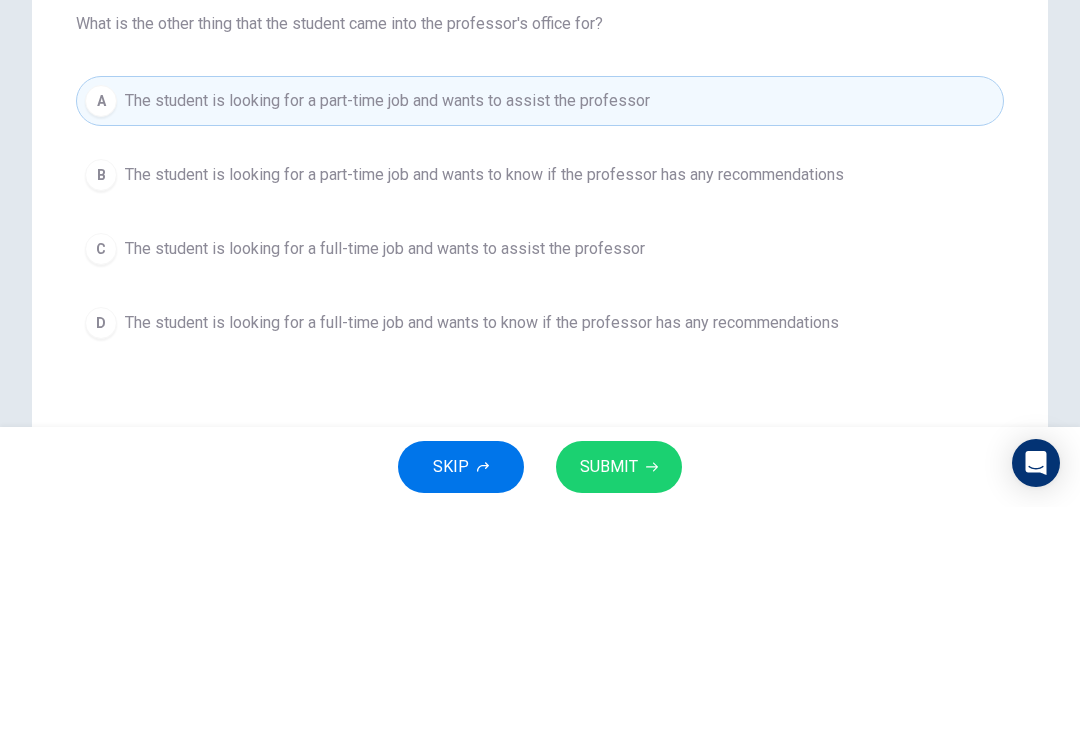click on "SUBMIT" at bounding box center (609, 700) 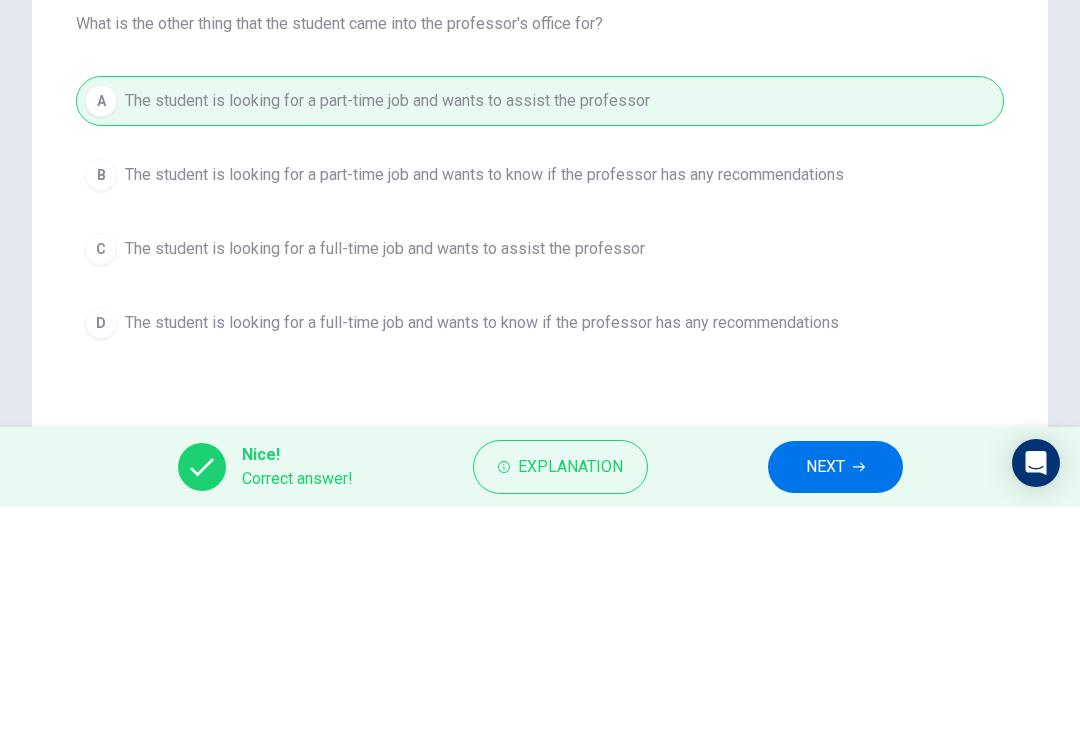 click on "NEXT" at bounding box center (835, 700) 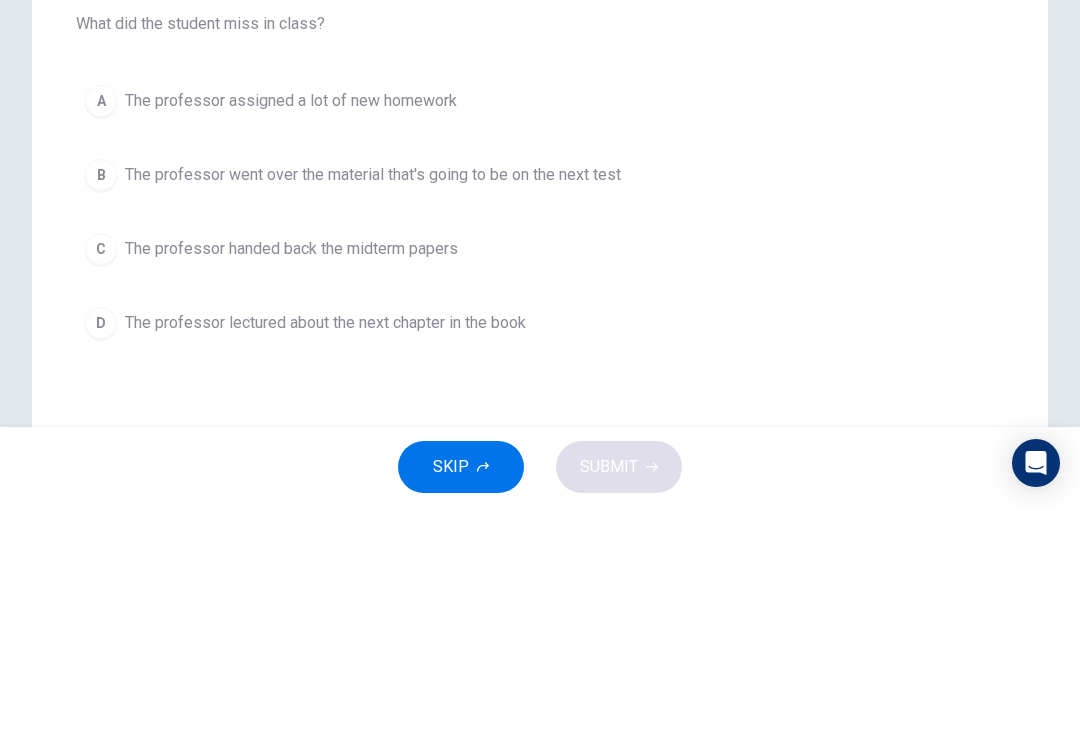 click on "The professor handed back the midterm papers" at bounding box center [291, 334] 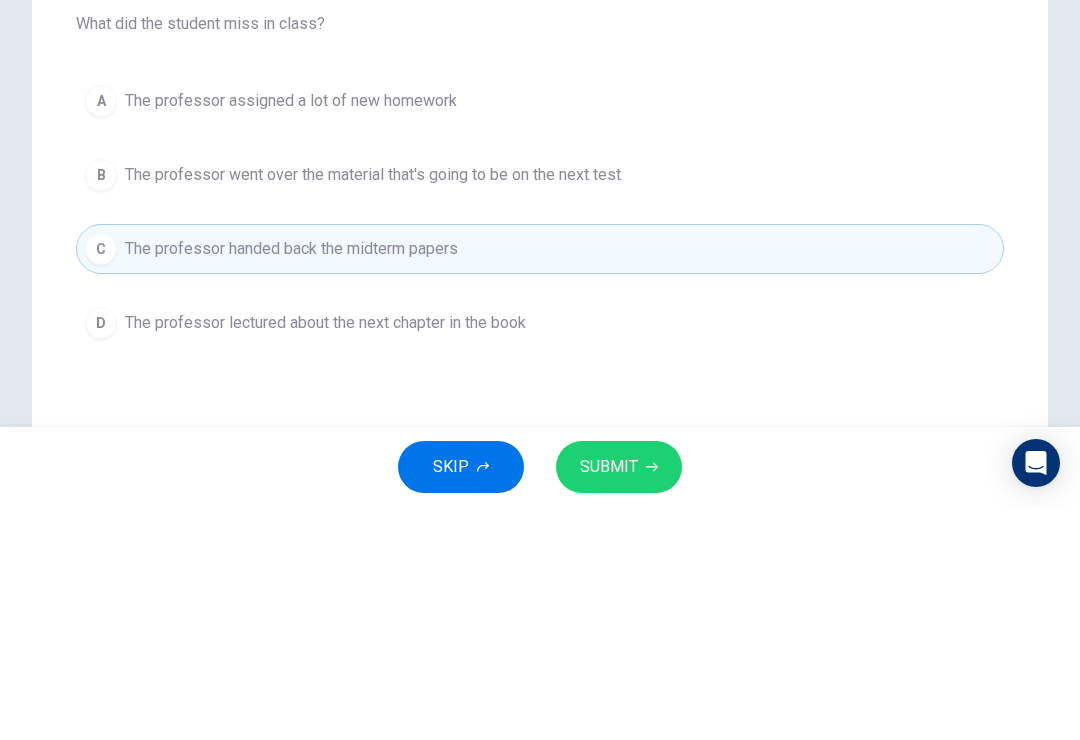 click on "SUBMIT" at bounding box center [609, 700] 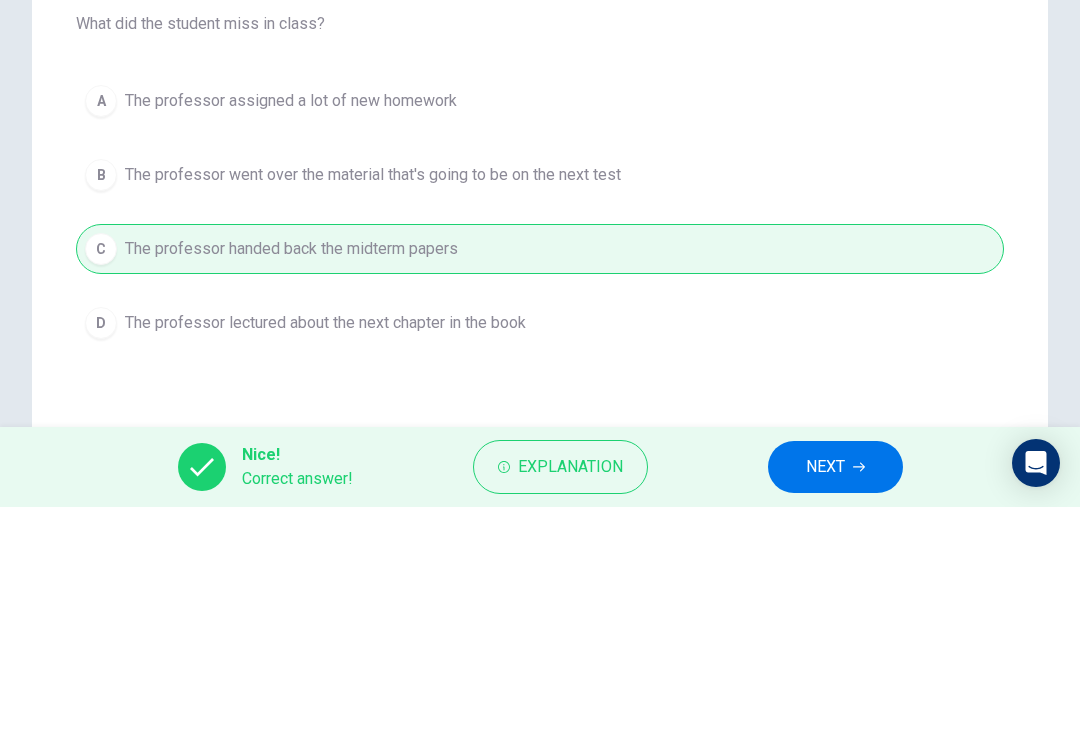 click at bounding box center [859, 700] 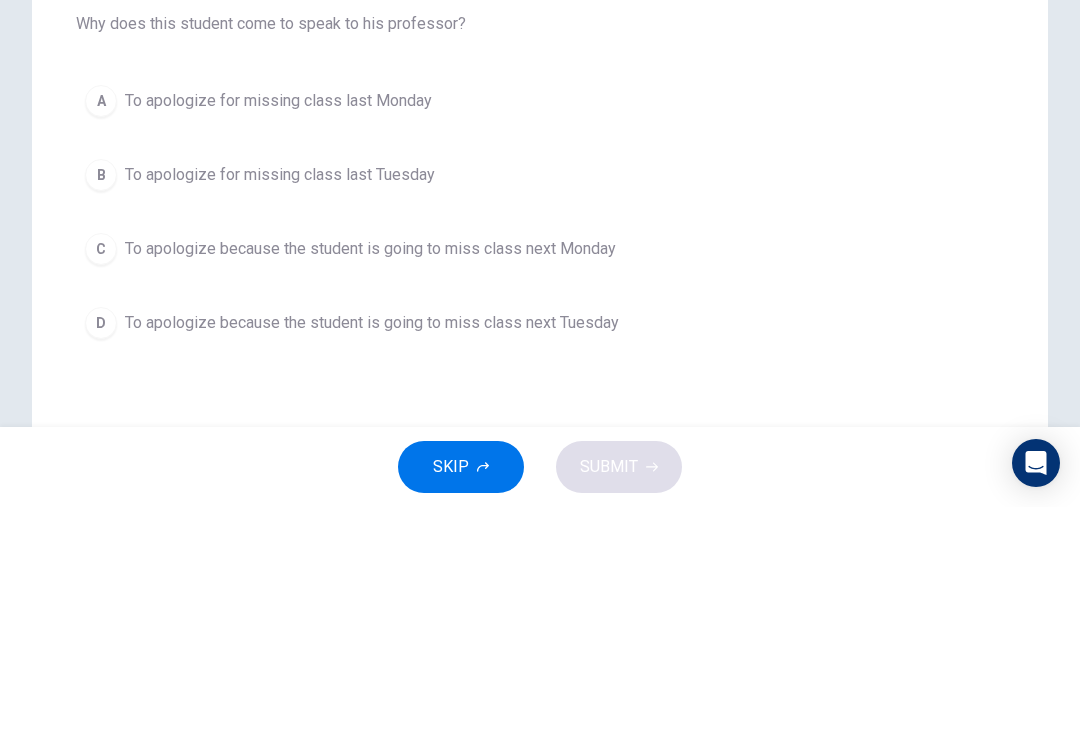 click on "To apologize for missing class last Monday" at bounding box center [278, 334] 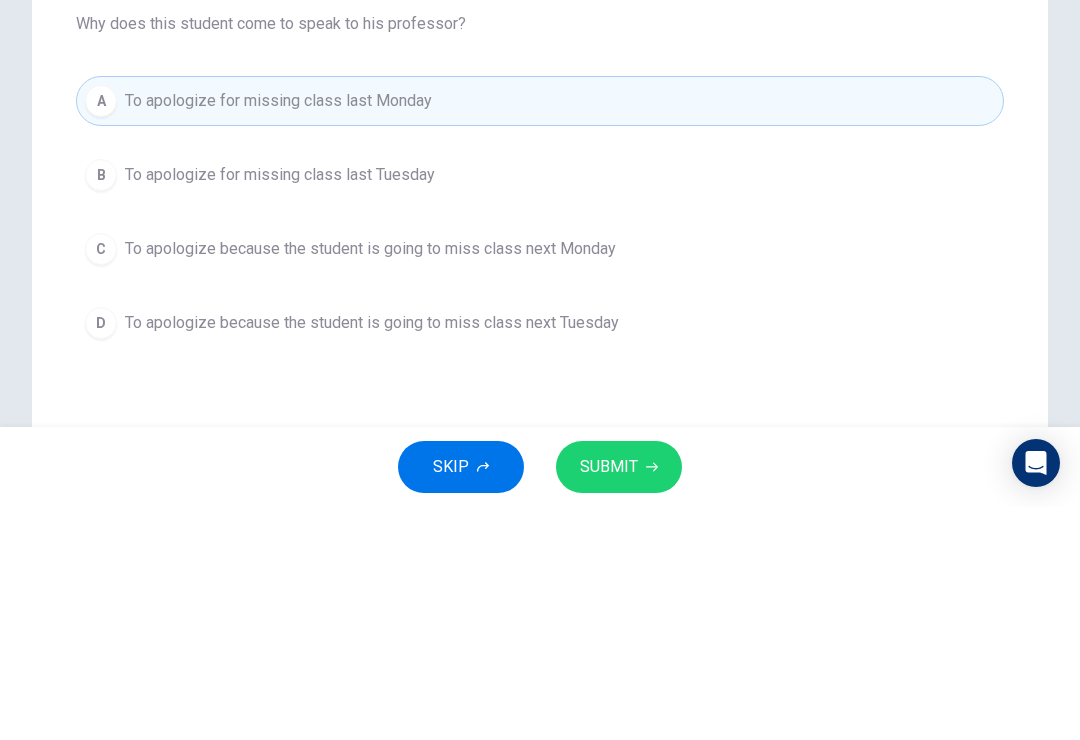 click on "SUBMIT" at bounding box center [619, 700] 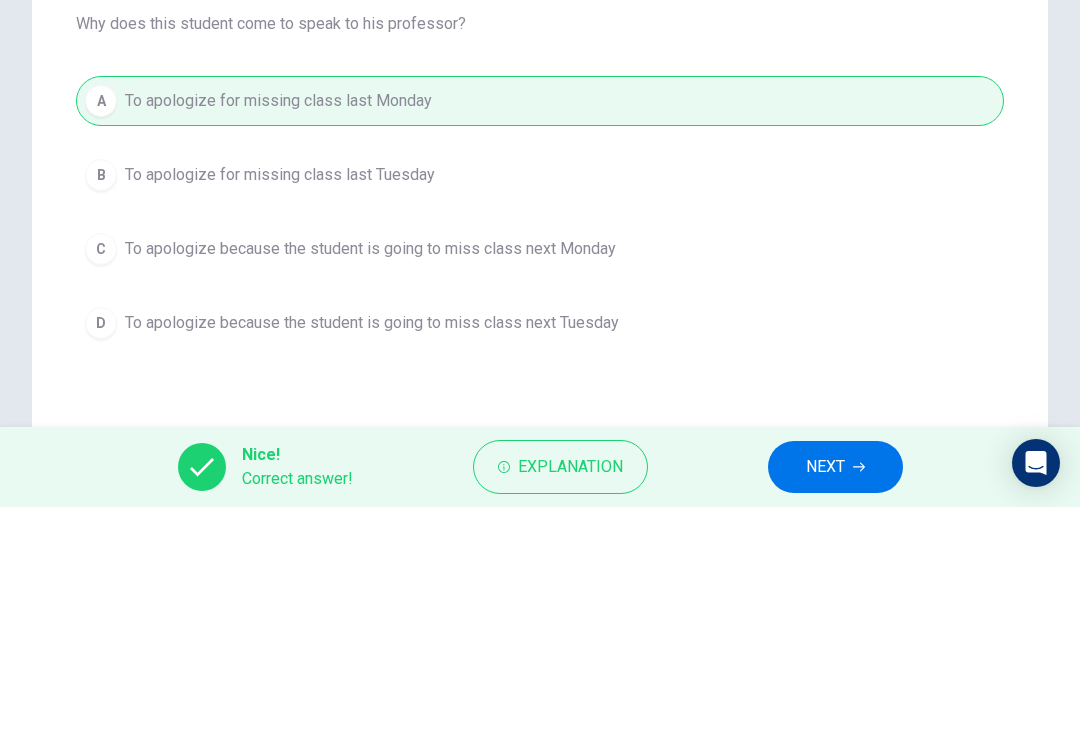 click on "NEXT" at bounding box center (825, 700) 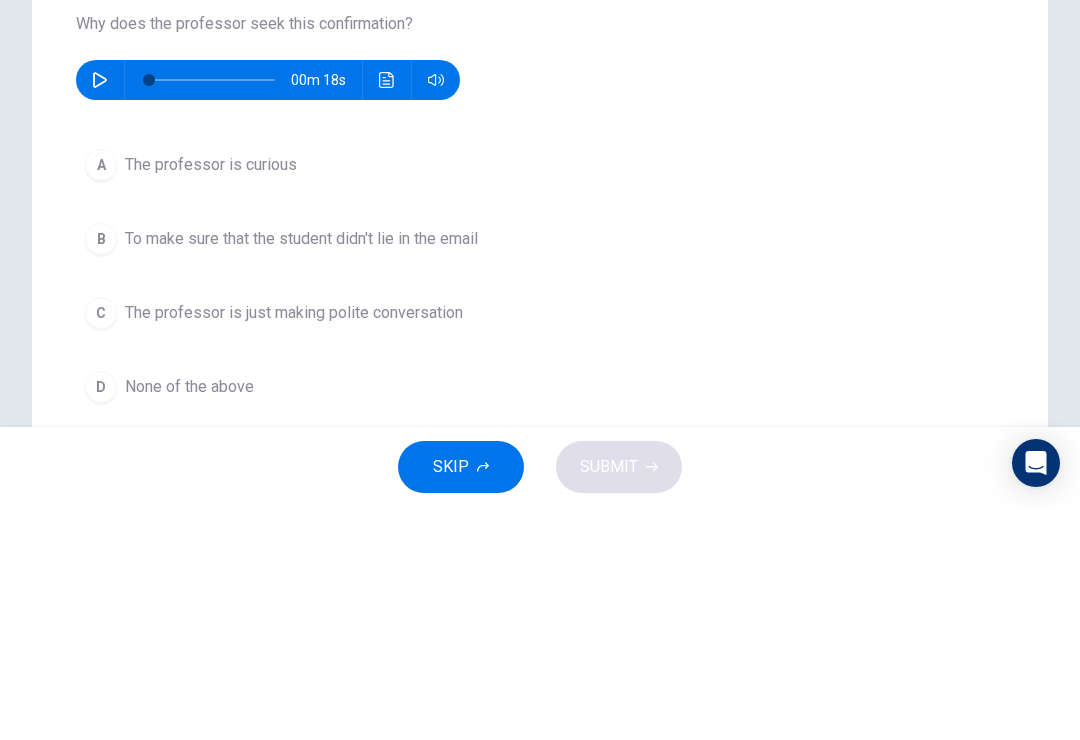 click at bounding box center [100, 313] 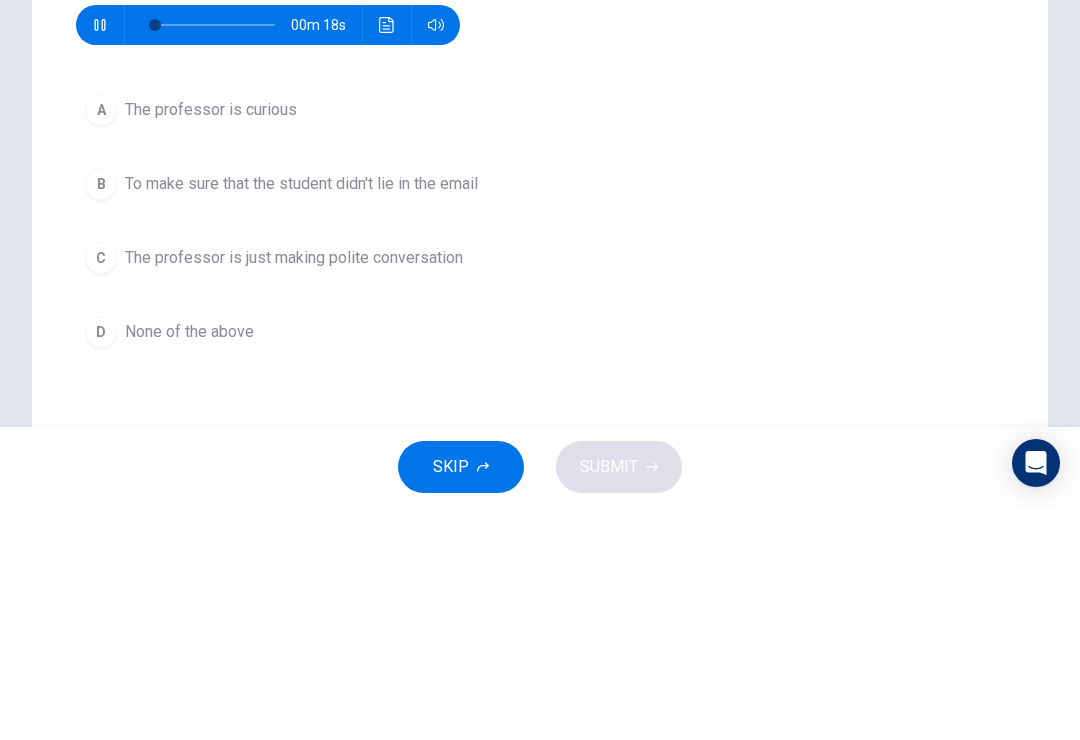 scroll, scrollTop: 170, scrollLeft: 0, axis: vertical 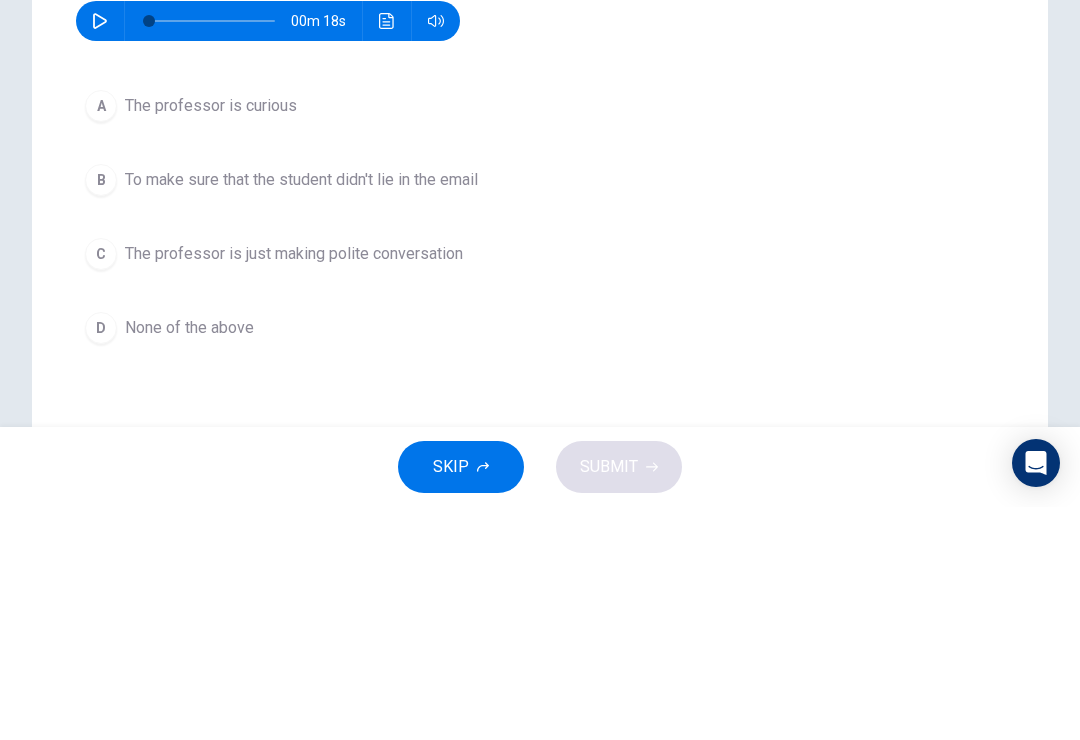 click at bounding box center [100, 254] 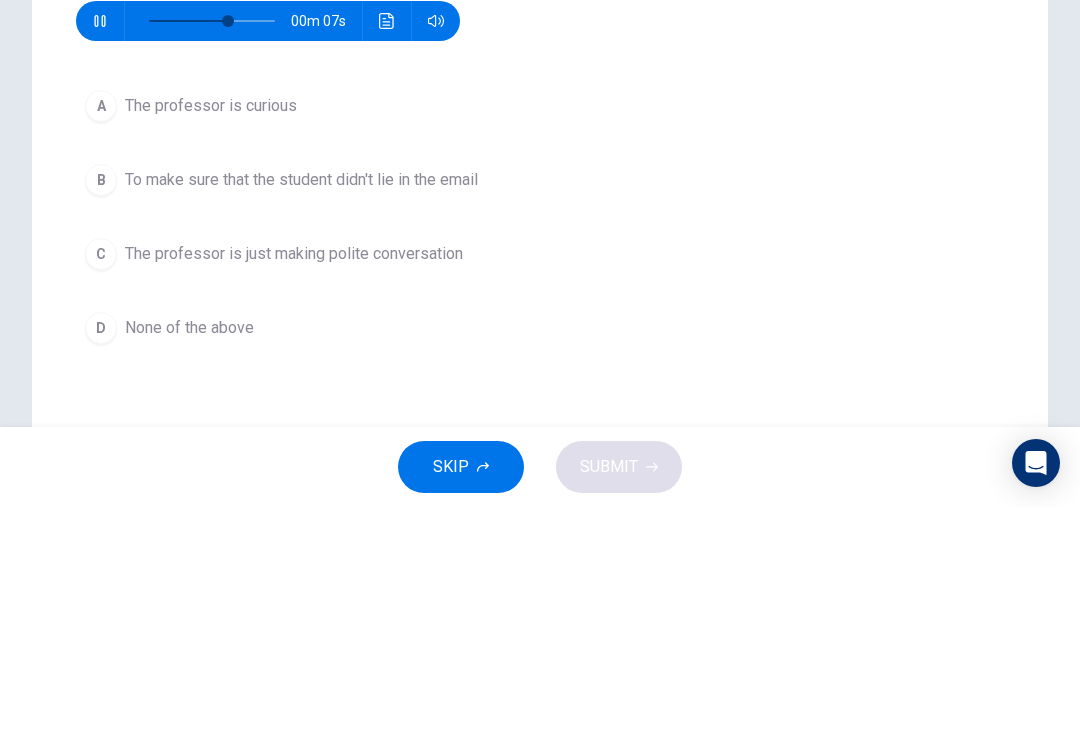 click on "The professor is curious" at bounding box center (211, 339) 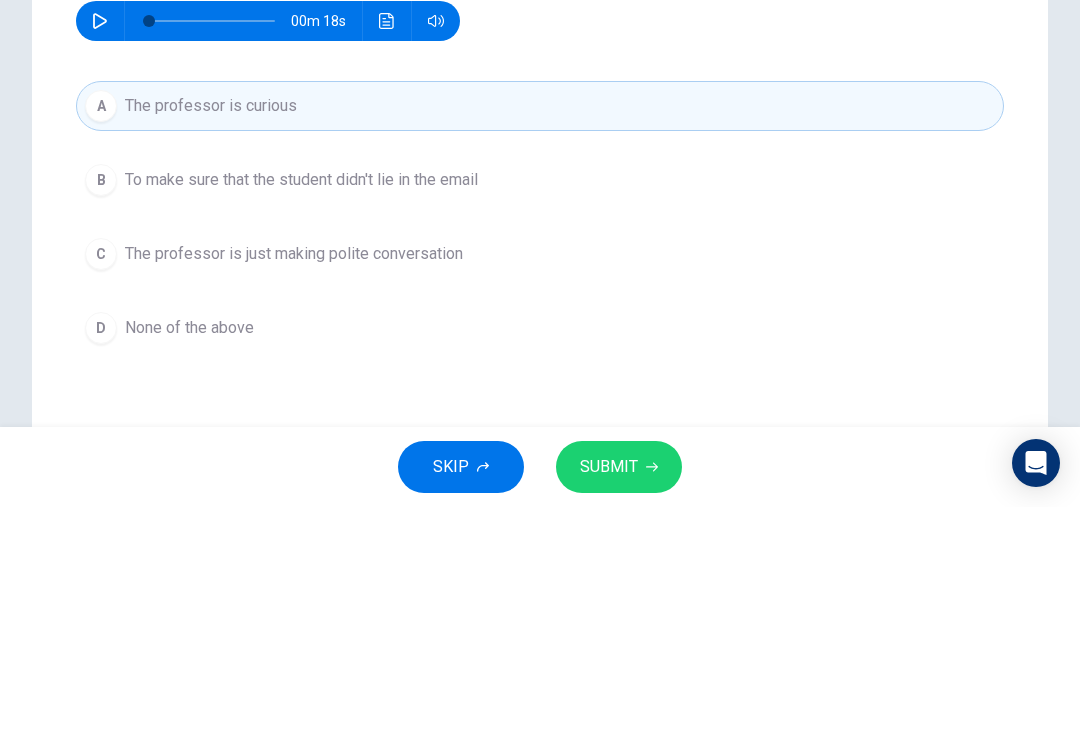 click on "SUBMIT" at bounding box center (609, 700) 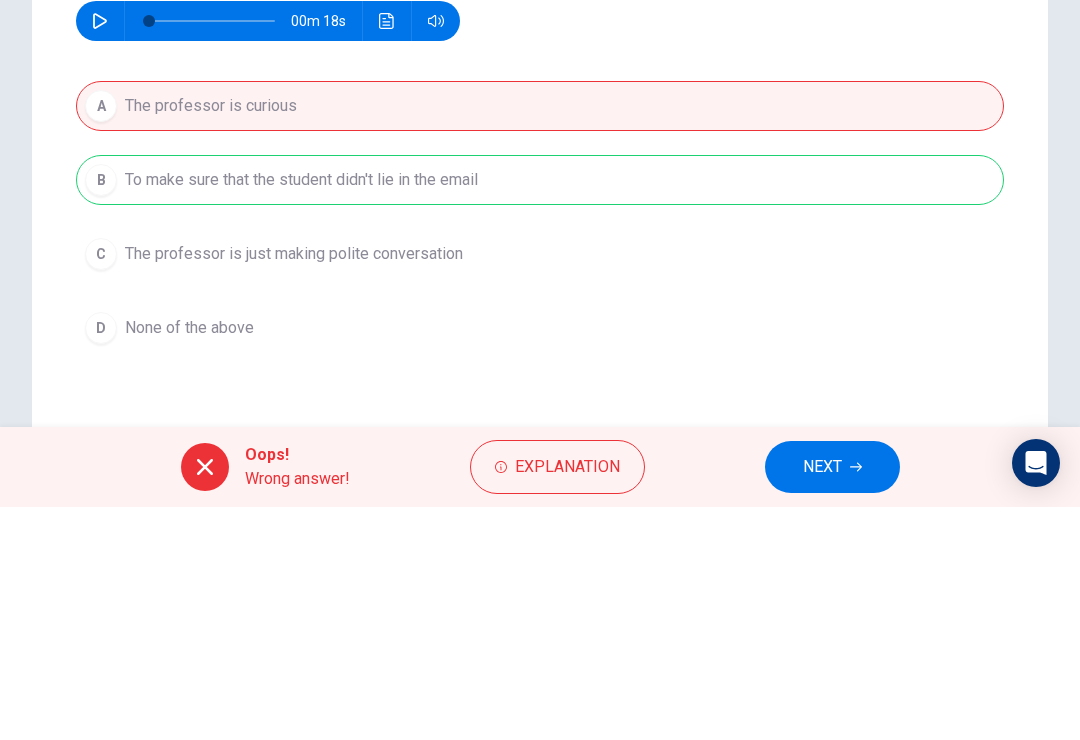 click on "Oops! Wrong answer! Explanation NEXT" at bounding box center (540, 700) 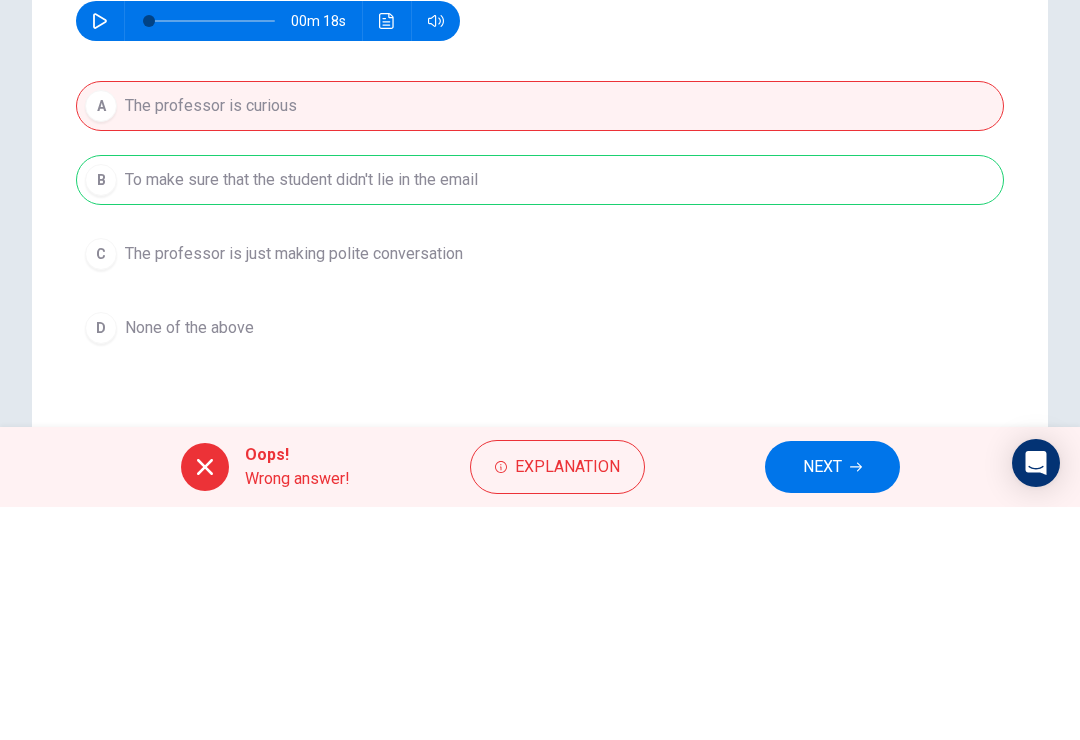 click on "NEXT" at bounding box center (822, 700) 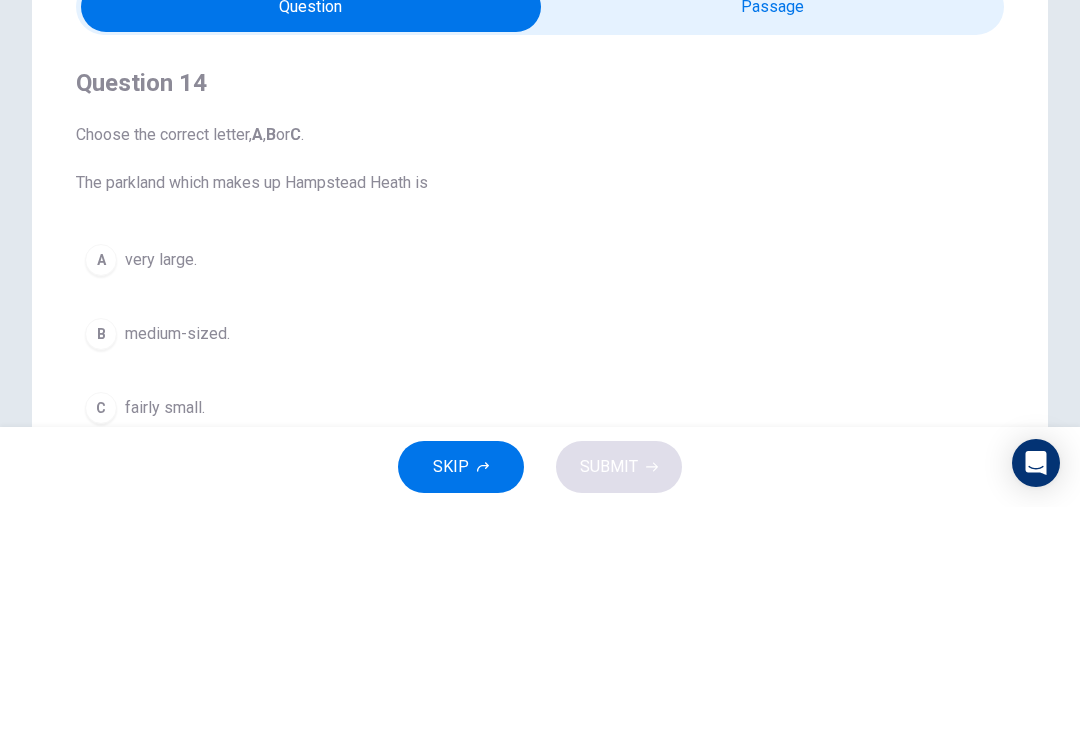 click at bounding box center [311, 240] 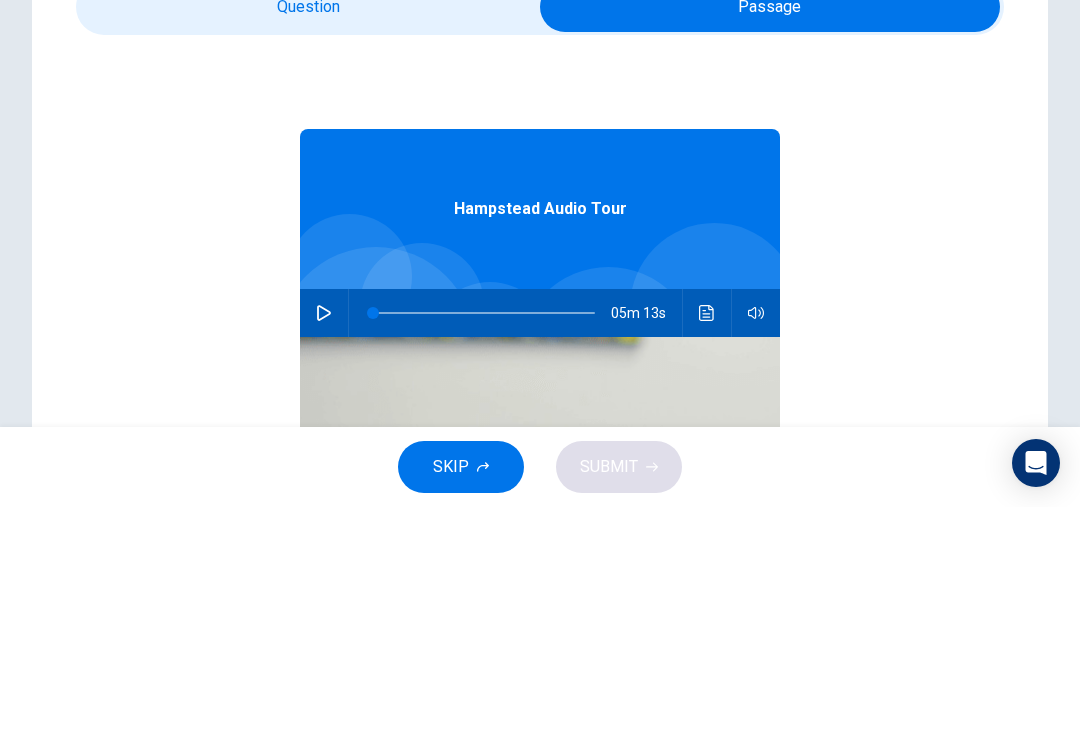 click at bounding box center [324, 546] 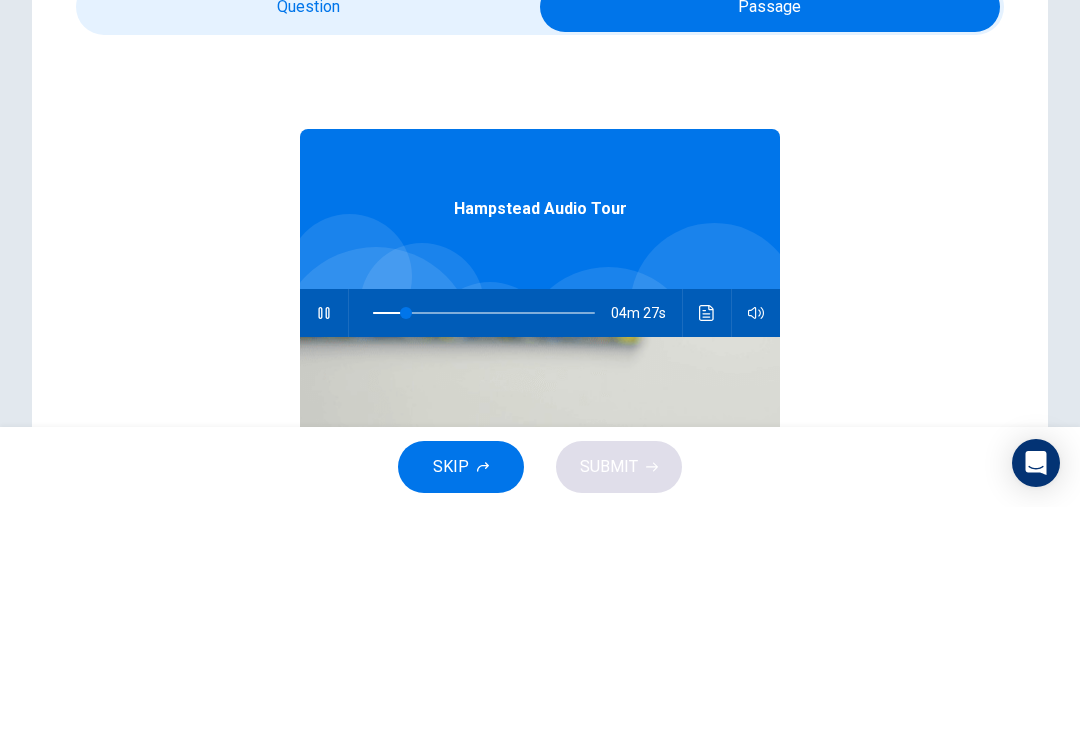 click at bounding box center (324, 546) 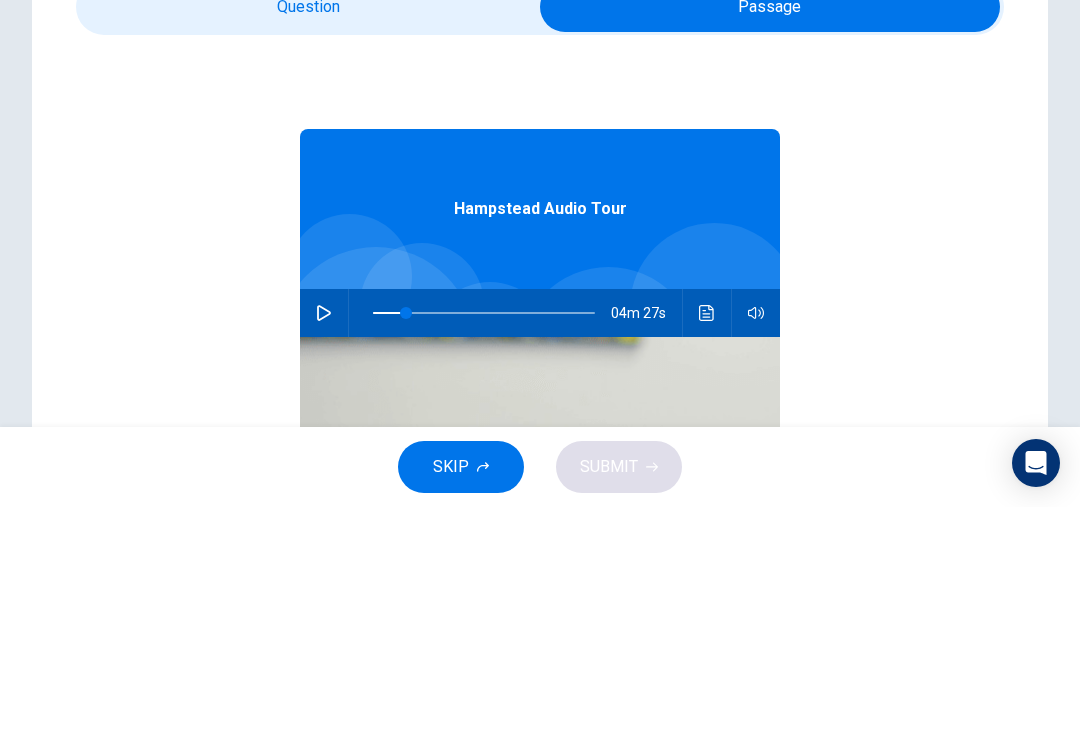 click on "END SESSION" at bounding box center [989, 96] 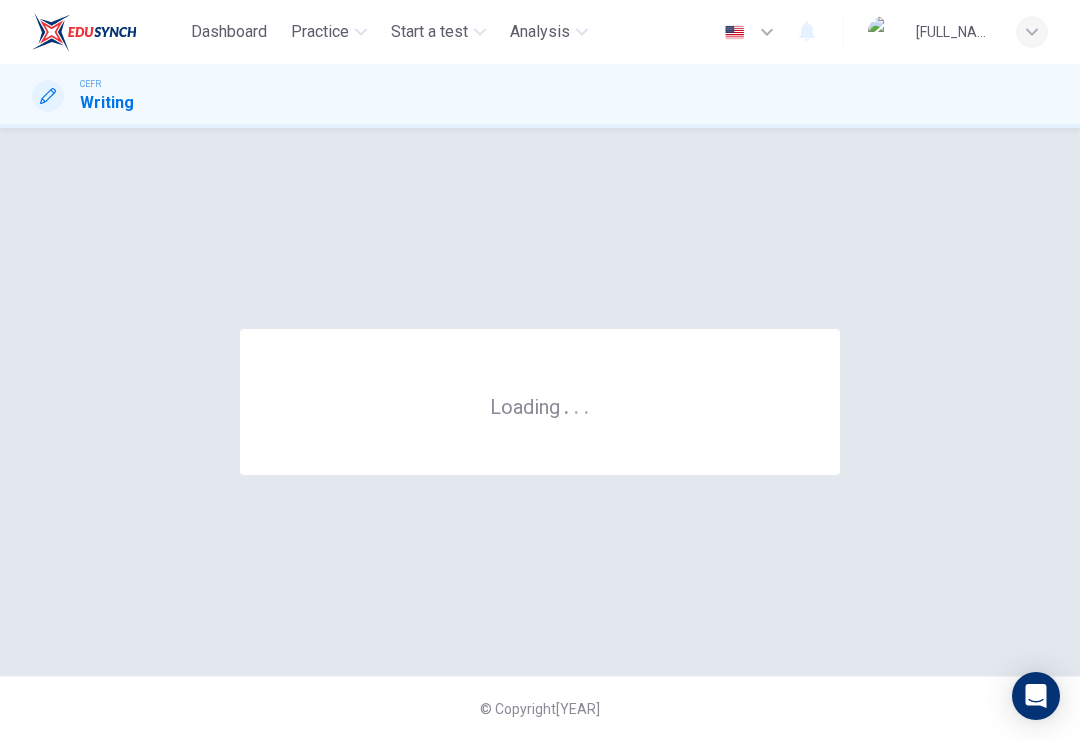 scroll, scrollTop: 0, scrollLeft: 0, axis: both 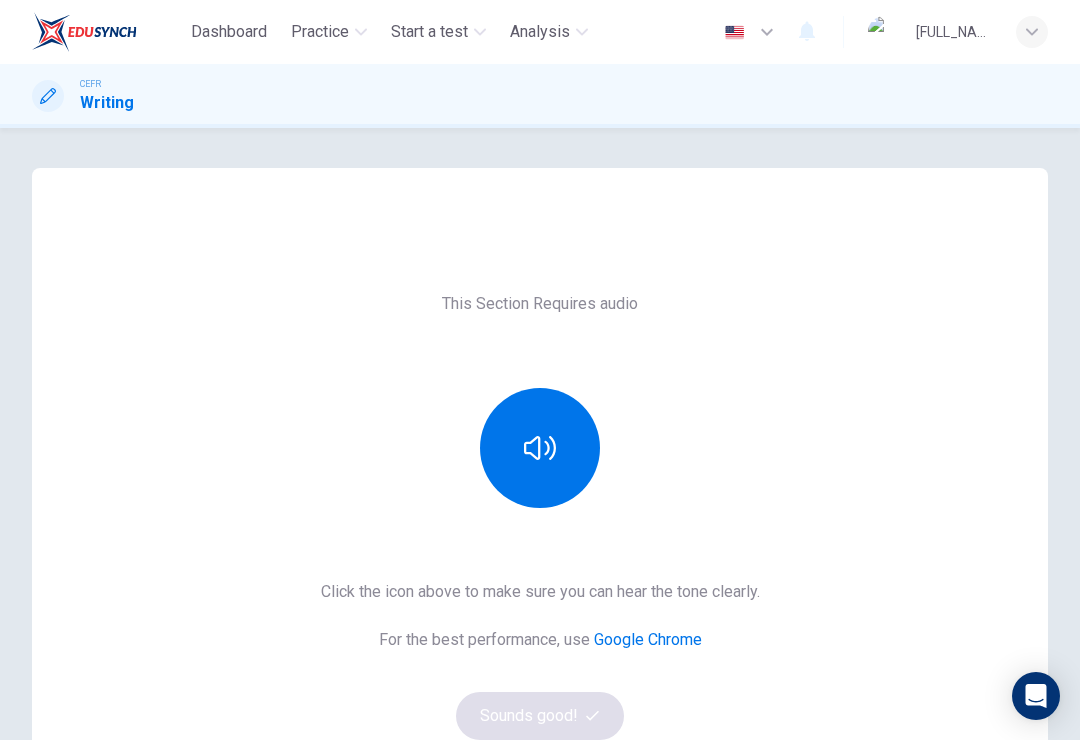 click at bounding box center (540, 448) 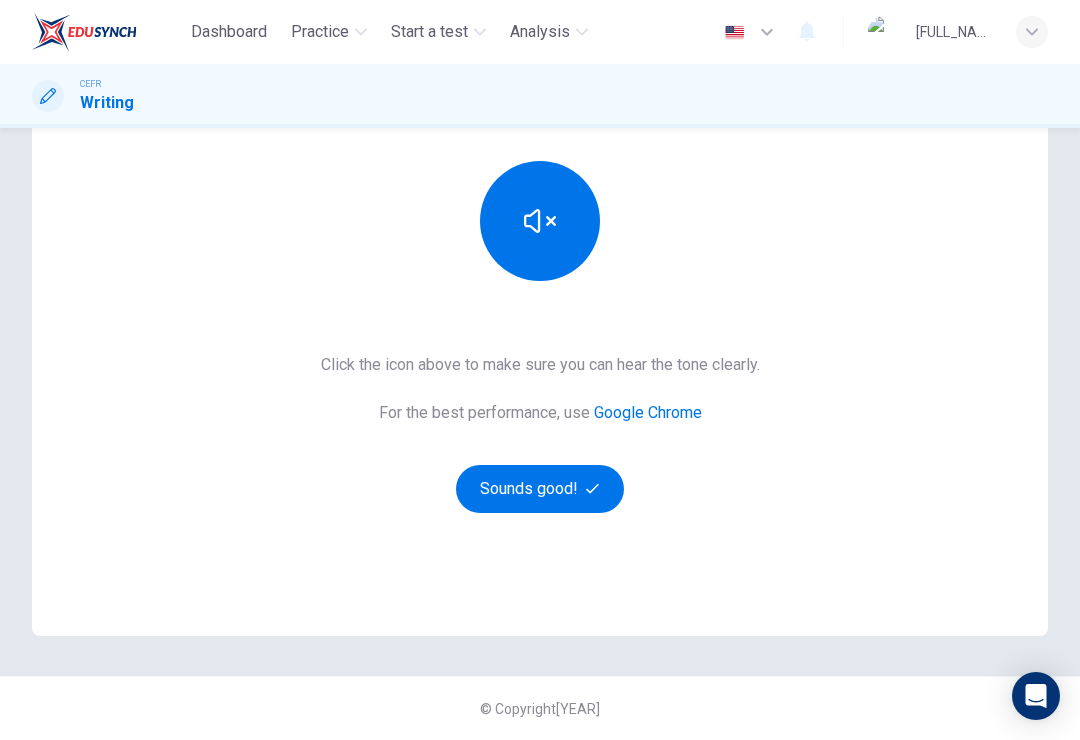 scroll, scrollTop: 227, scrollLeft: 0, axis: vertical 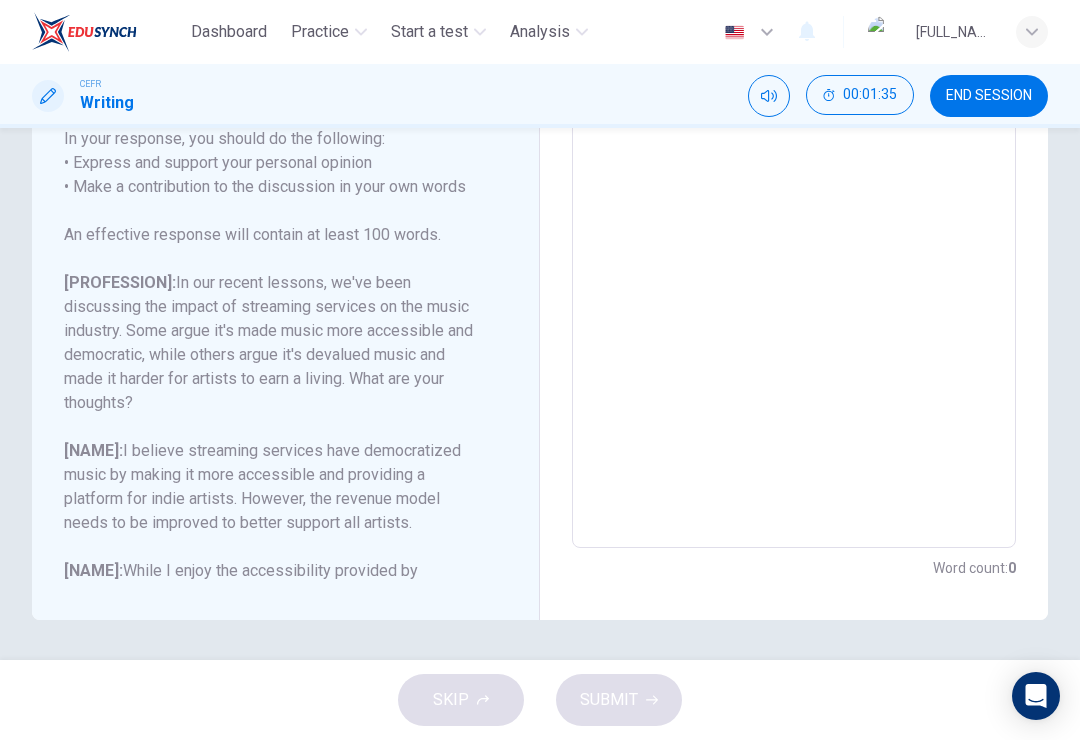click on "SKIP SUBMIT" at bounding box center (540, 700) 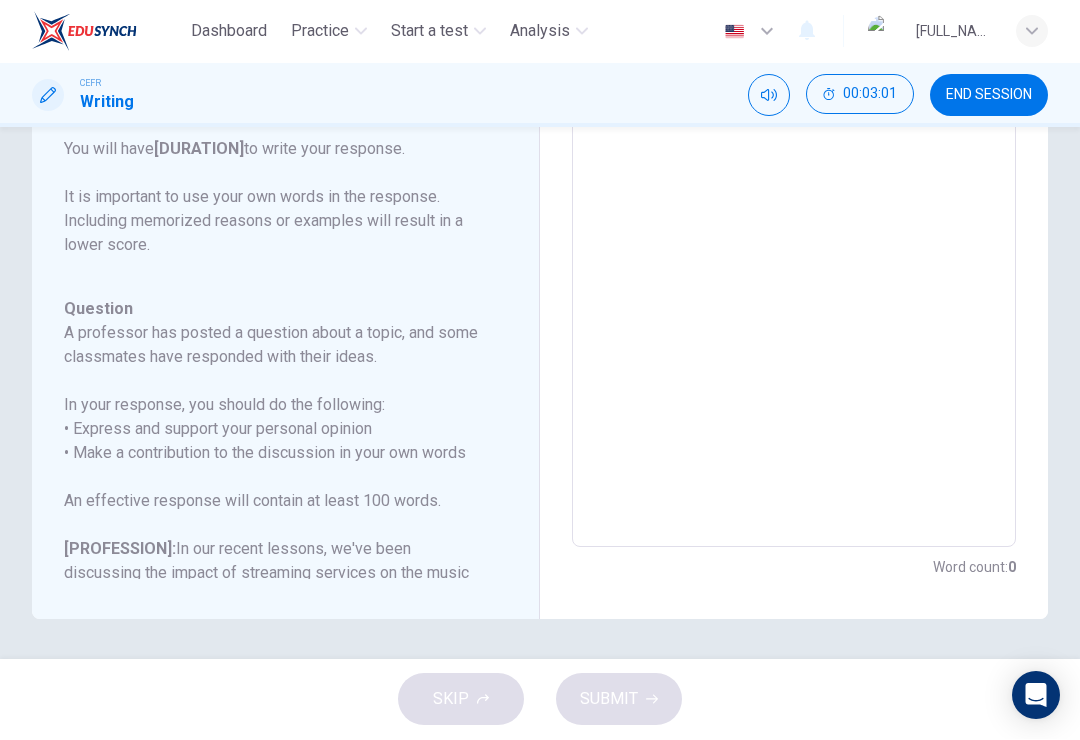 scroll, scrollTop: 0, scrollLeft: 0, axis: both 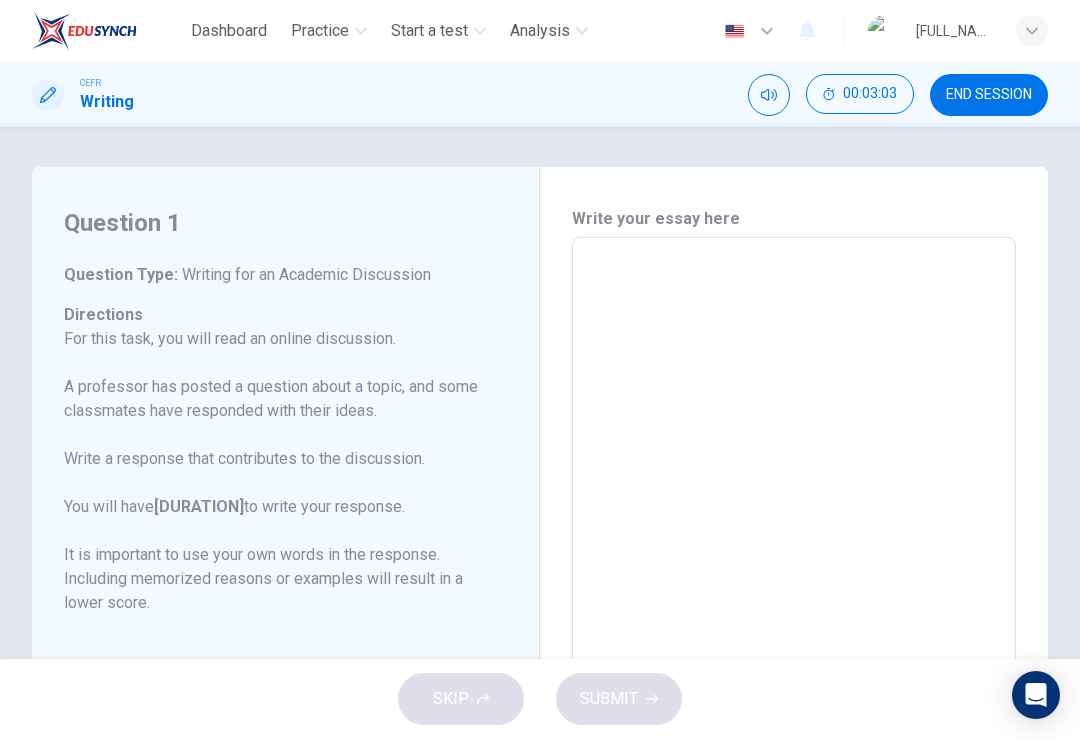 click at bounding box center [794, 572] 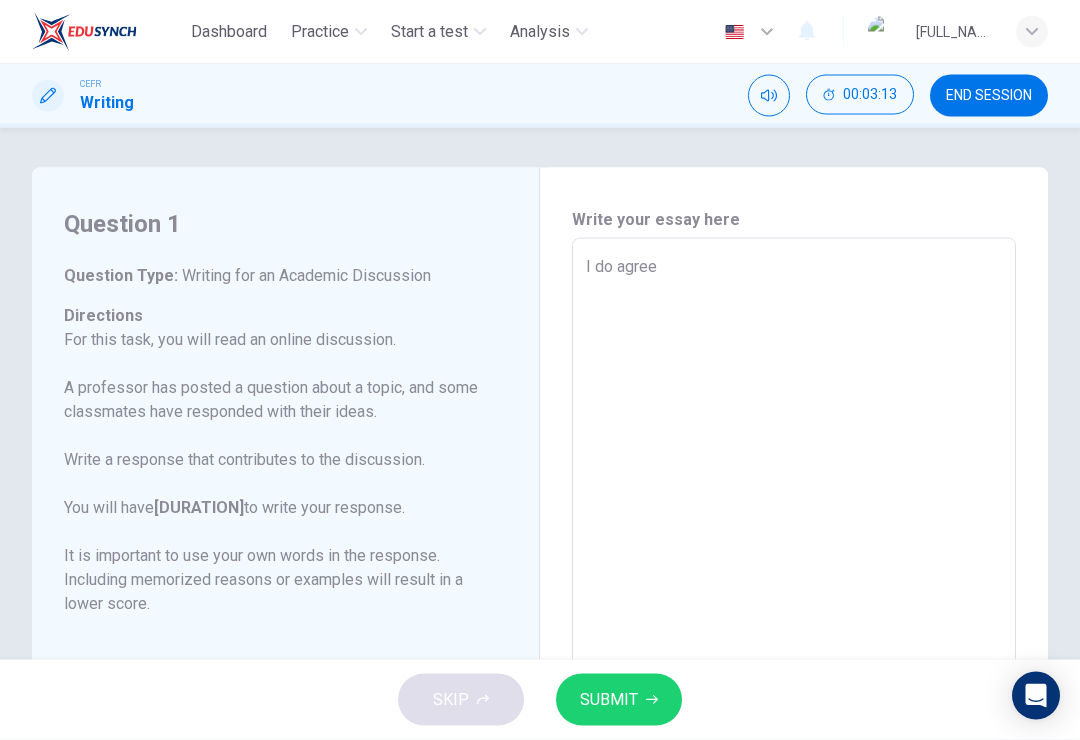 scroll, scrollTop: 0, scrollLeft: 0, axis: both 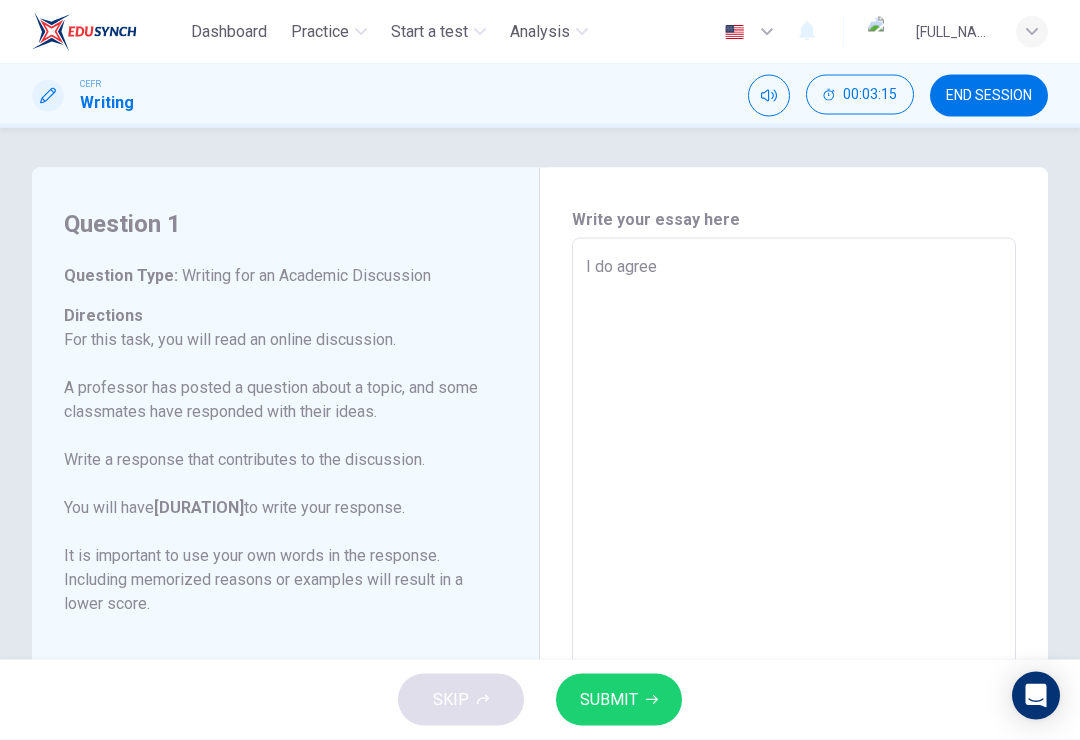 click on "I do agree" at bounding box center [794, 572] 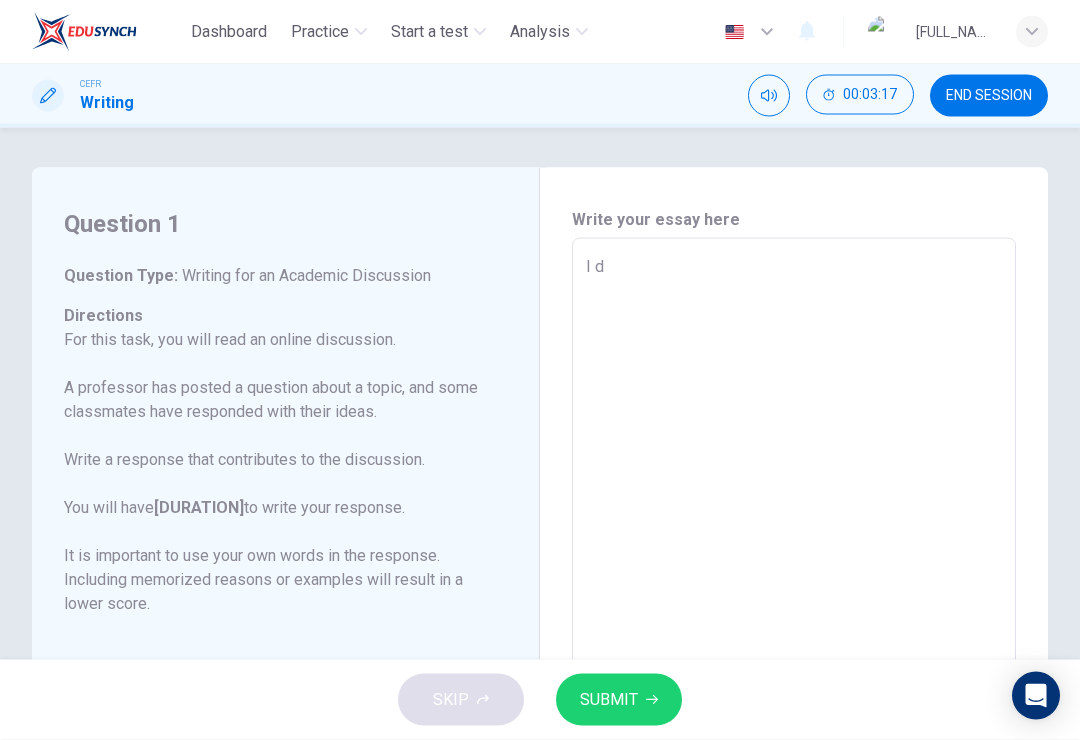 type on "I" 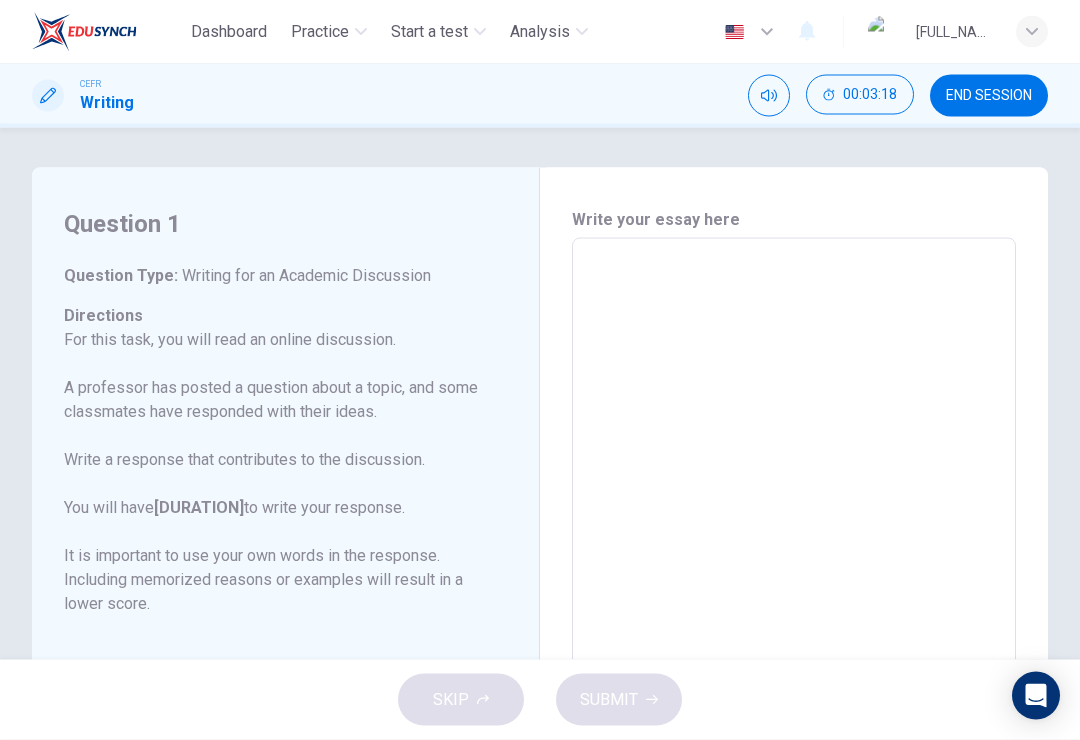 click on "END SESSION" at bounding box center (989, 96) 